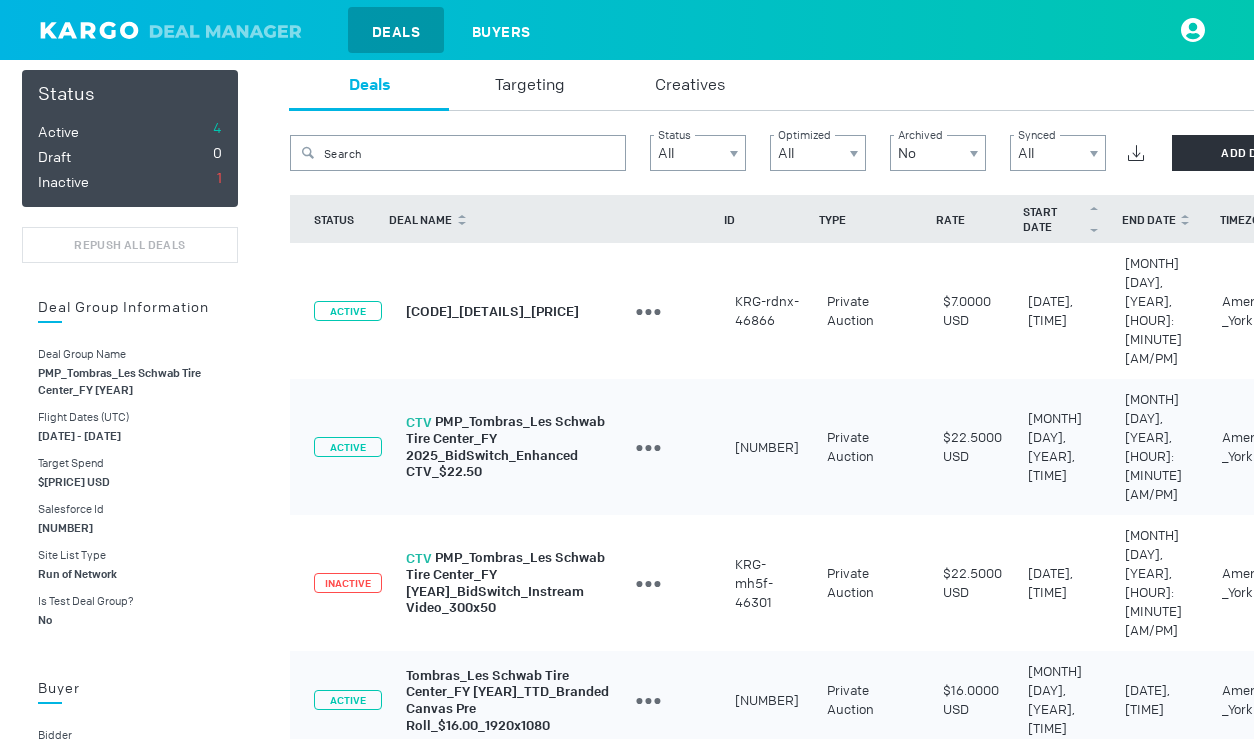 scroll, scrollTop: 0, scrollLeft: 2, axis: horizontal 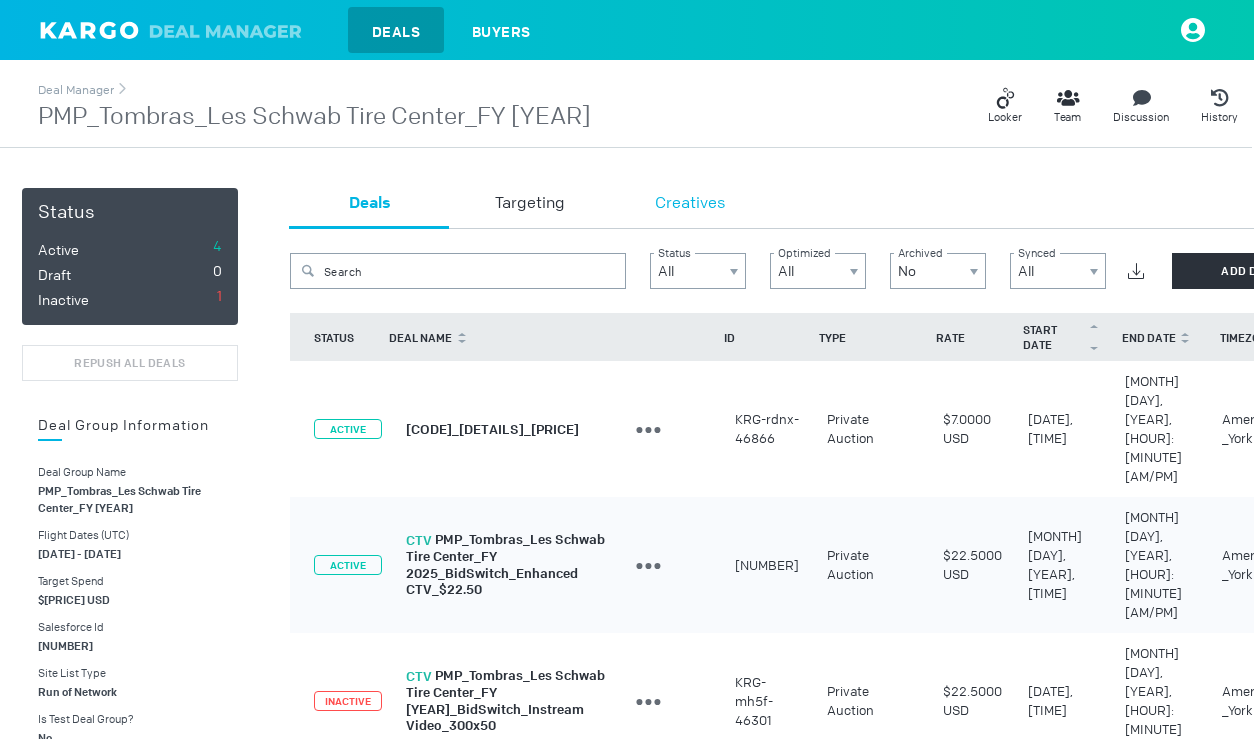 click on "Creatives" at bounding box center [690, 204] 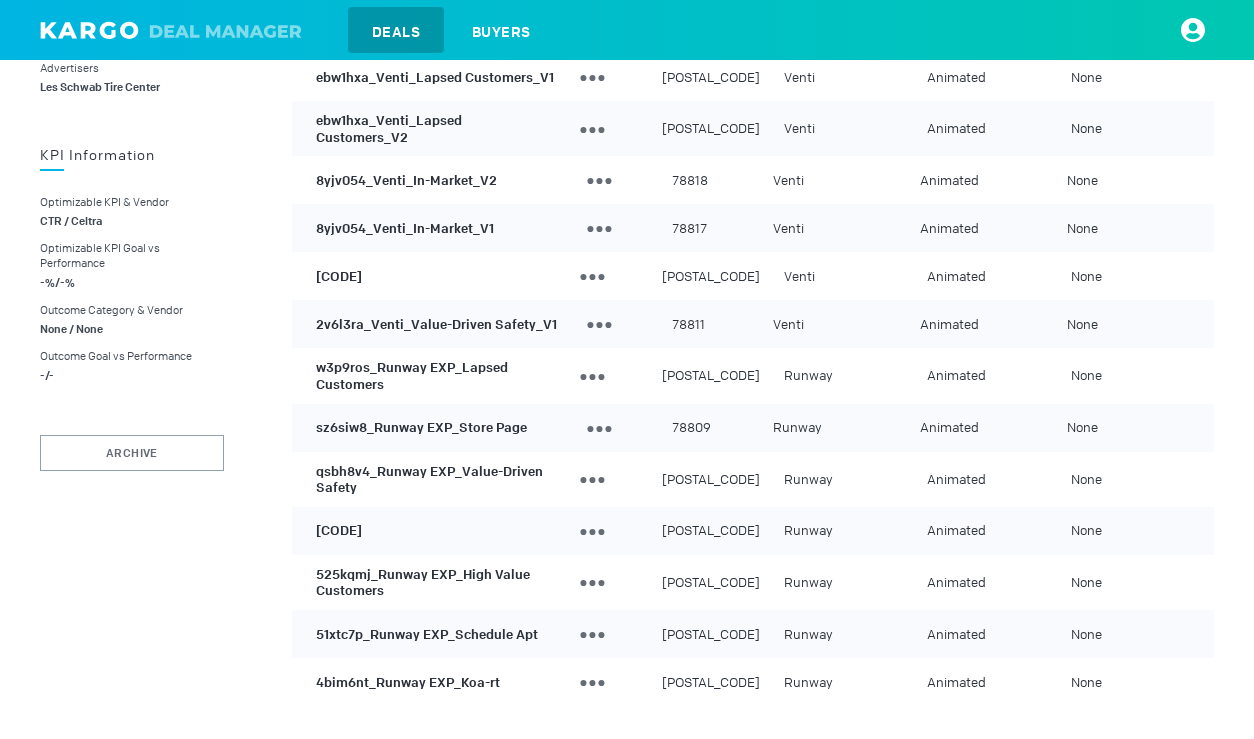 scroll, scrollTop: 989, scrollLeft: 0, axis: vertical 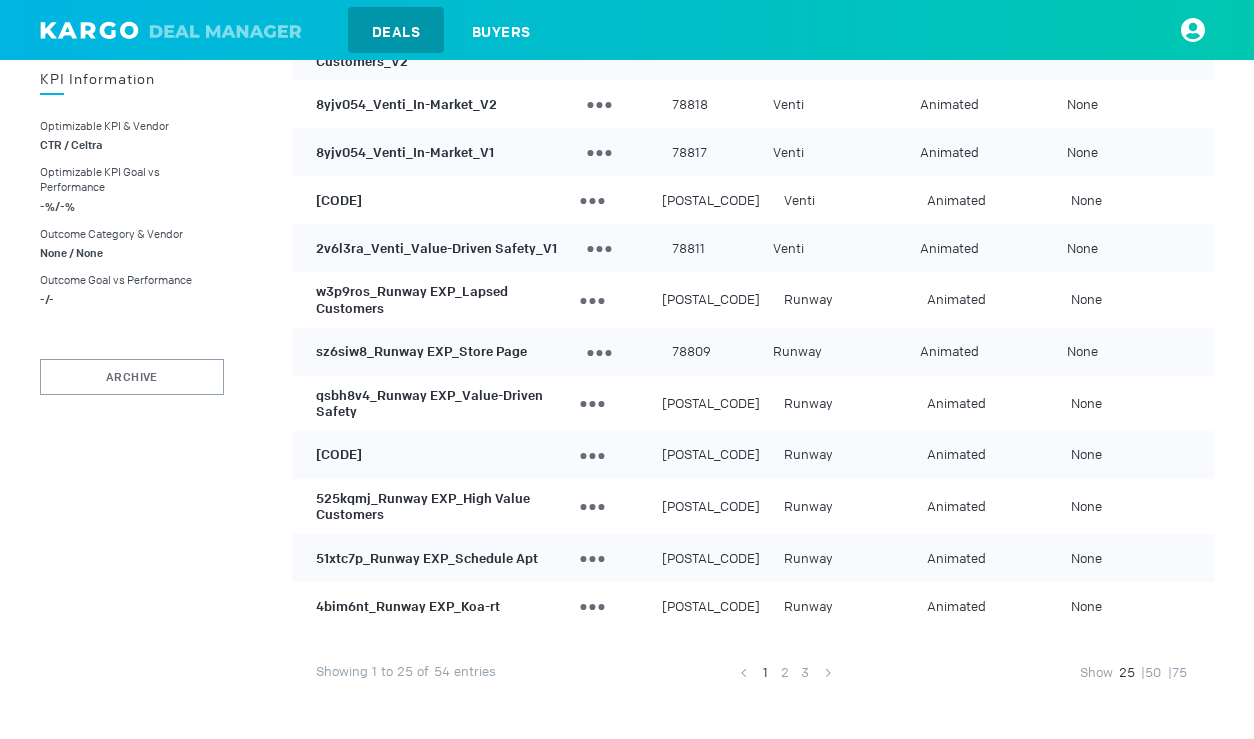 click on "2" at bounding box center [765, 672] 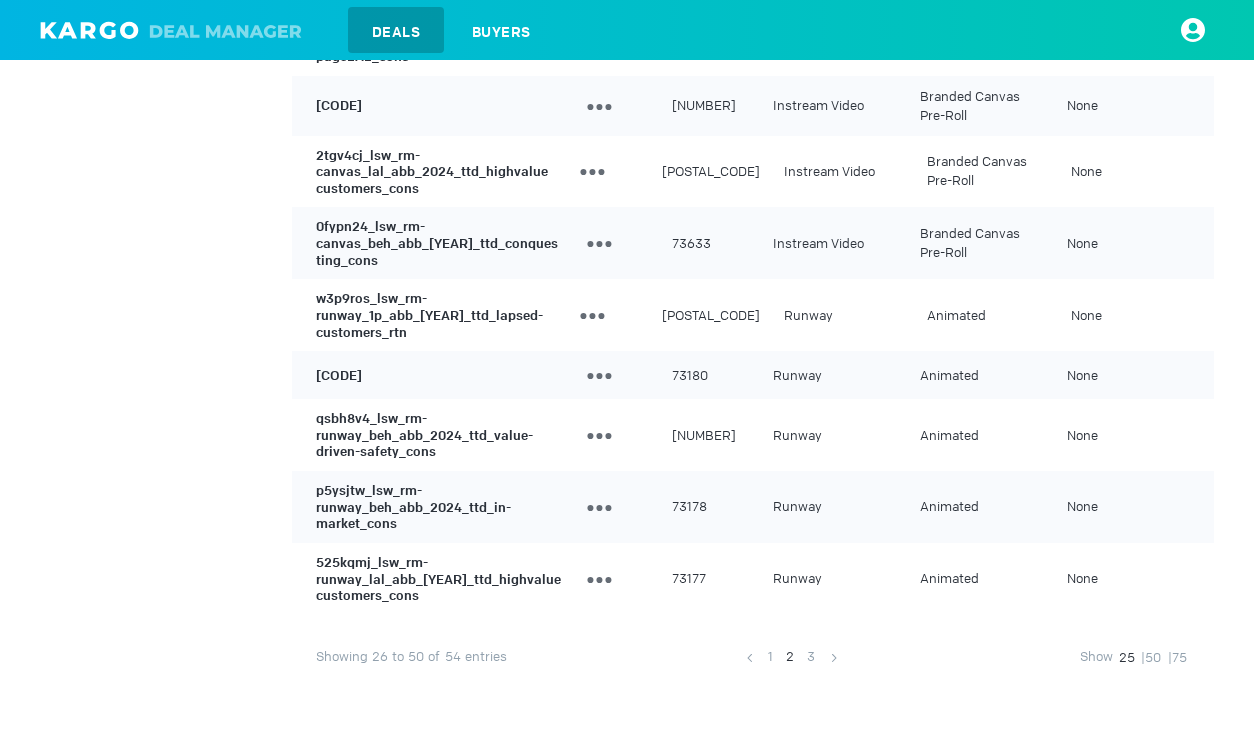 click on "3" at bounding box center (770, 656) 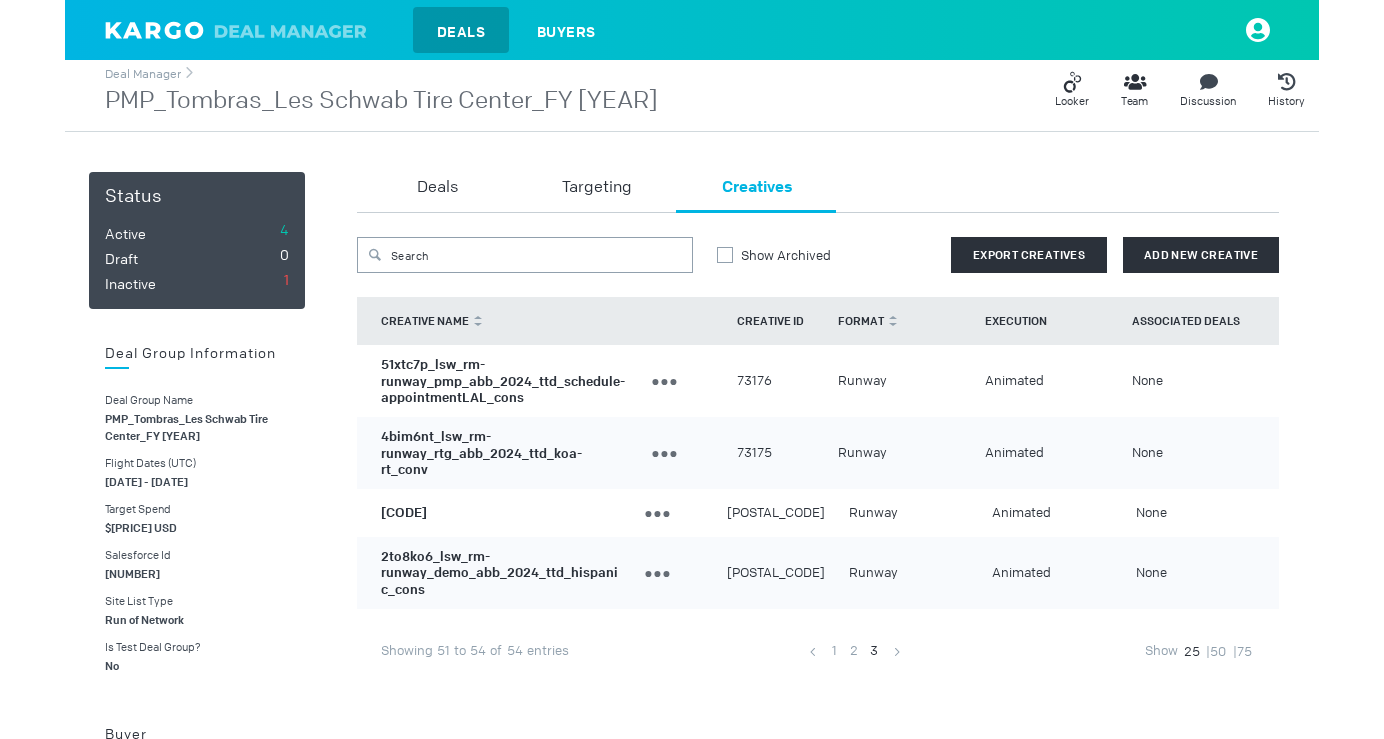 scroll, scrollTop: 0, scrollLeft: 0, axis: both 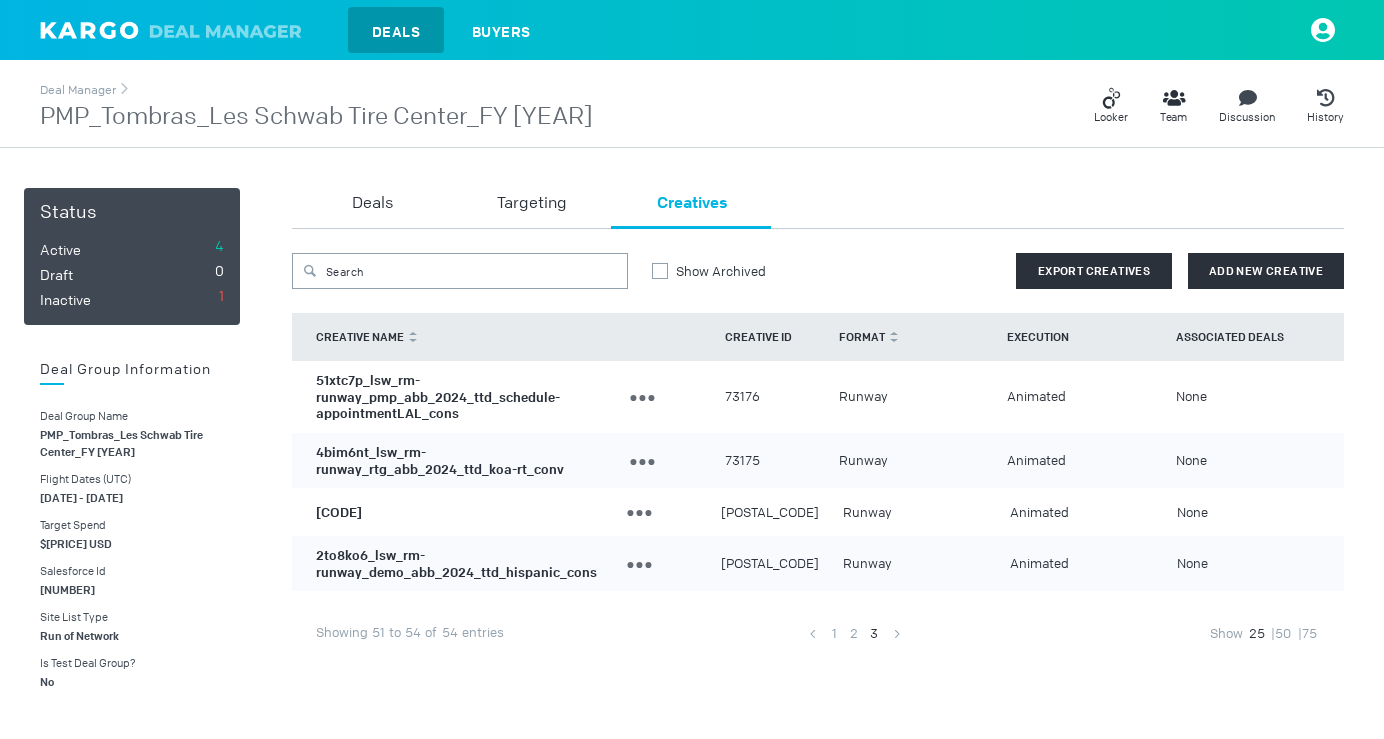 click on "[NUMBER] [NUMBER] [NUMBER]" at bounding box center (855, 633) 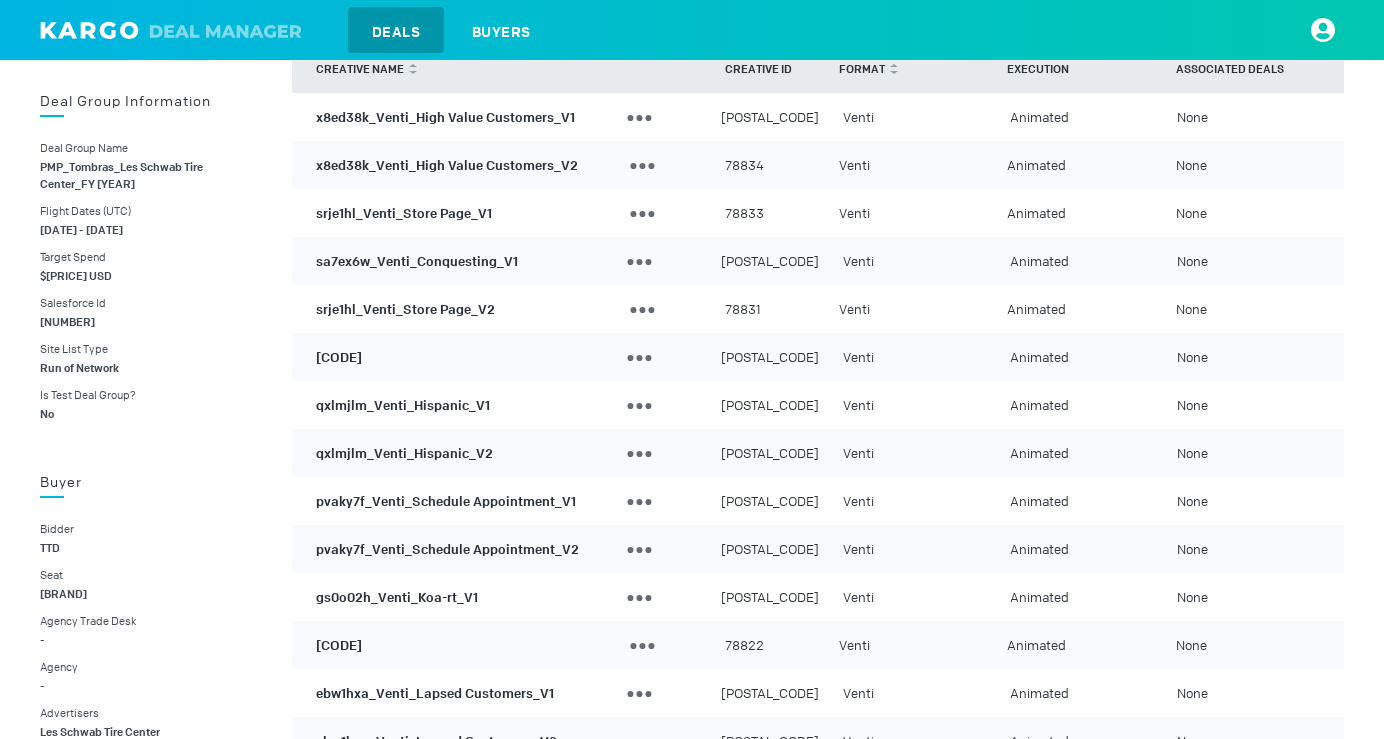 scroll, scrollTop: 0, scrollLeft: 0, axis: both 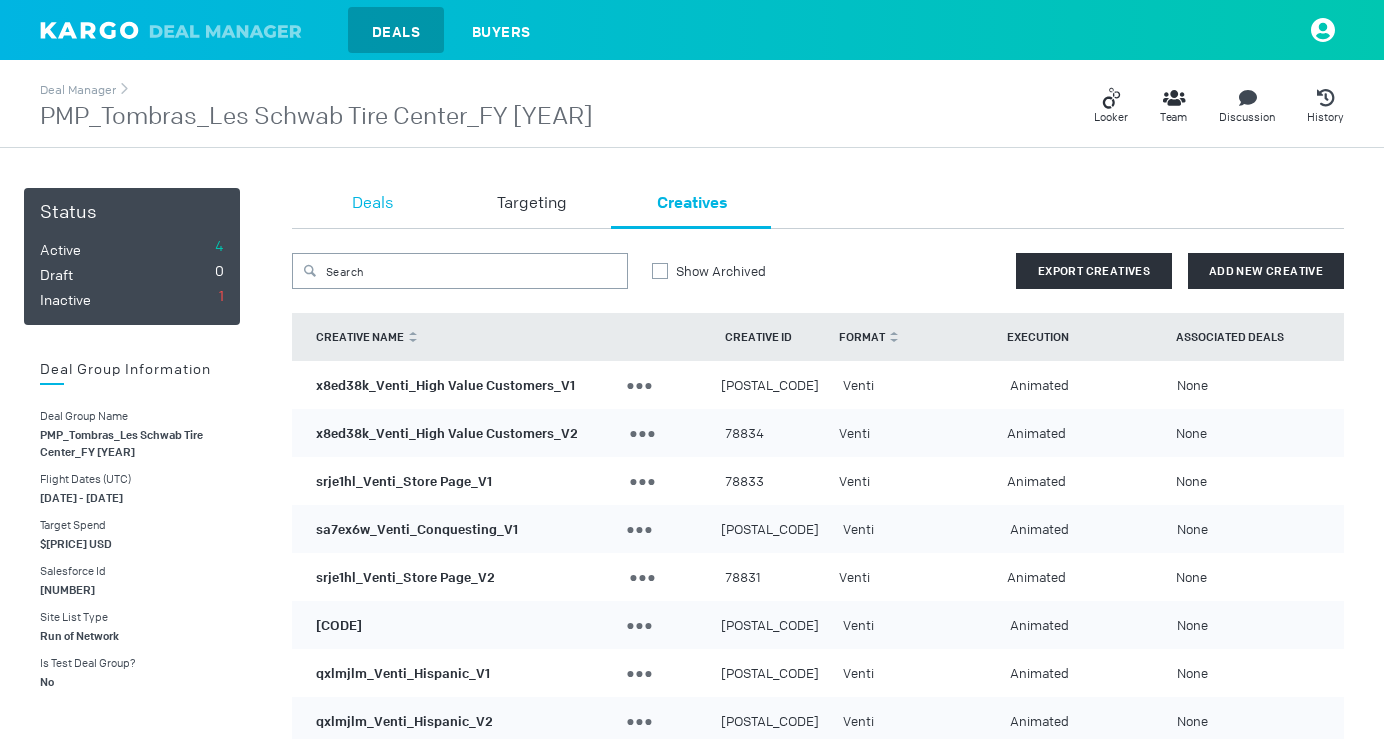 click on "Deals" at bounding box center [372, 208] 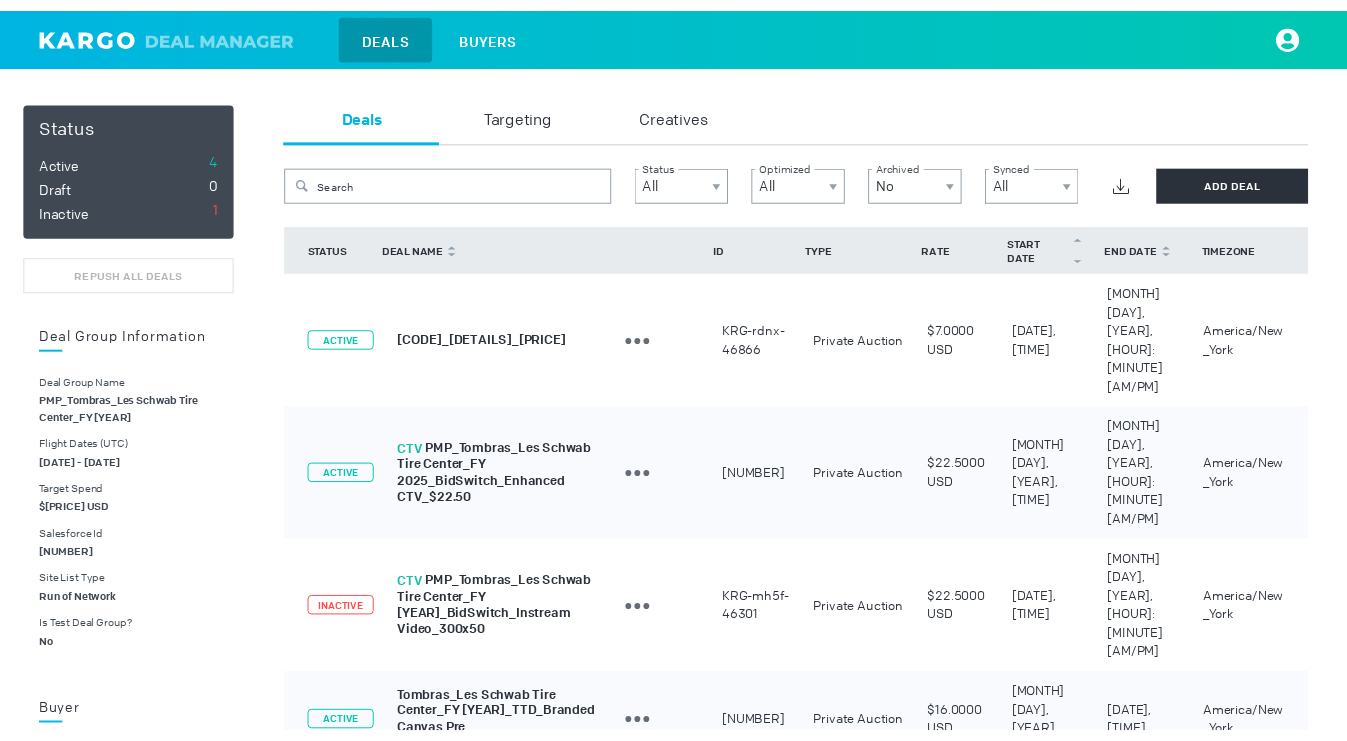 scroll, scrollTop: 111, scrollLeft: 0, axis: vertical 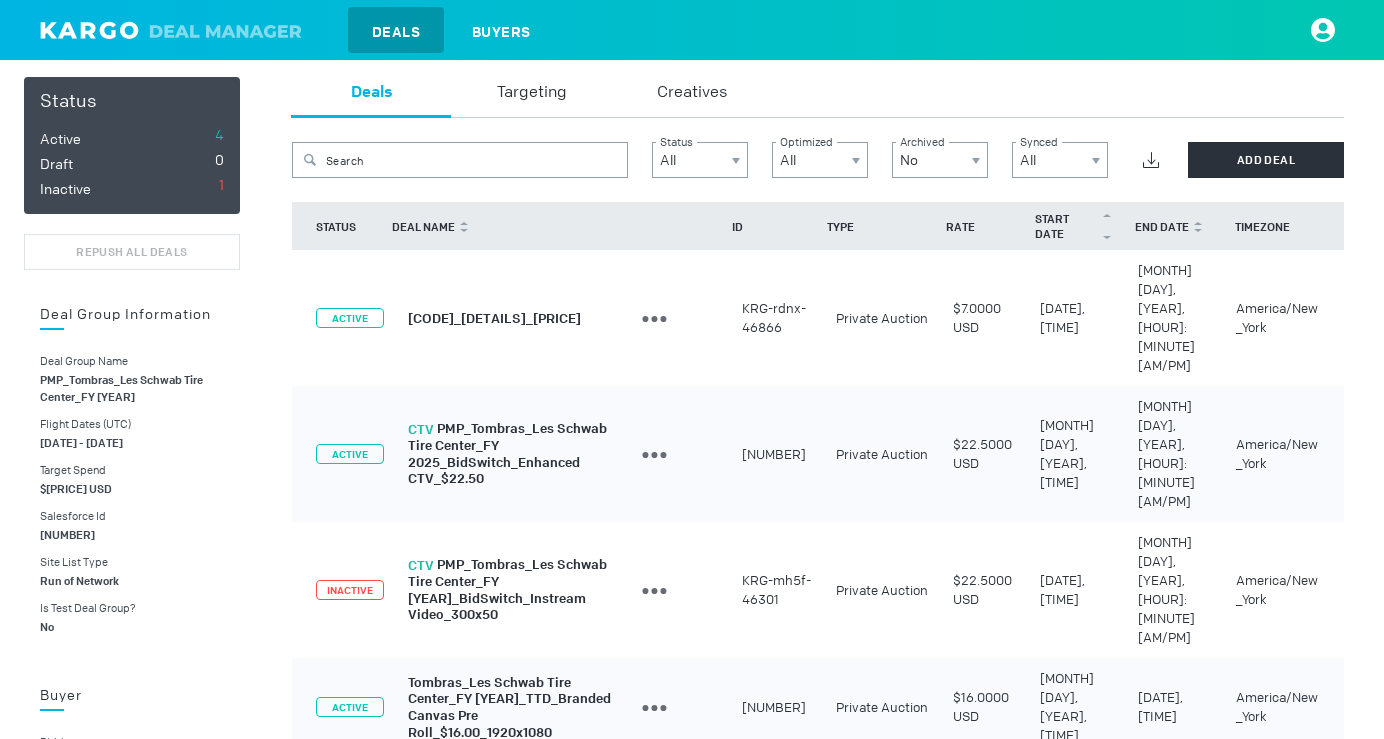 click on "[DETAILS]_[DATE]-[DATE]_[DETAILS]_[PRICE]_[DETAILS]" at bounding box center (692, 711) 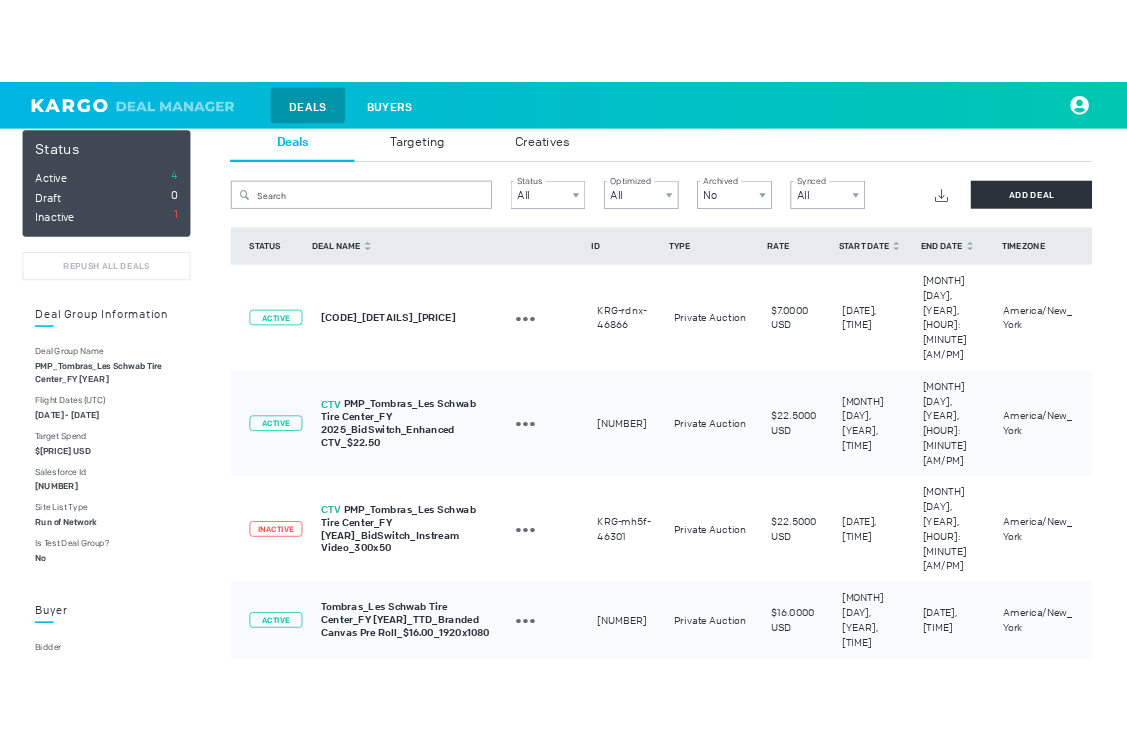 scroll, scrollTop: 0, scrollLeft: 0, axis: both 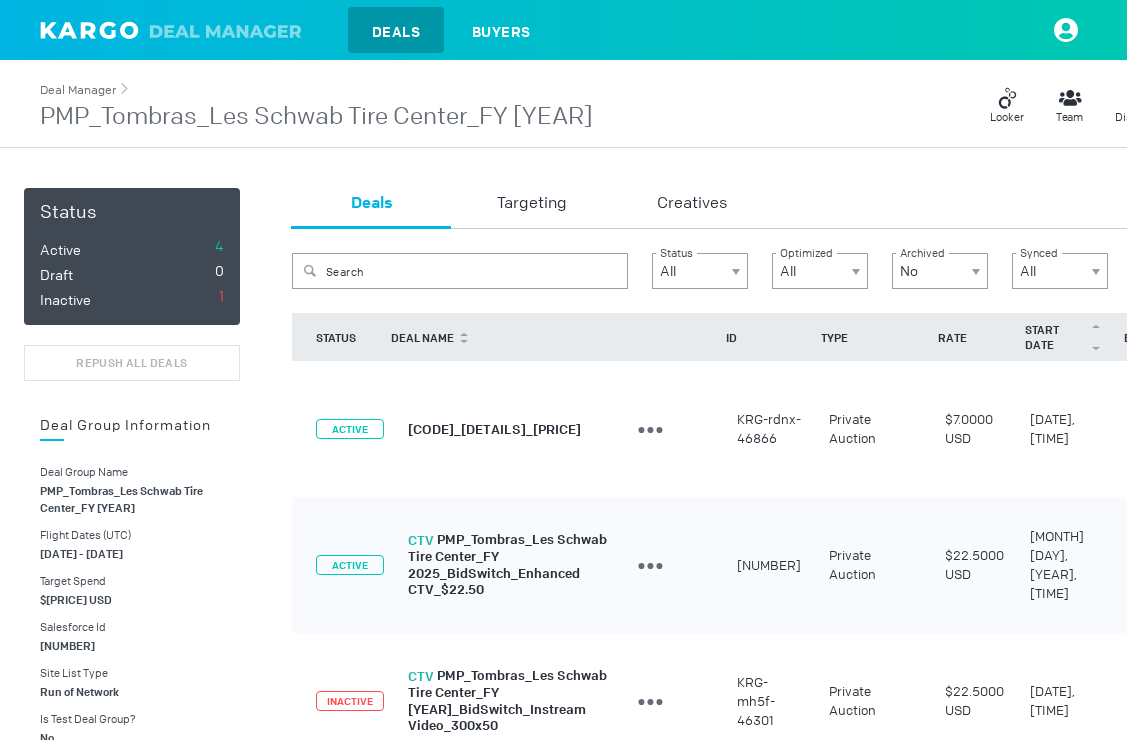 click on "Deal Manager" at bounding box center [78, 90] 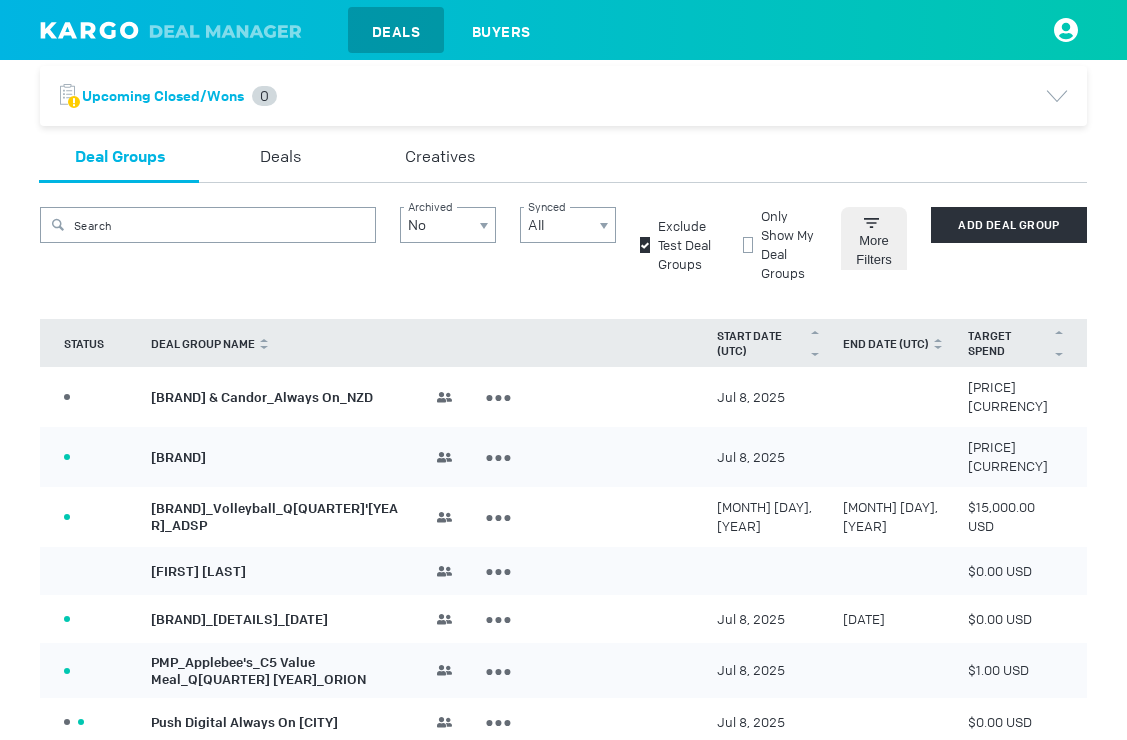 scroll, scrollTop: 23, scrollLeft: 0, axis: vertical 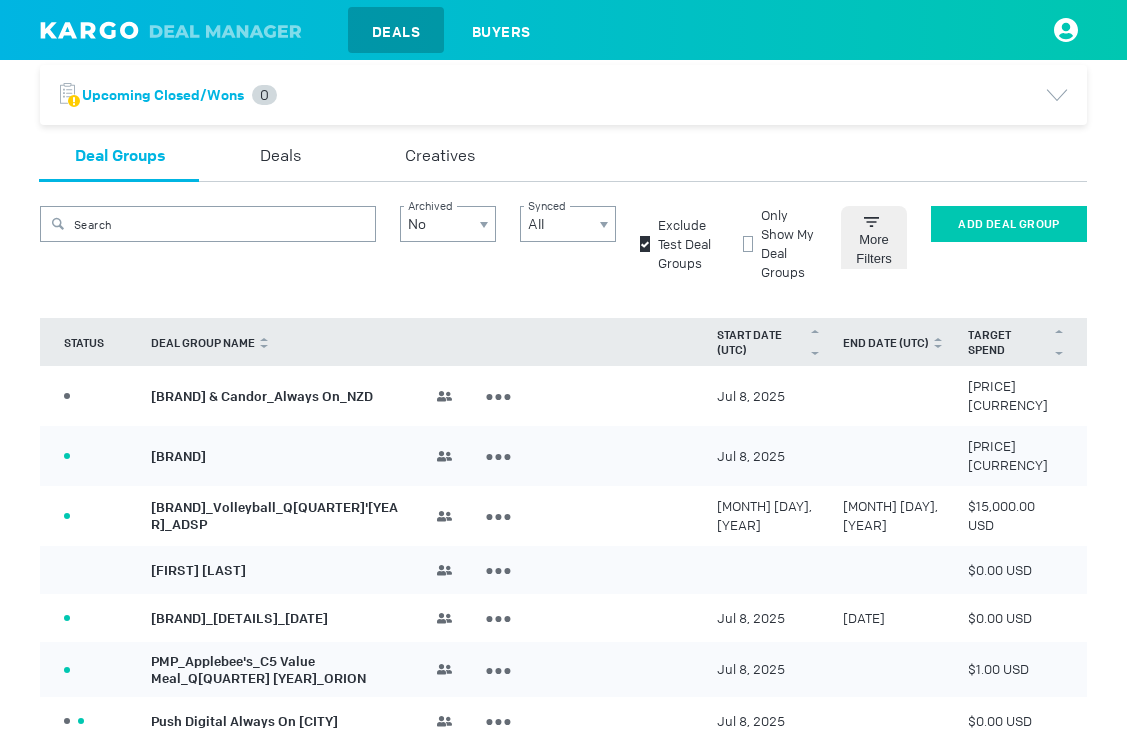 click on "Add Deal Group" at bounding box center (1009, 224) 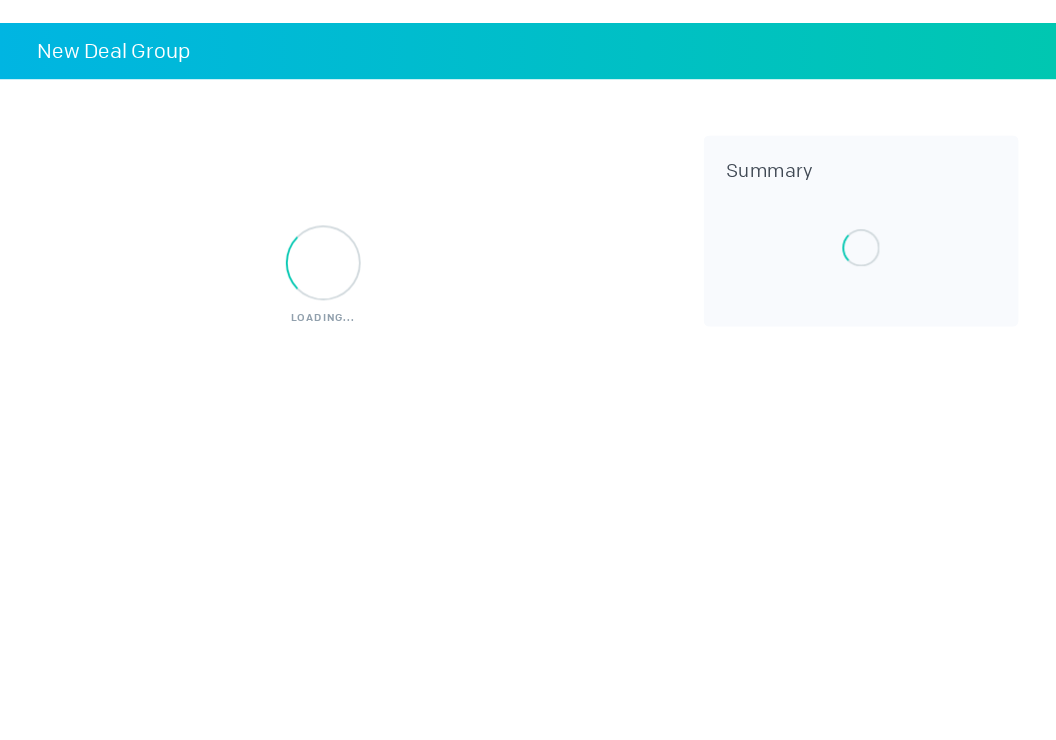scroll, scrollTop: 0, scrollLeft: 0, axis: both 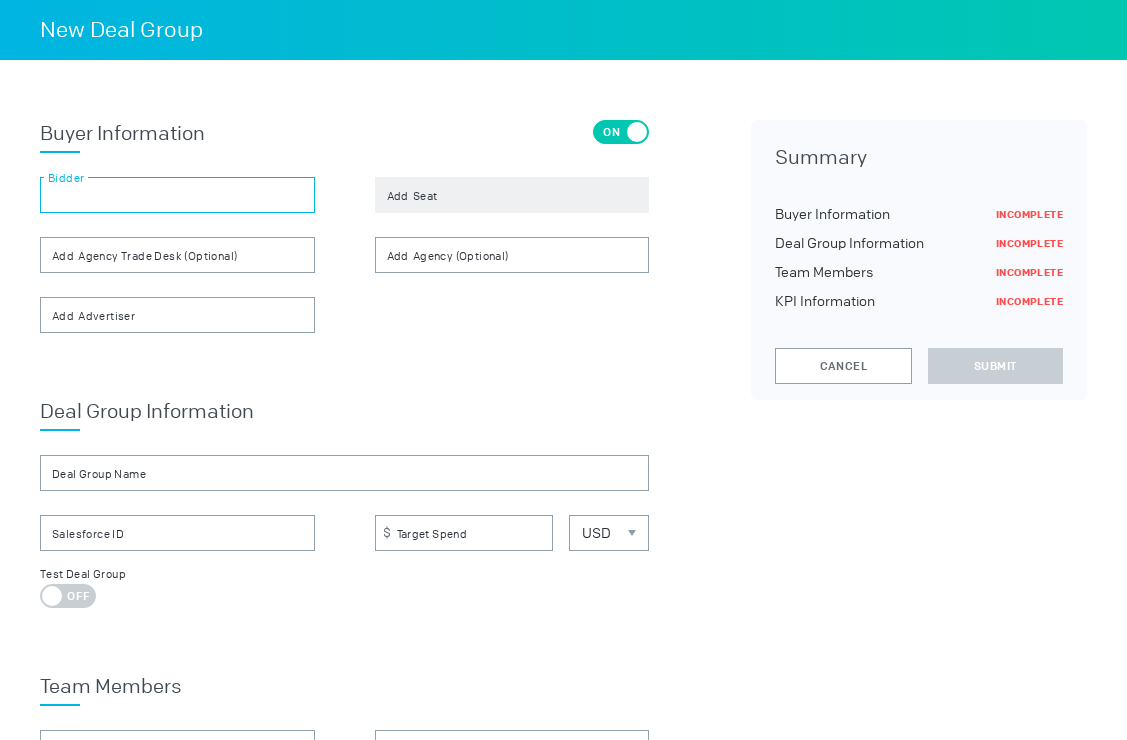 click at bounding box center [177, 195] 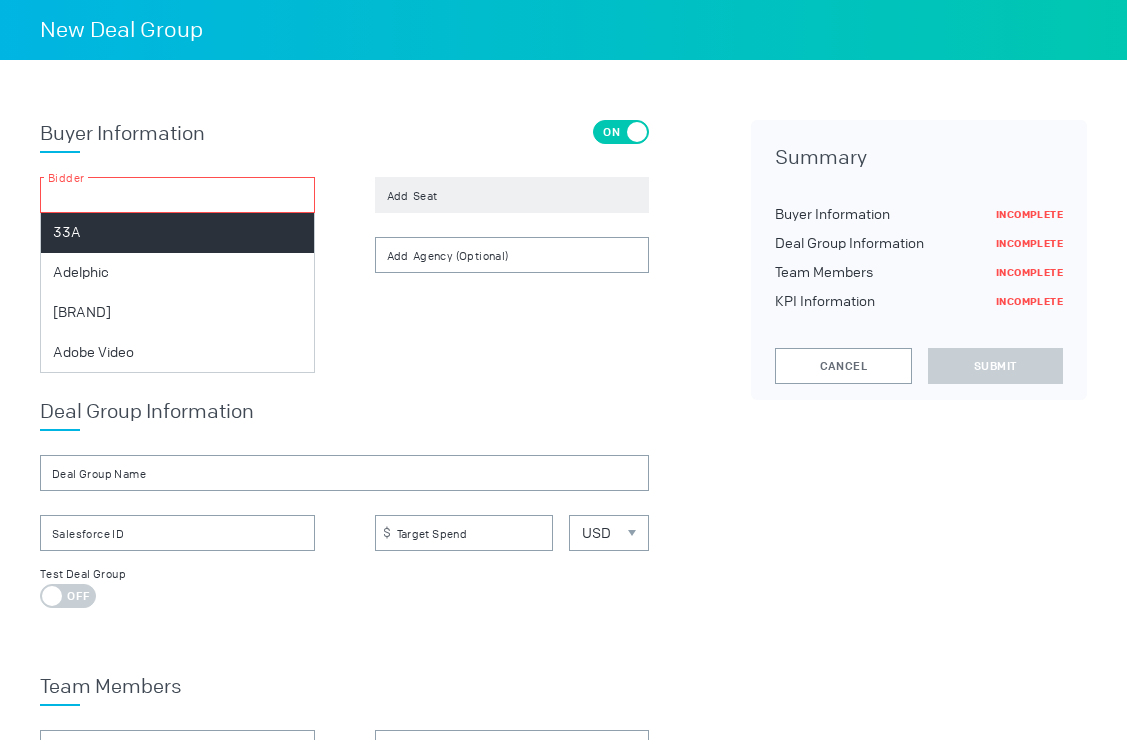 click on "Deal Group Information Deal Group Name Salesforce ID Target Spend  USD  USD Test Deal Group On Off" at bounding box center (344, 503) 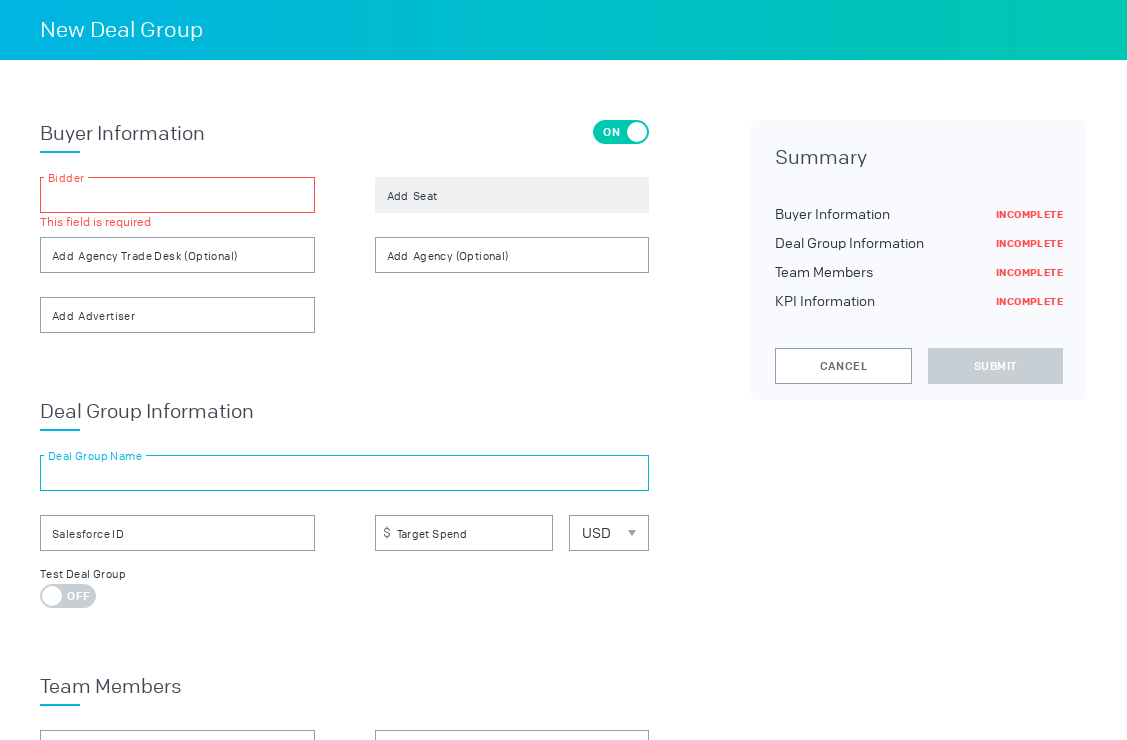 click at bounding box center (344, 473) 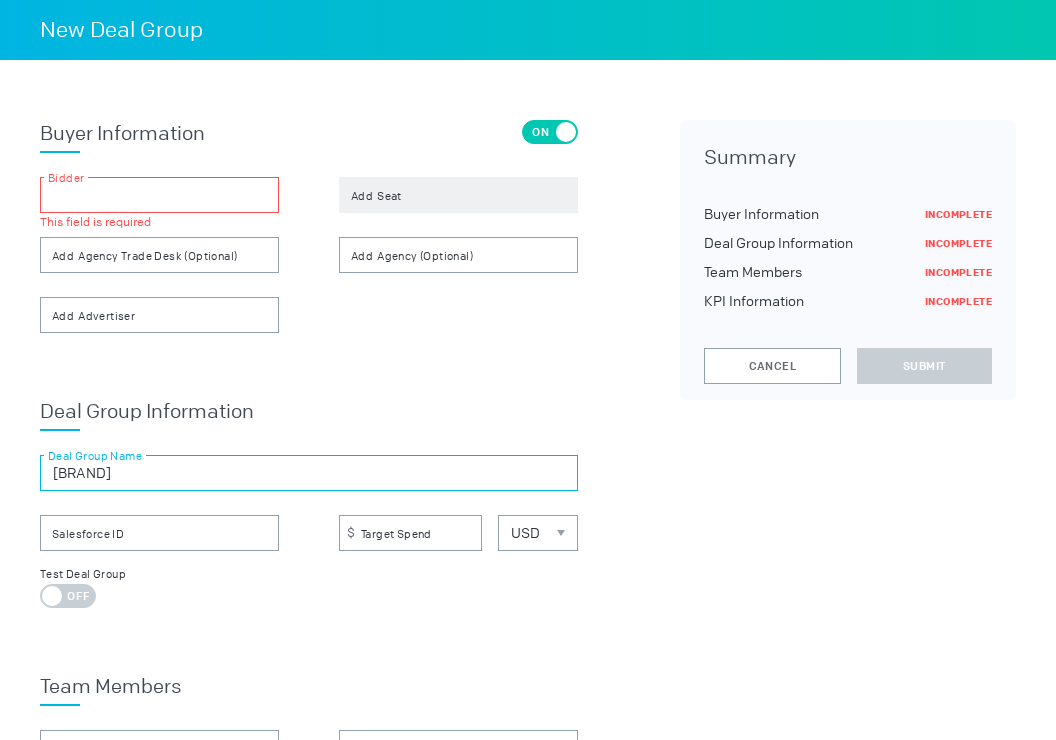 click on "[BRAND]" at bounding box center [309, 473] 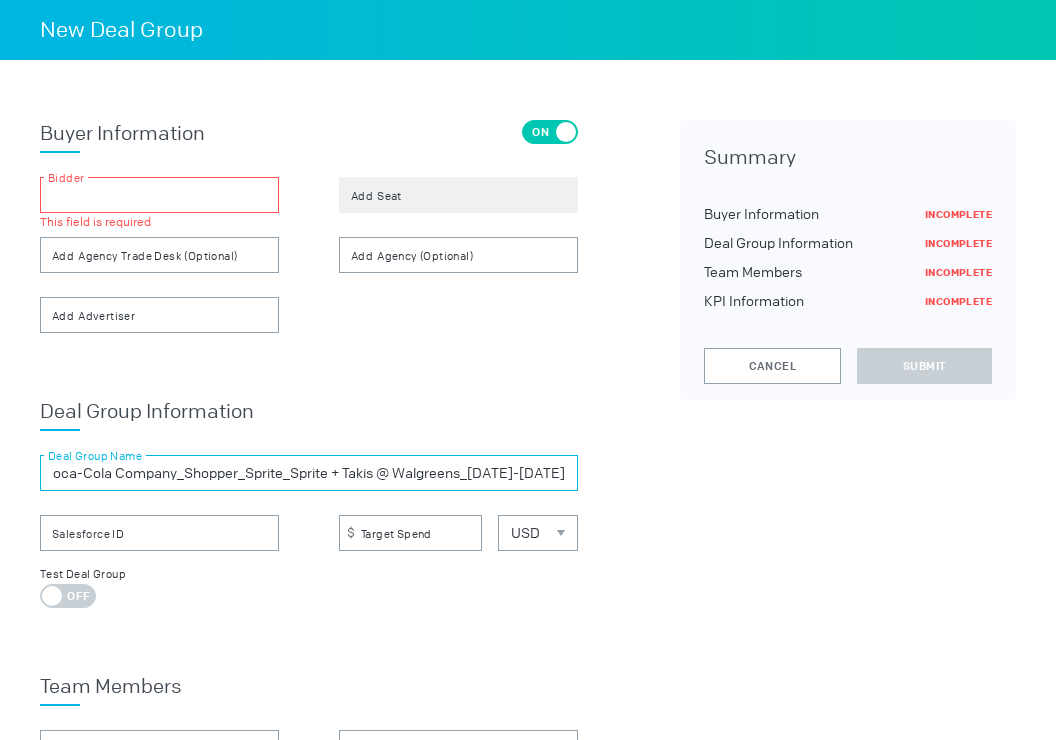 scroll, scrollTop: 0, scrollLeft: 0, axis: both 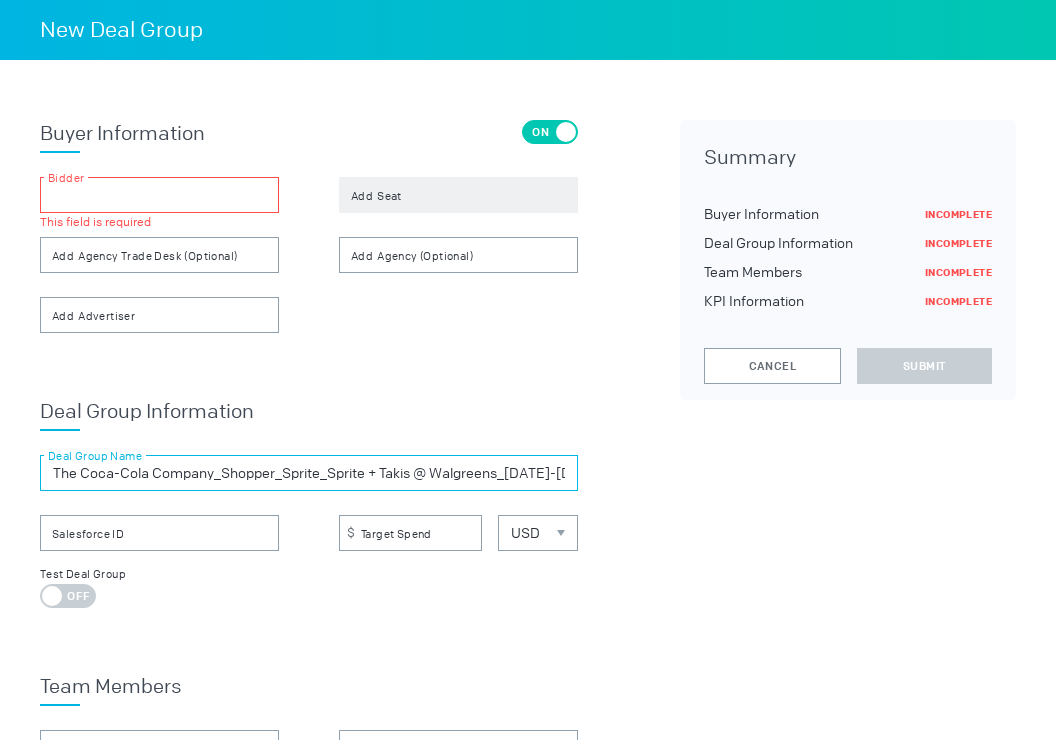 type on "The Coca-Cola Company_Shopper_Sprite_Sprite + Takis @ Walgreens_[DATE]-[DATE]" 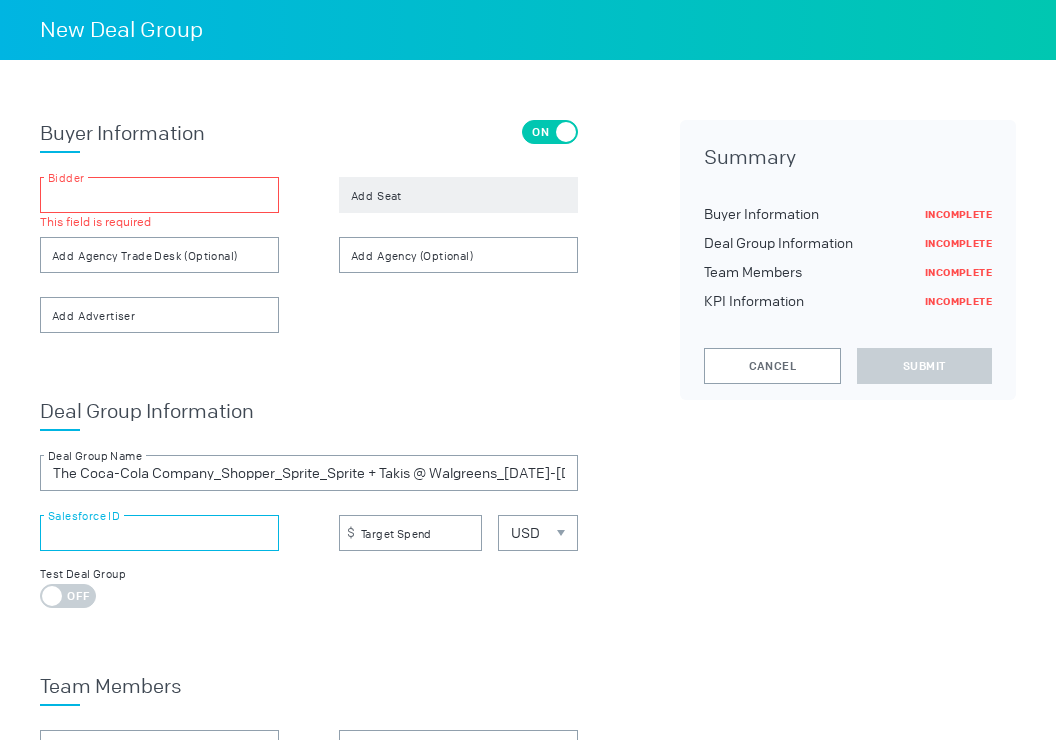click at bounding box center [159, 533] 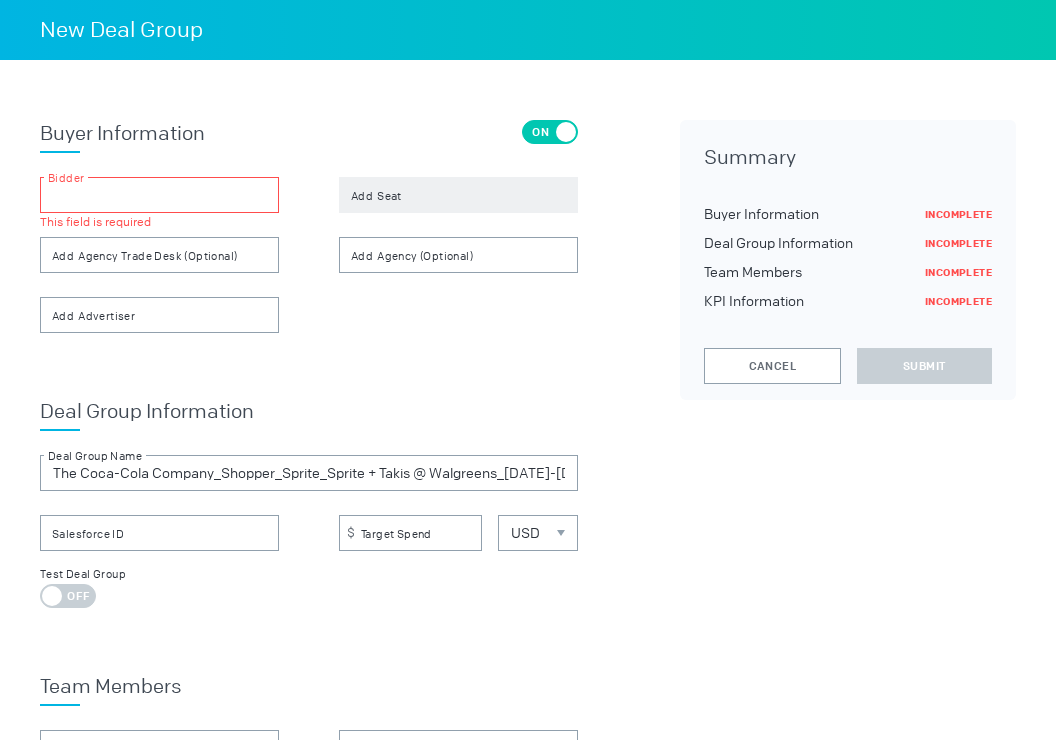 click at bounding box center [159, 195] 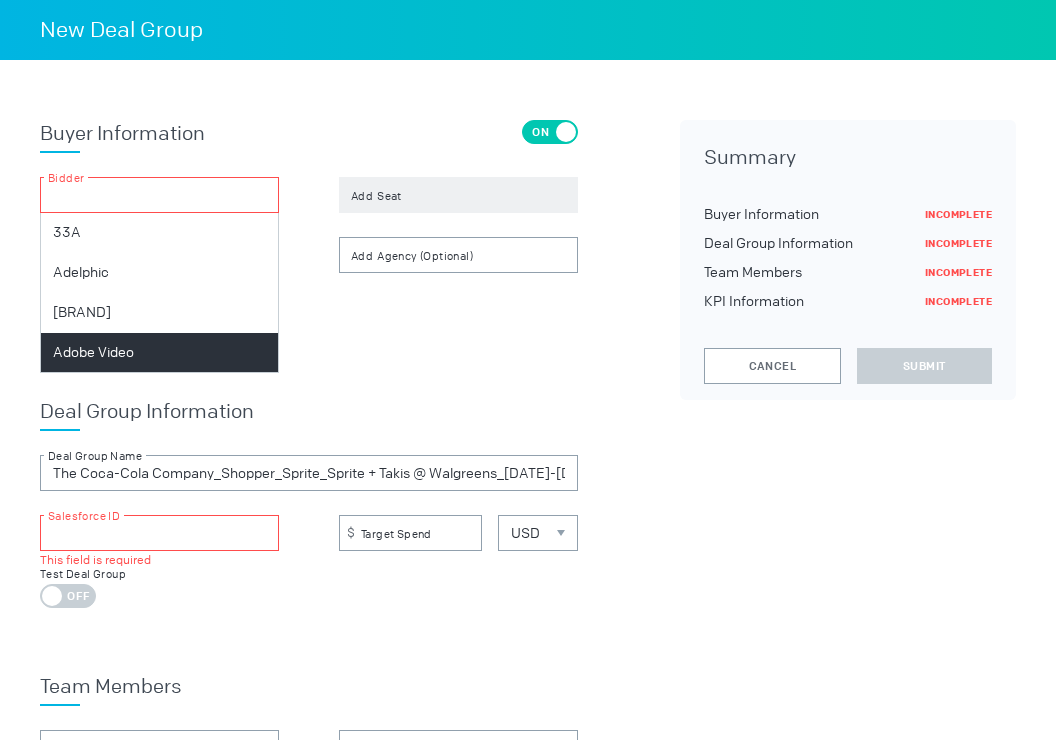 click at bounding box center [159, 533] 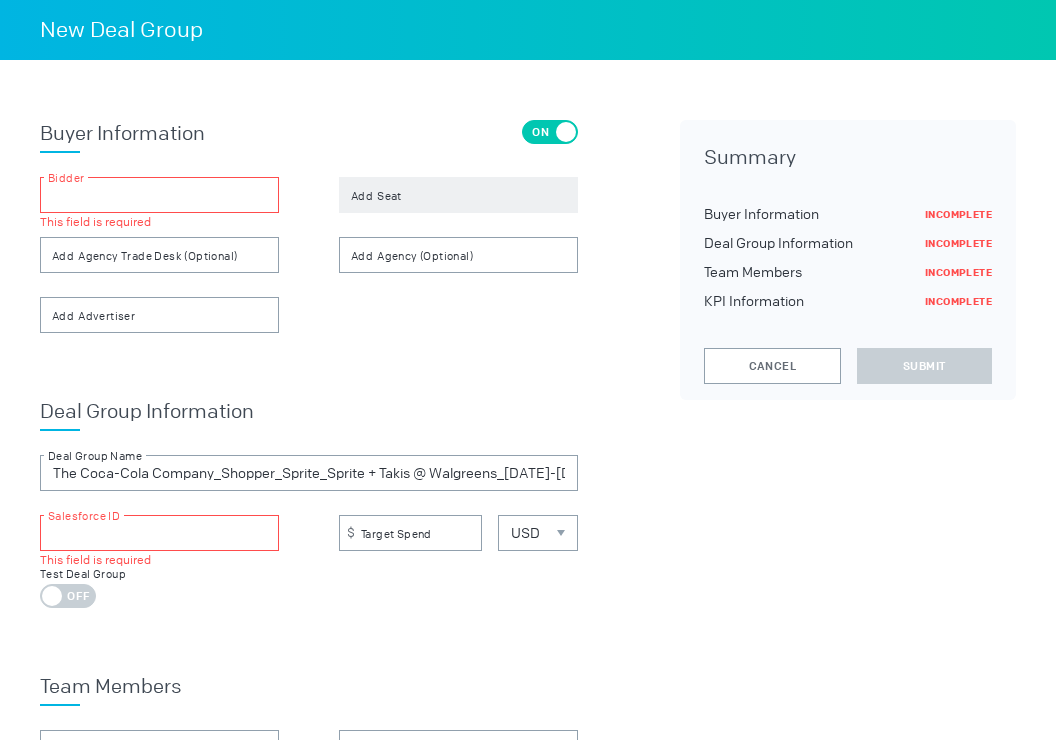 paste on "006Rl00000uK8hBIAS" 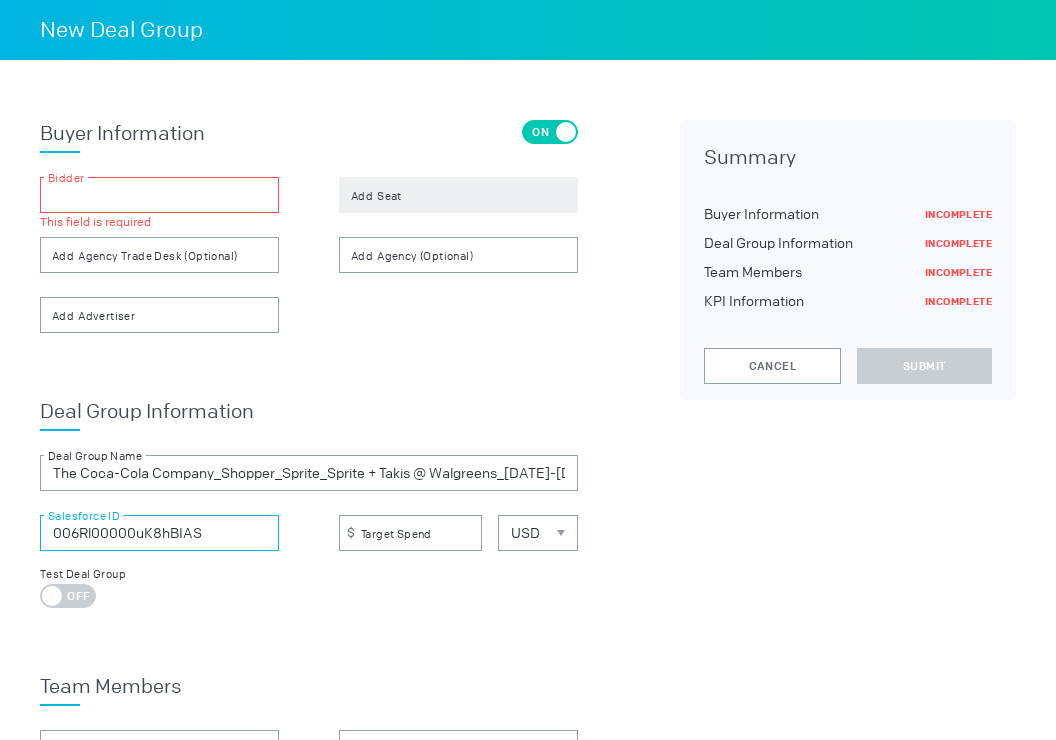 type on "006Rl00000uK8hBIAS" 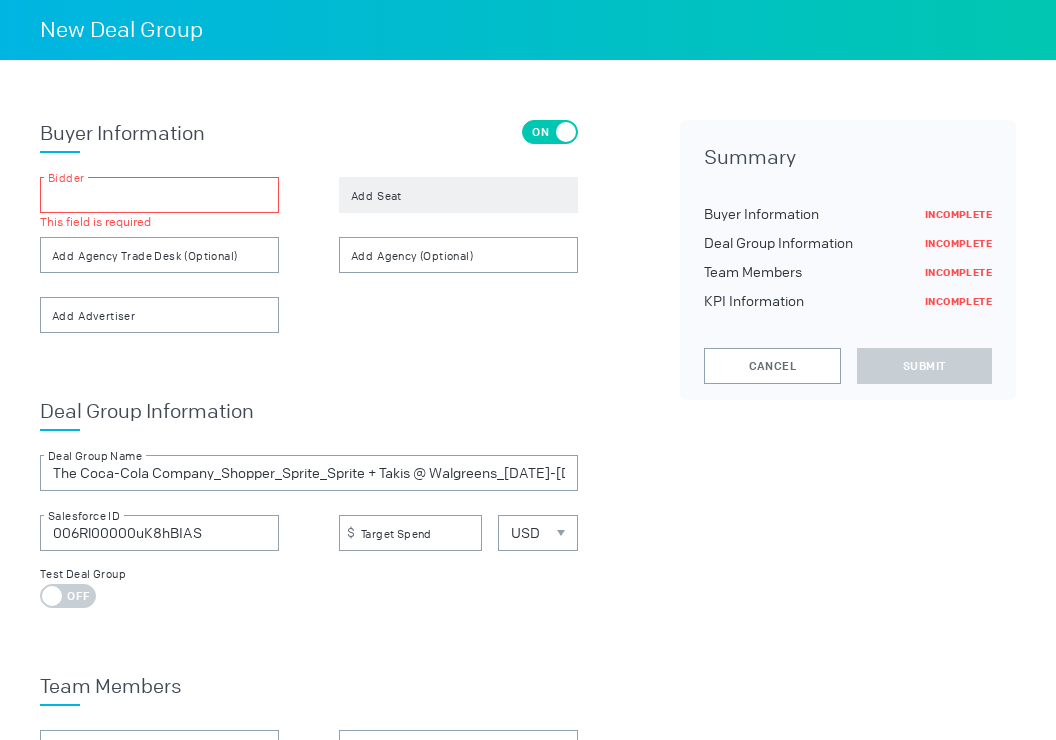 click at bounding box center [159, 195] 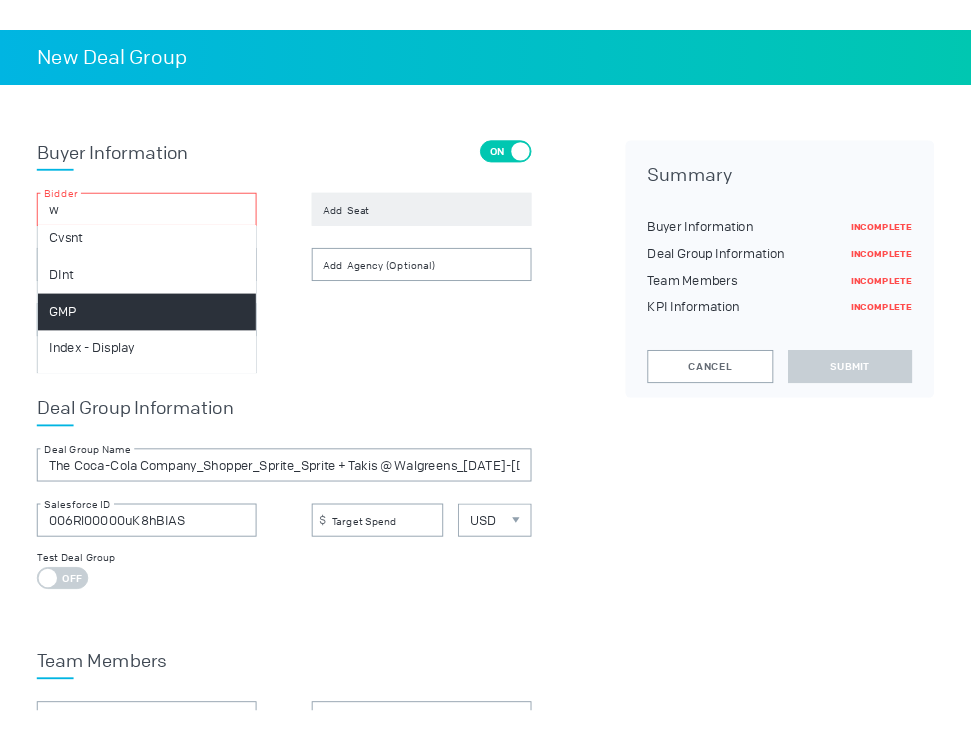 scroll, scrollTop: 0, scrollLeft: 0, axis: both 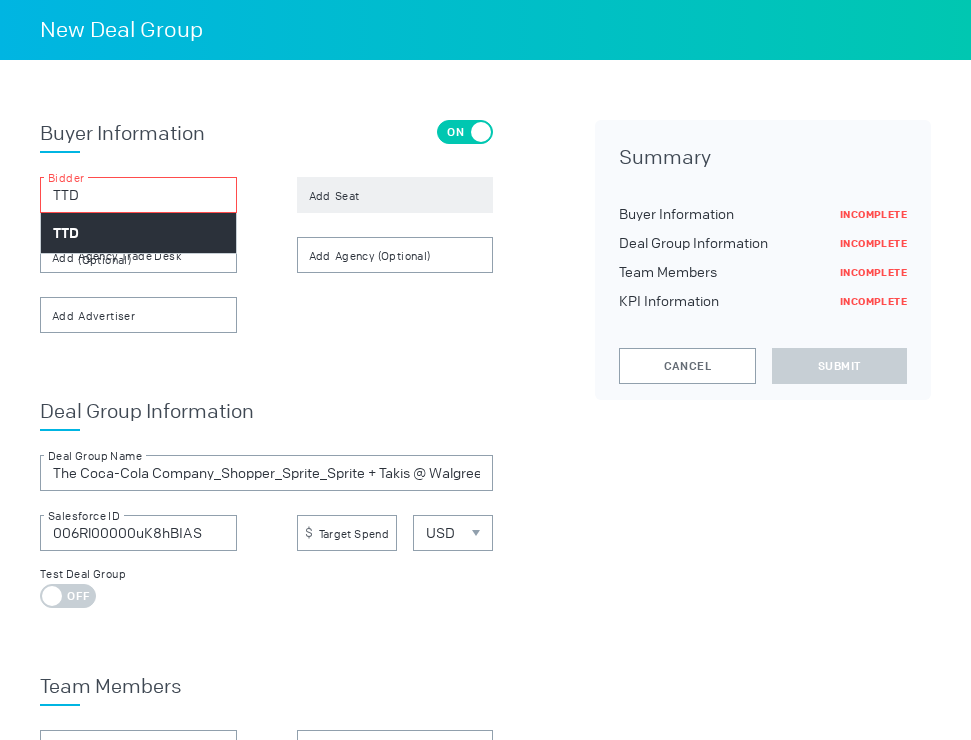 type on "TTD" 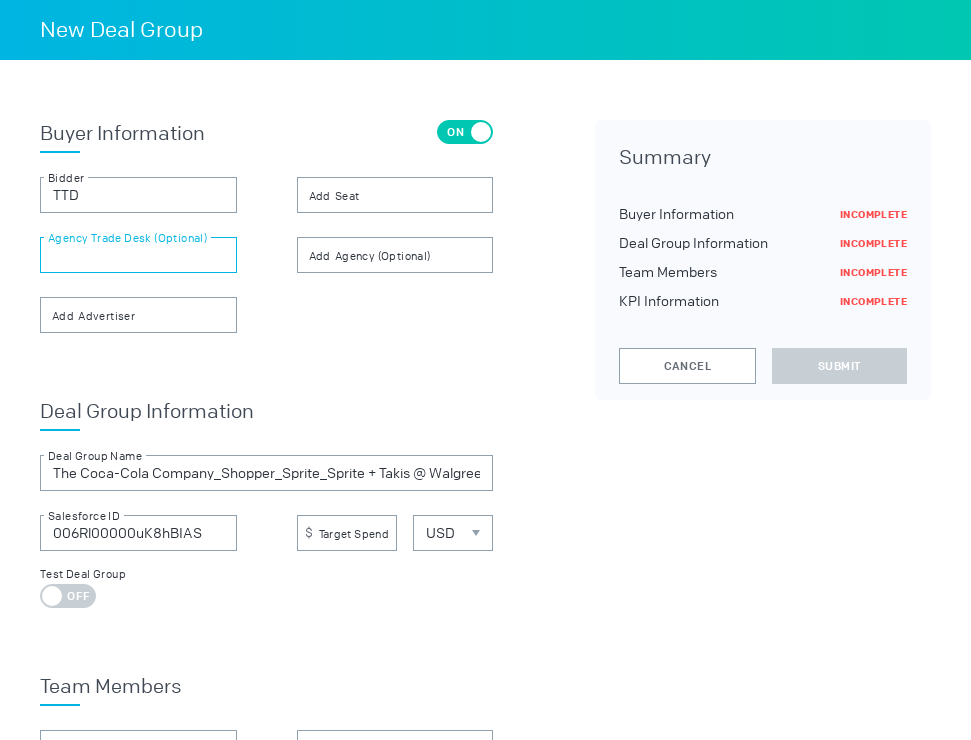 click at bounding box center (138, 255) 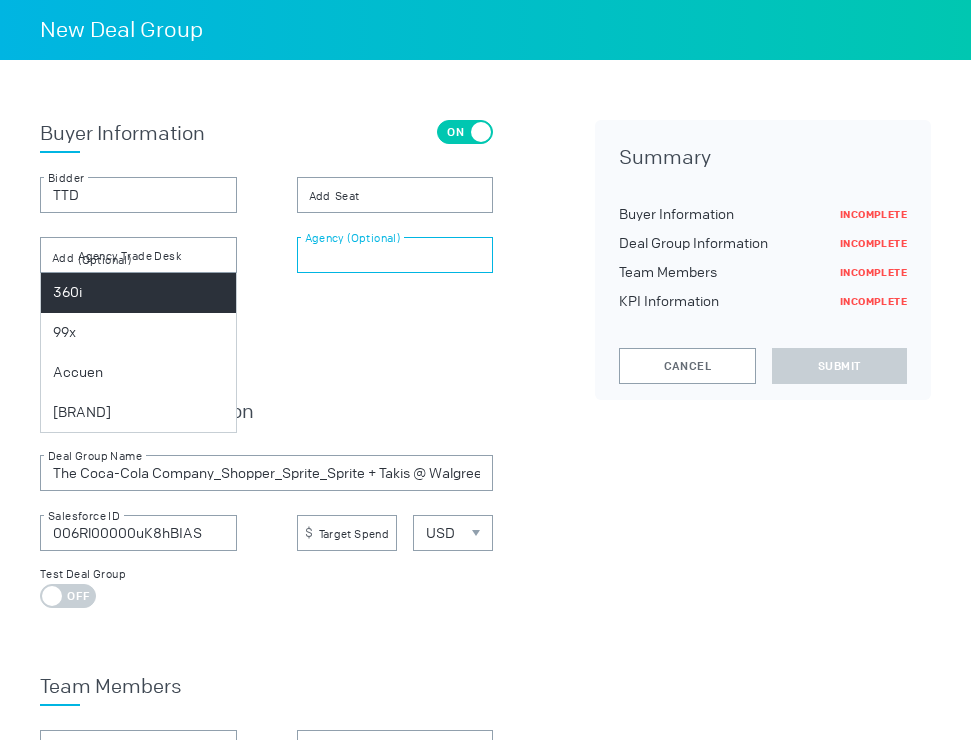 click at bounding box center (395, 255) 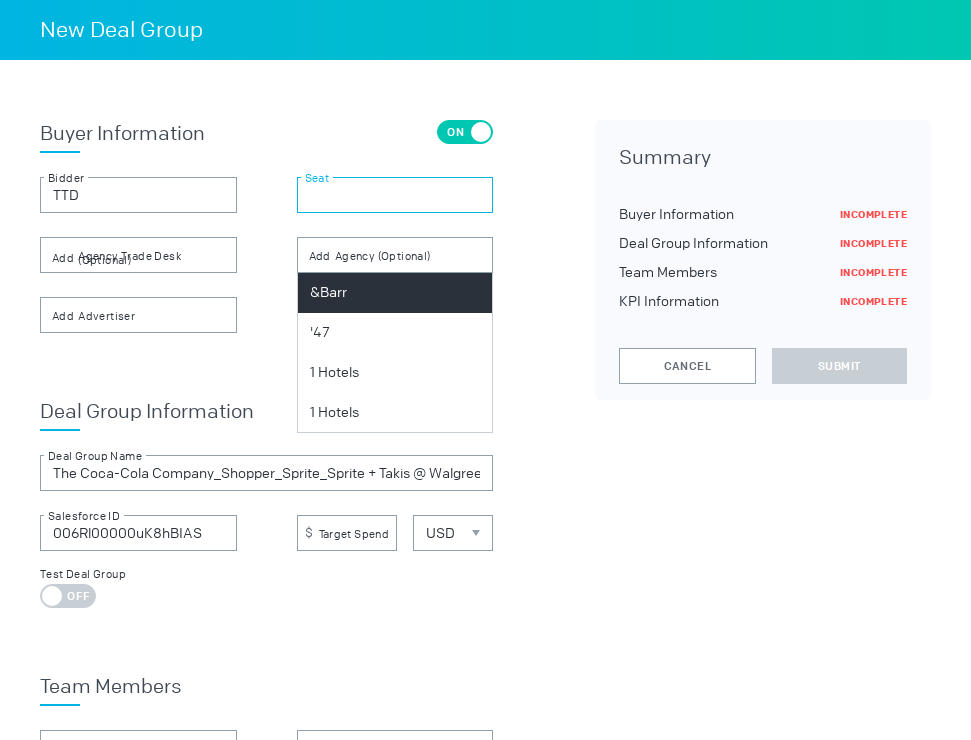 click at bounding box center (395, 195) 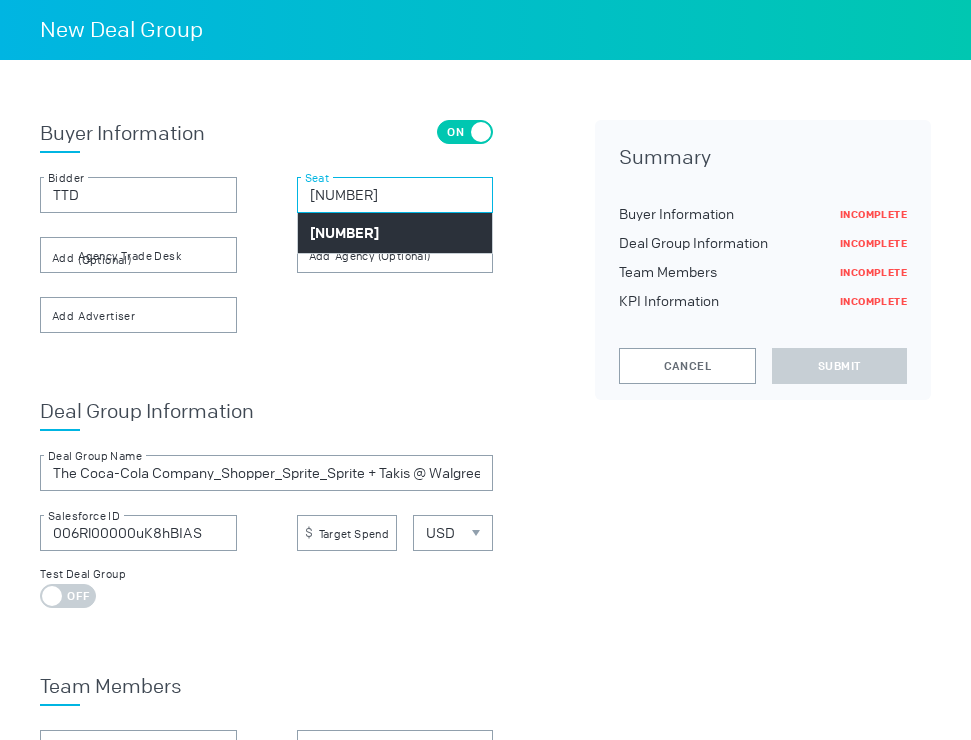 type on "[NUMBER]" 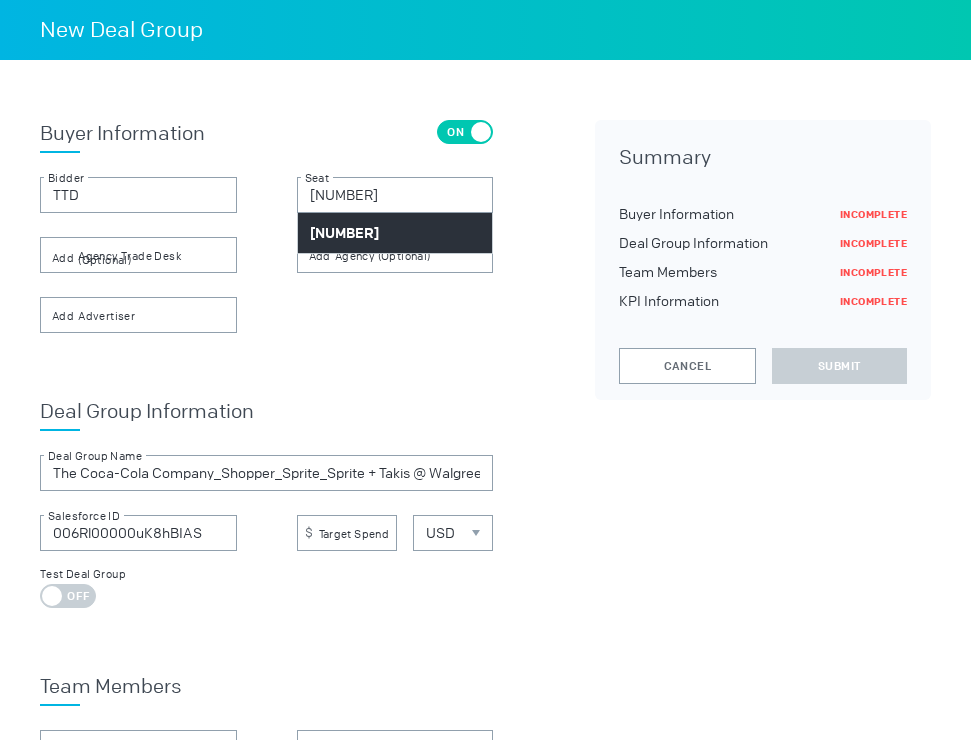 click on "[NUMBER]" at bounding box center (395, 233) 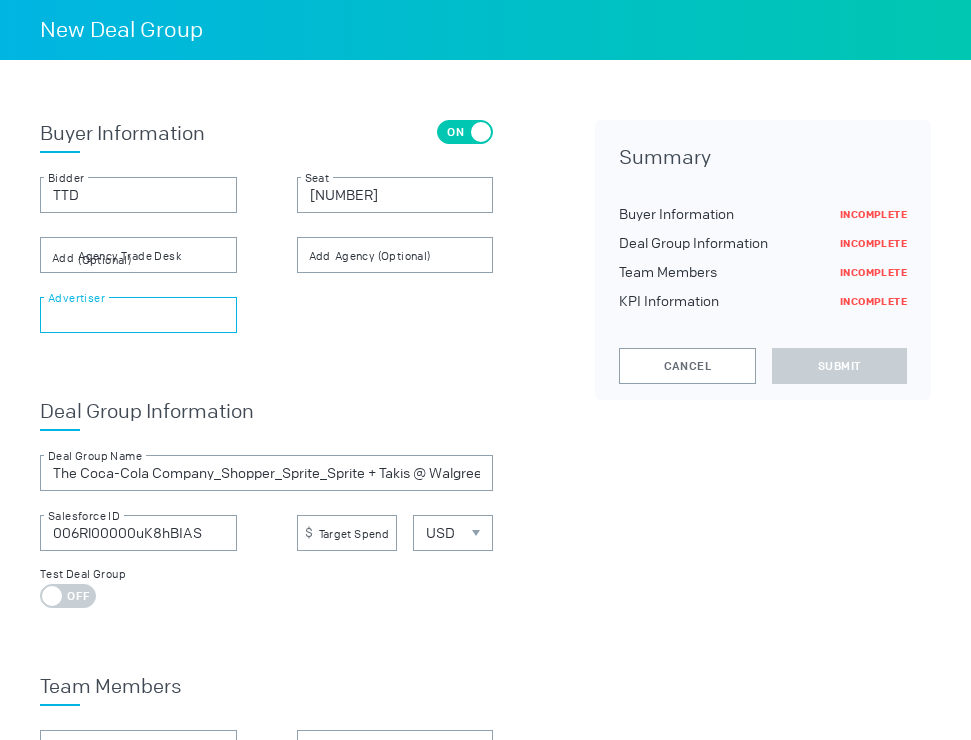 click at bounding box center [138, 315] 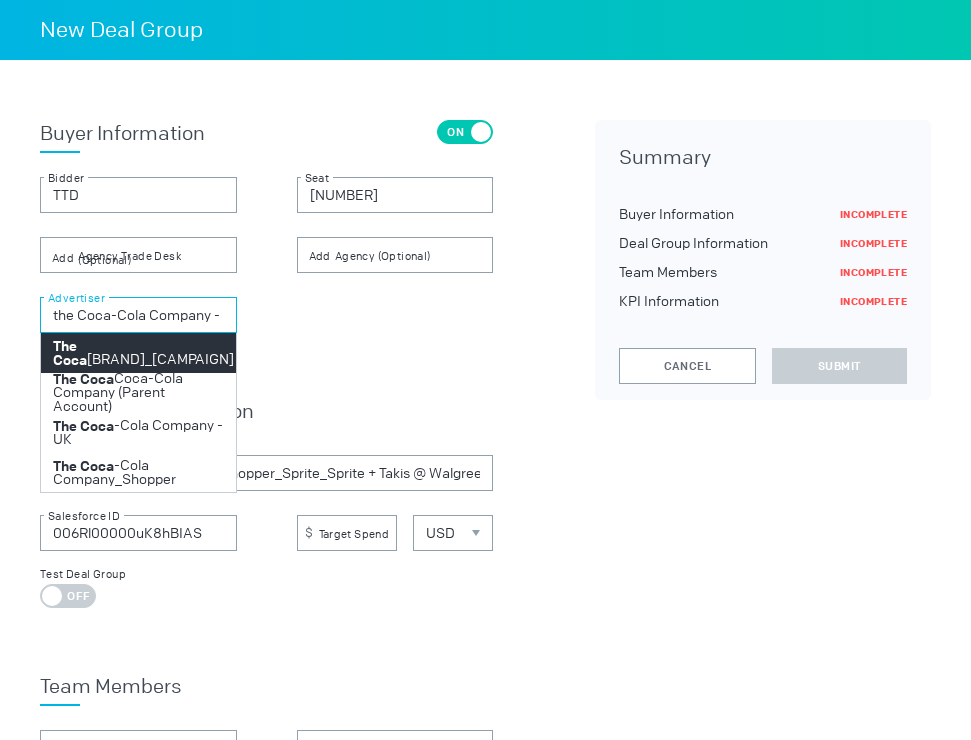 type on "the Coca-Cola Company - UK" 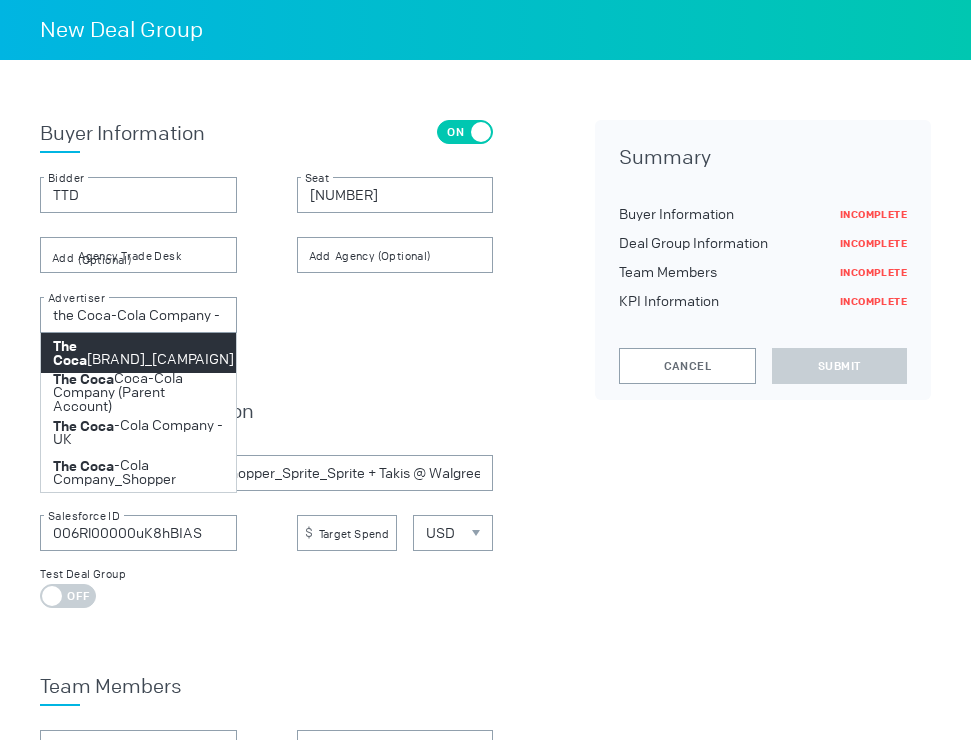 click on "The Coca-Cola Company - Shopper" at bounding box center (143, 353) 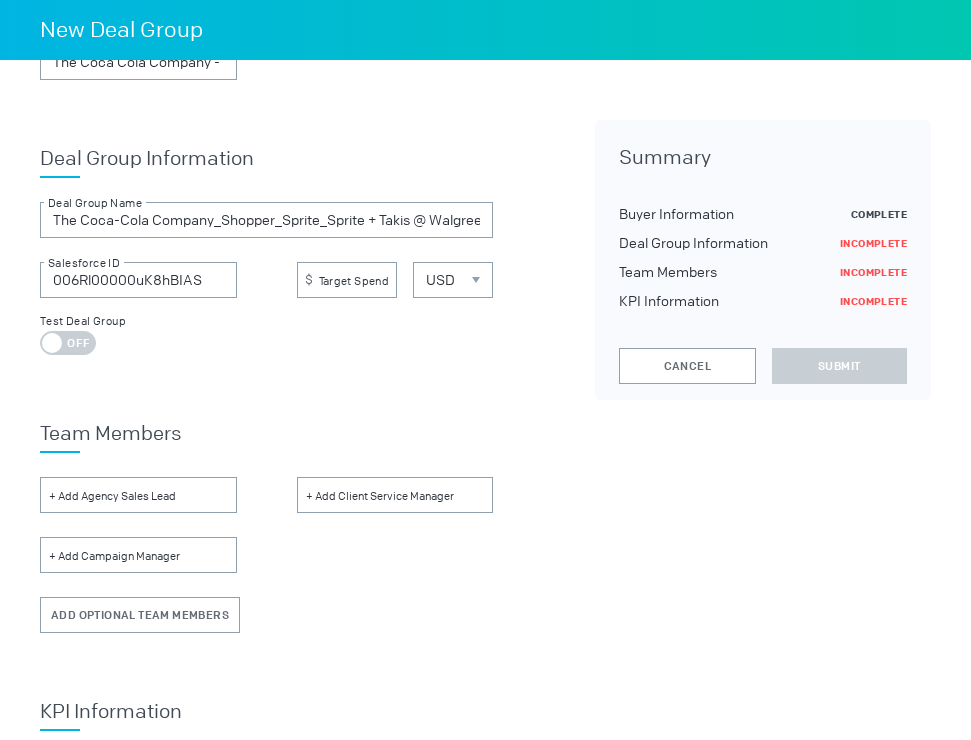 scroll, scrollTop: 258, scrollLeft: 0, axis: vertical 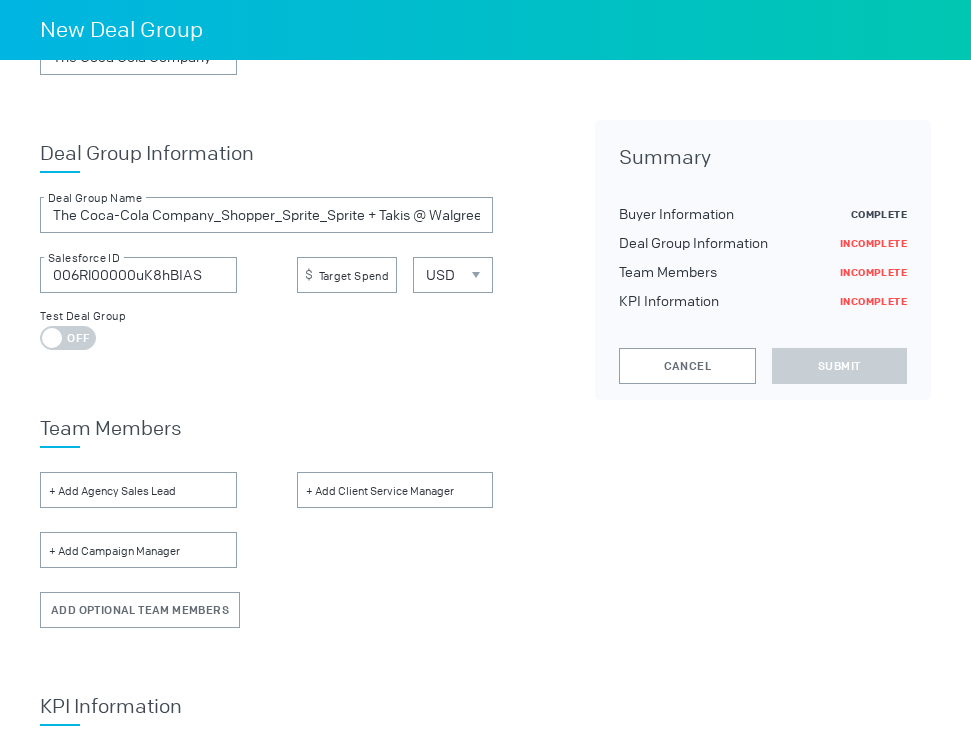 click on "Deal Group Information The Coca-Cola Company_Shopper_Sprite_Sprite + Takis @ Walgreens_[DATE]-[DATE] Deal Group Name 006Rl00000uK8hBIAS Salesforce ID Target Spend  USD  USD Test Deal Group On Off" at bounding box center [266, 245] 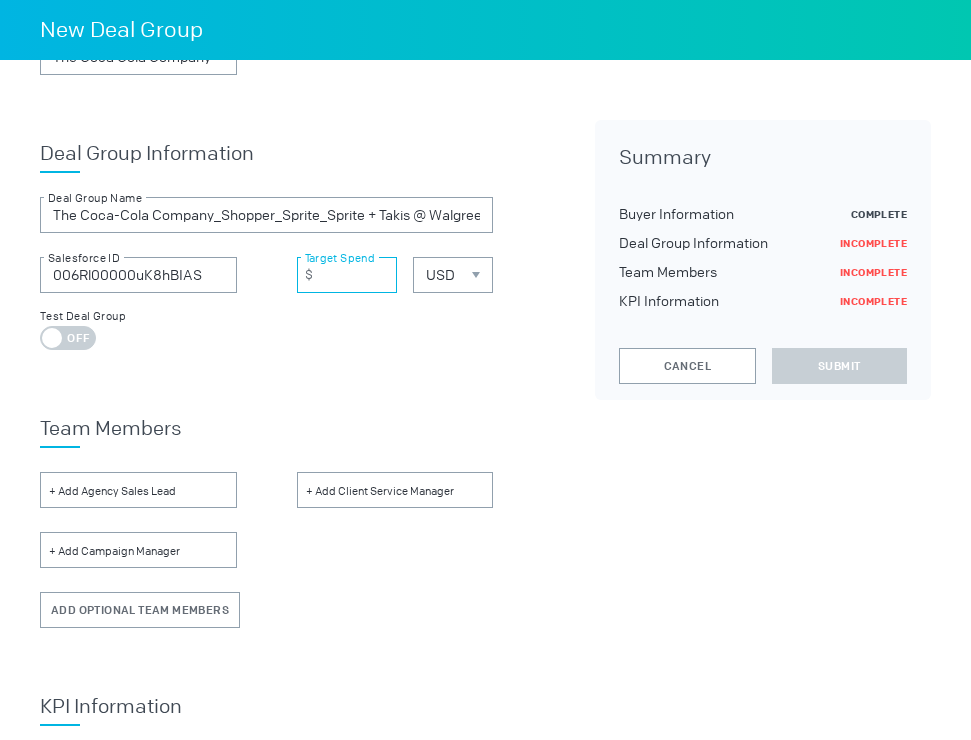 click at bounding box center [347, 275] 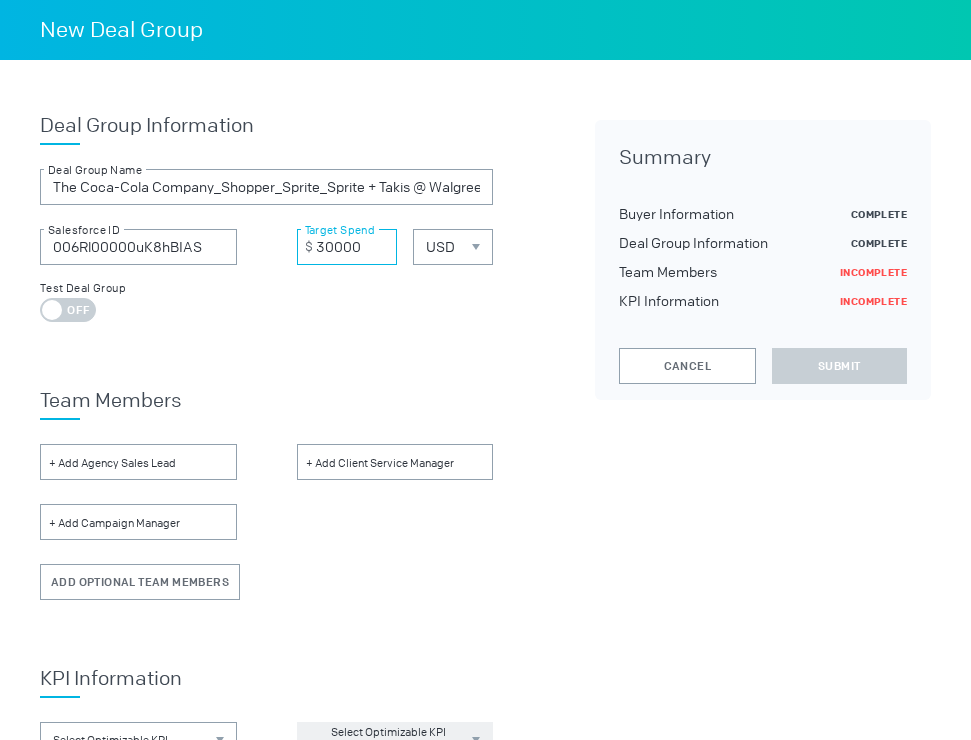 scroll, scrollTop: 292, scrollLeft: 0, axis: vertical 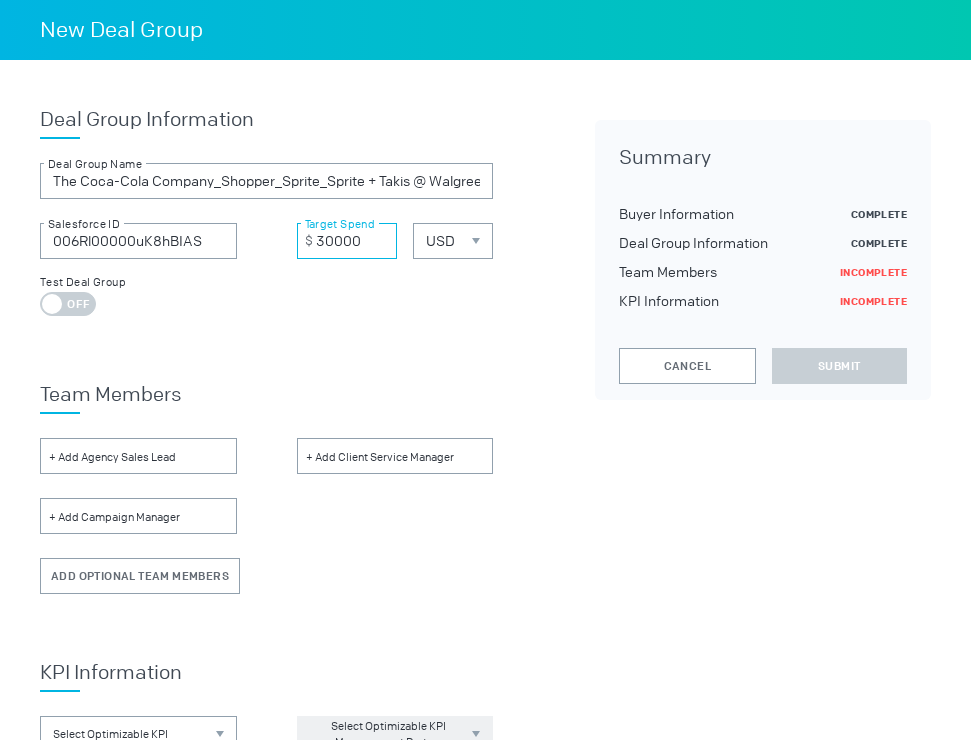 type on "30000" 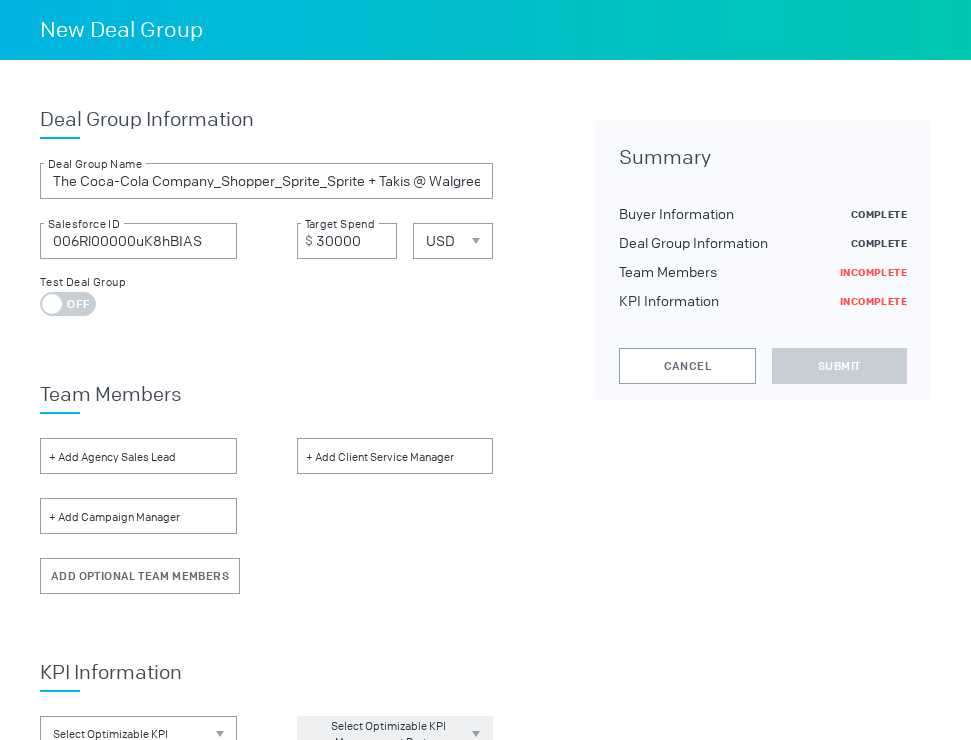 click at bounding box center [138, 456] 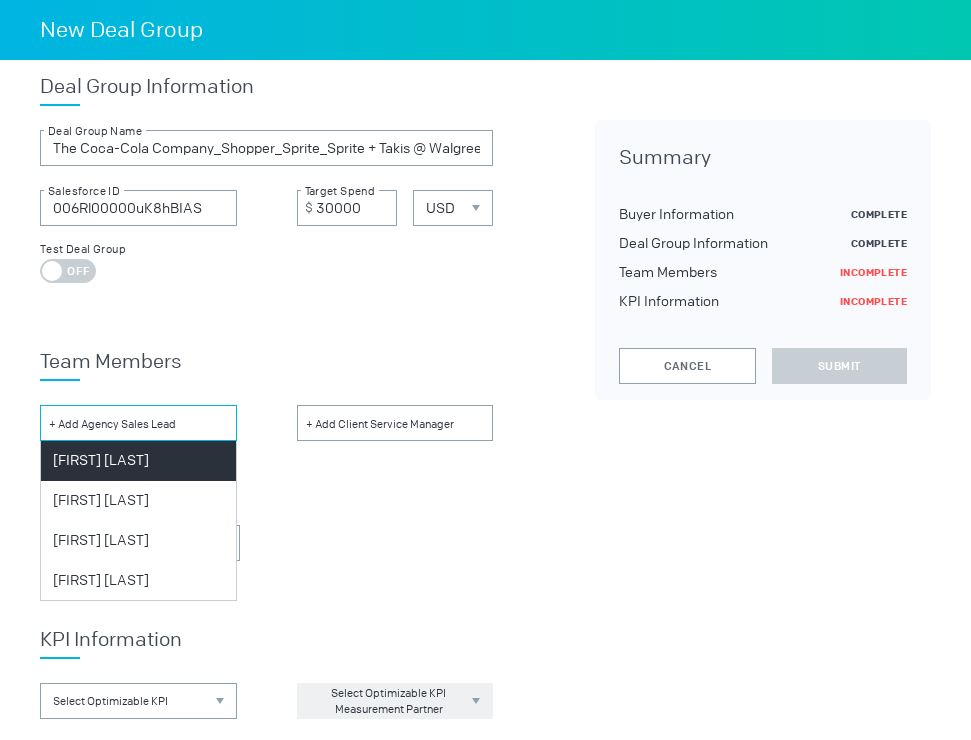scroll, scrollTop: 326, scrollLeft: 0, axis: vertical 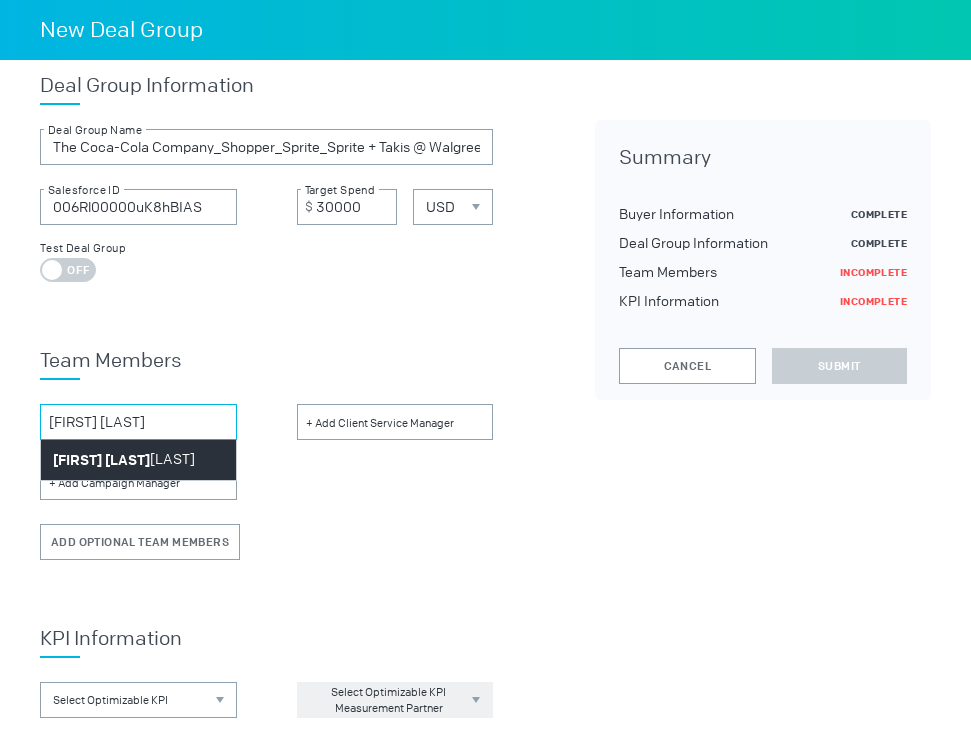 type on "[FIRST] [LAST]" 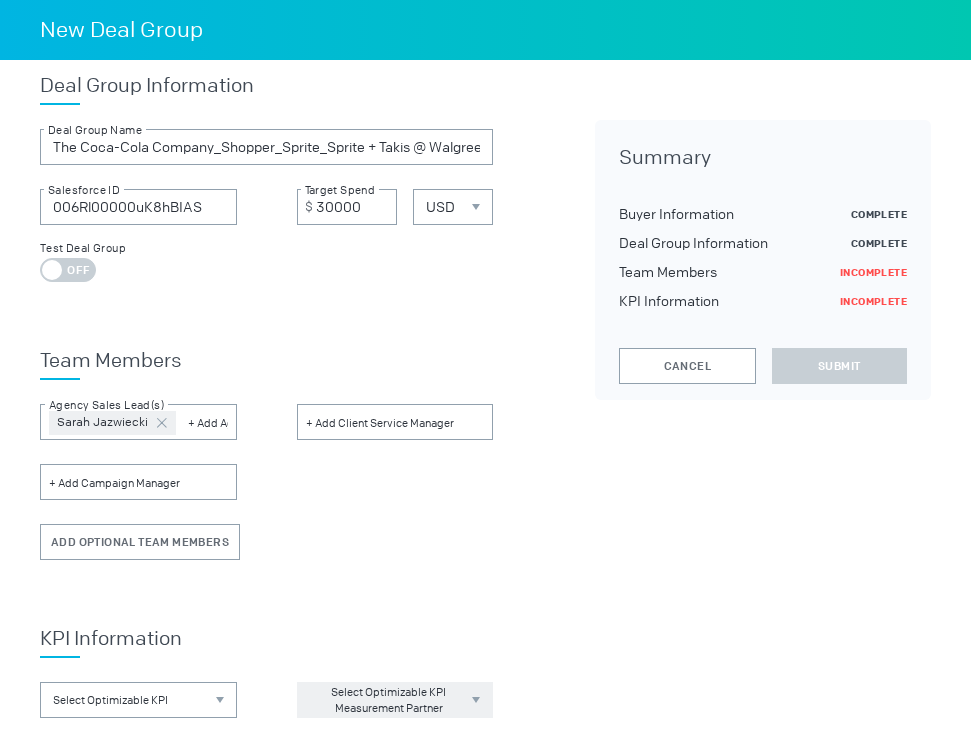 click at bounding box center [395, 422] 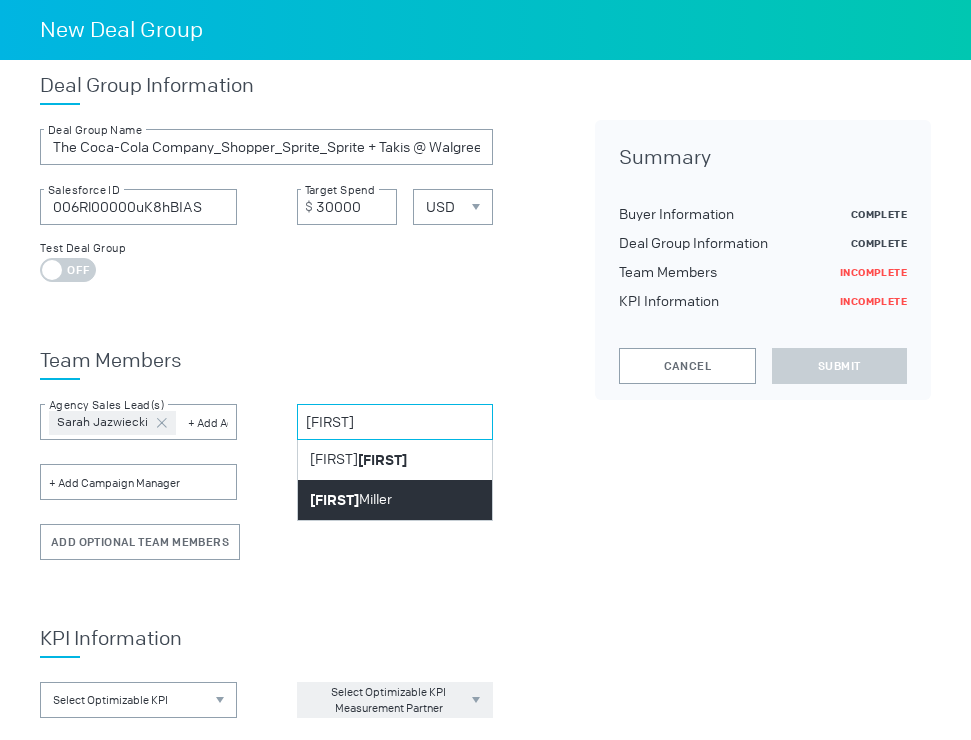 click on "[FIRST] [LAST]" at bounding box center [351, 500] 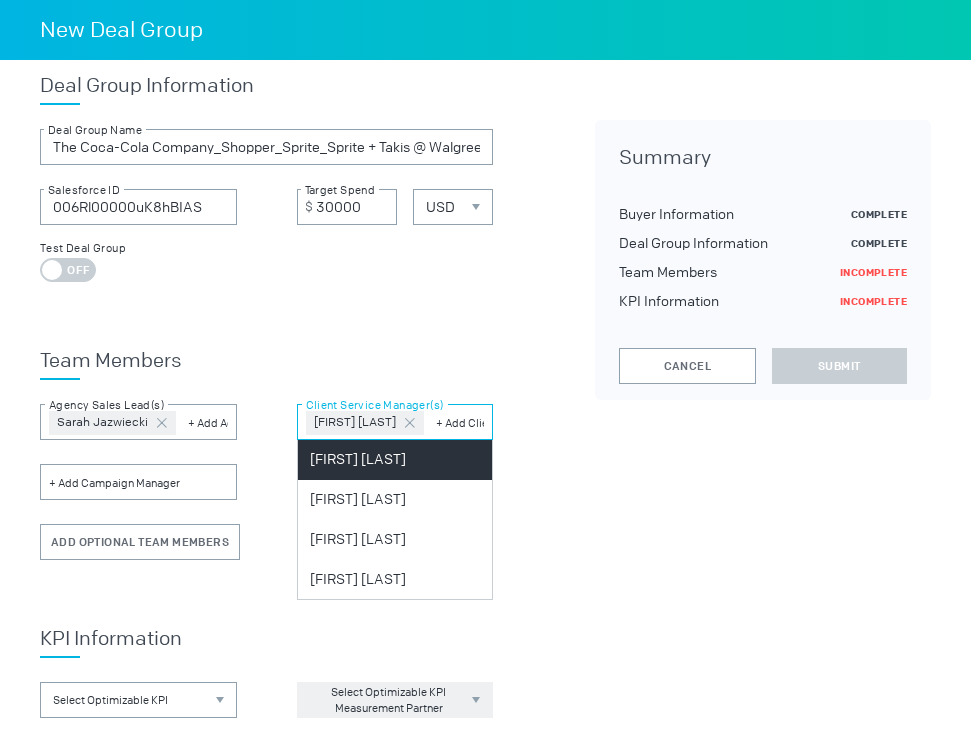 click at bounding box center (460, 422) 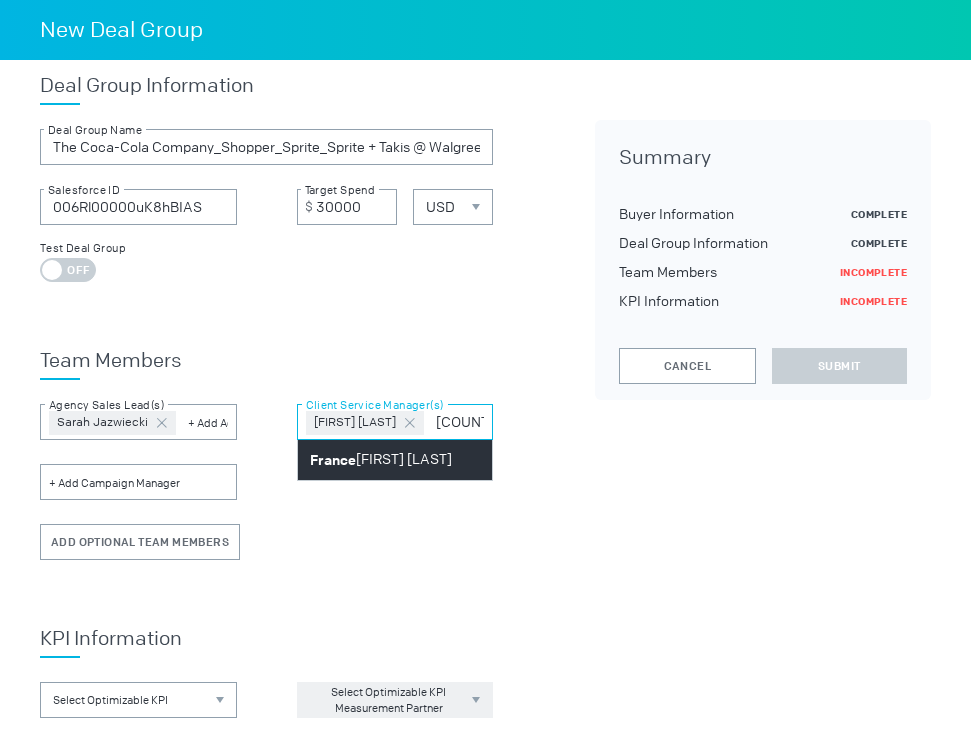 type on "[COUNTRY]" 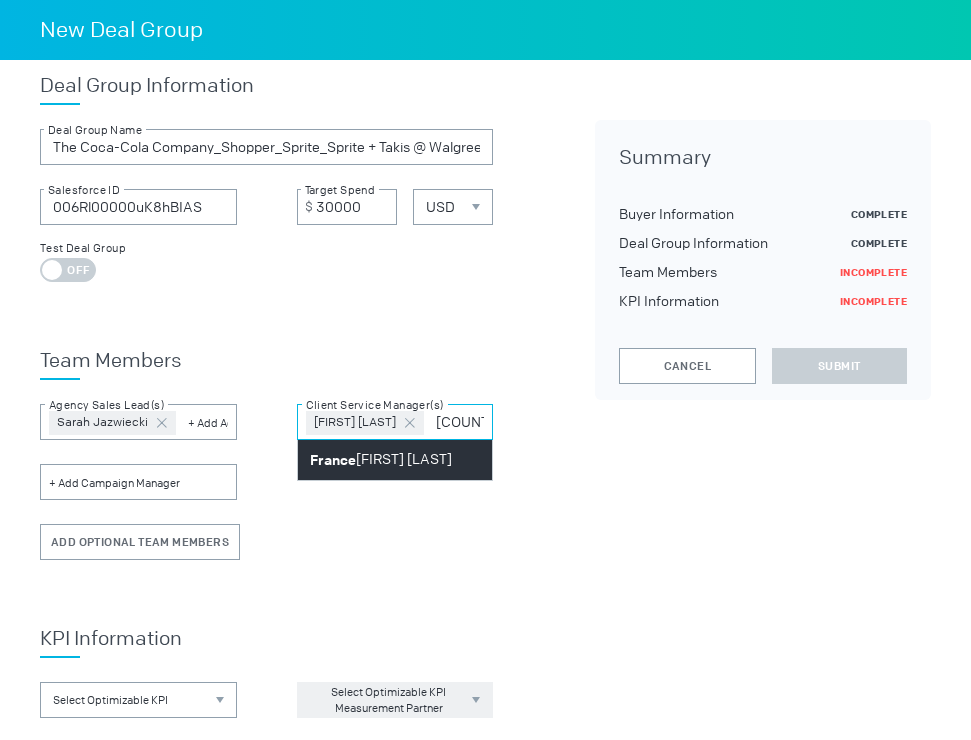 click on "[LAST] [LAST]" at bounding box center [395, 460] 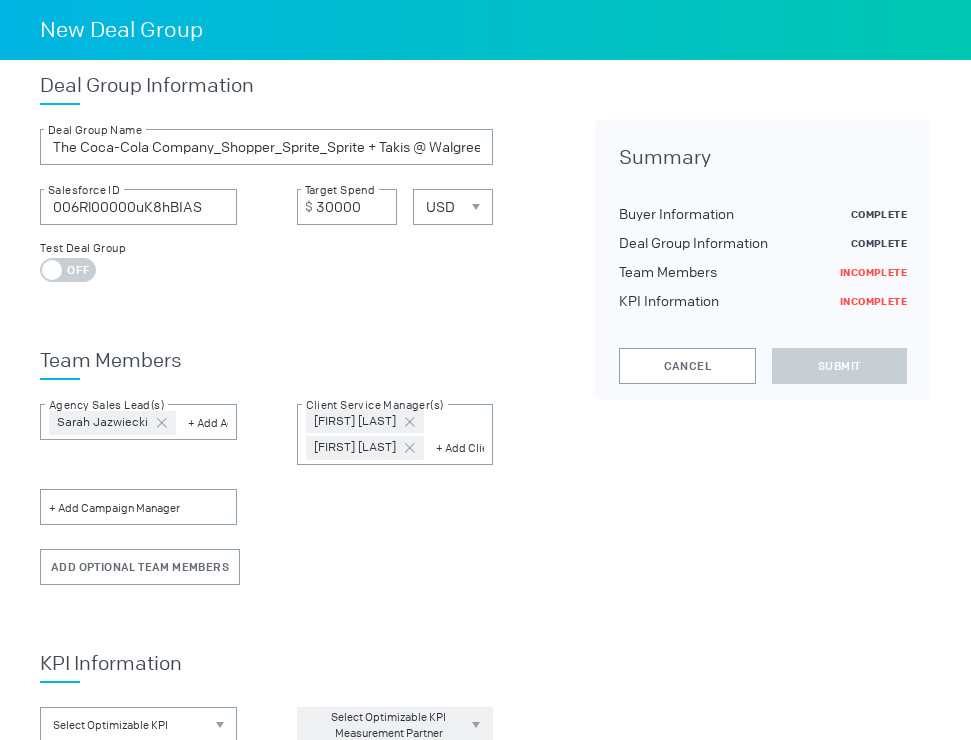 click at bounding box center [138, 507] 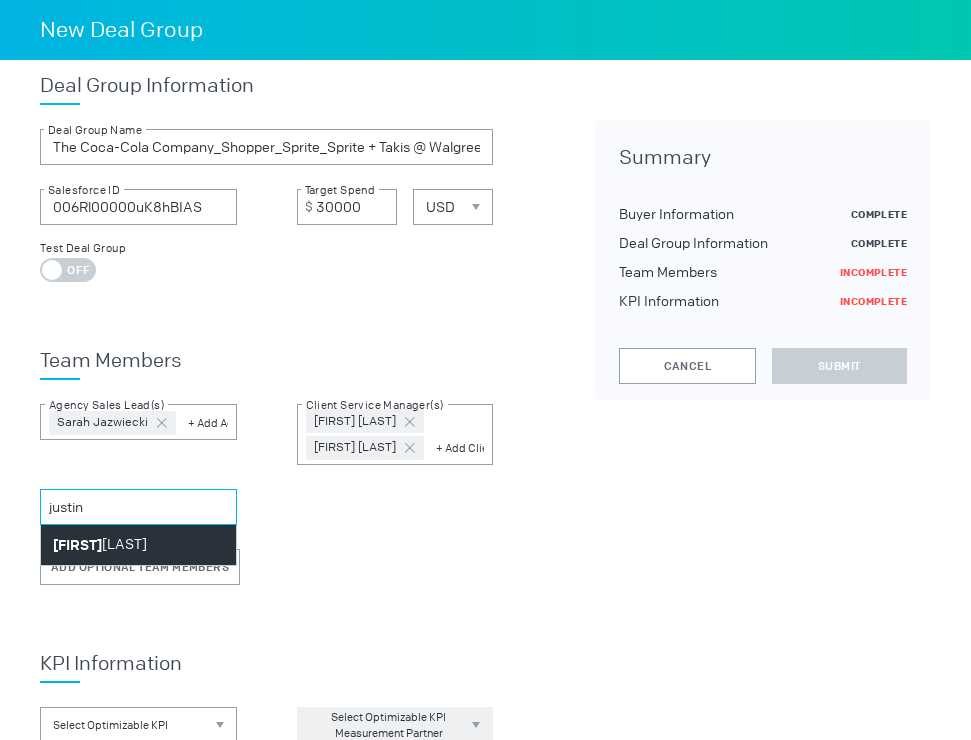 type on "justin" 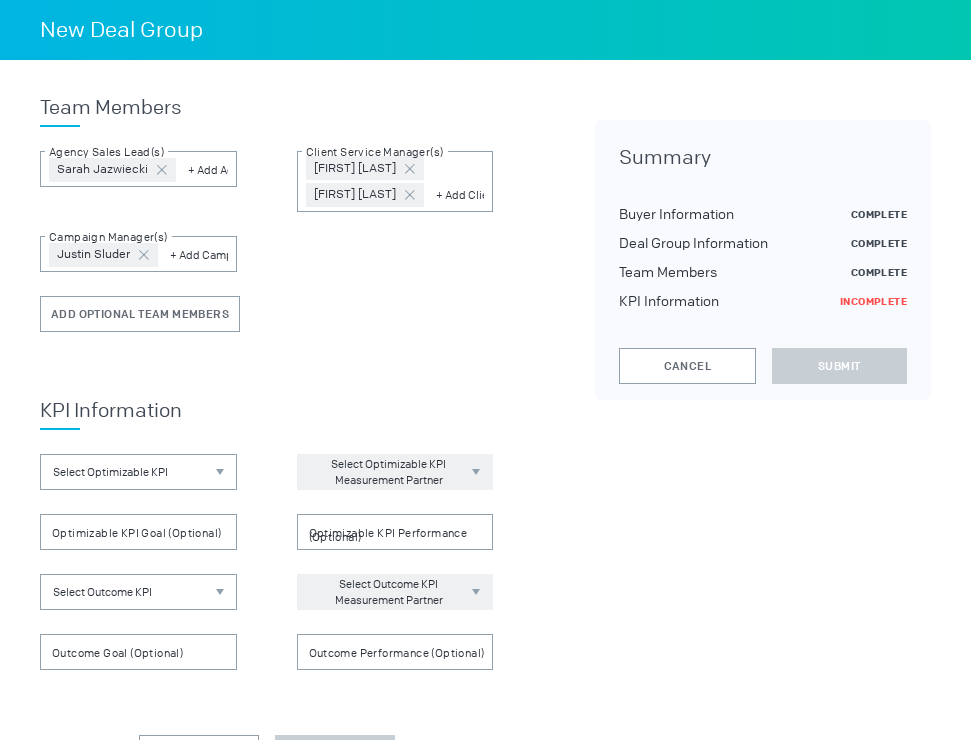 scroll, scrollTop: 604, scrollLeft: 0, axis: vertical 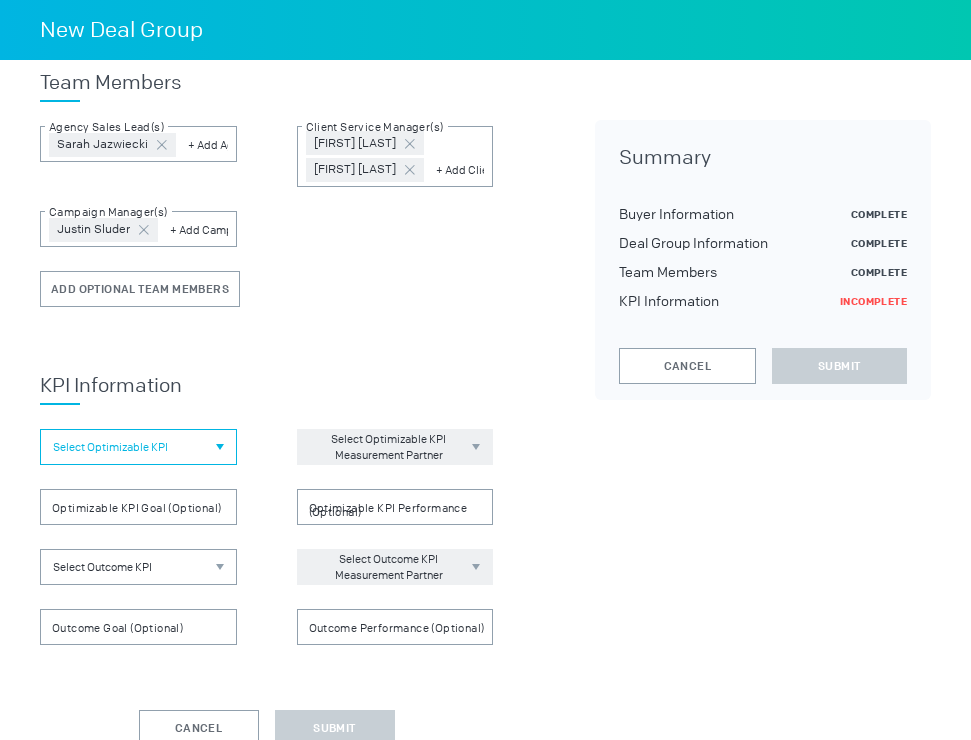 click on "Select Optimizable KPI" at bounding box center (138, 447) 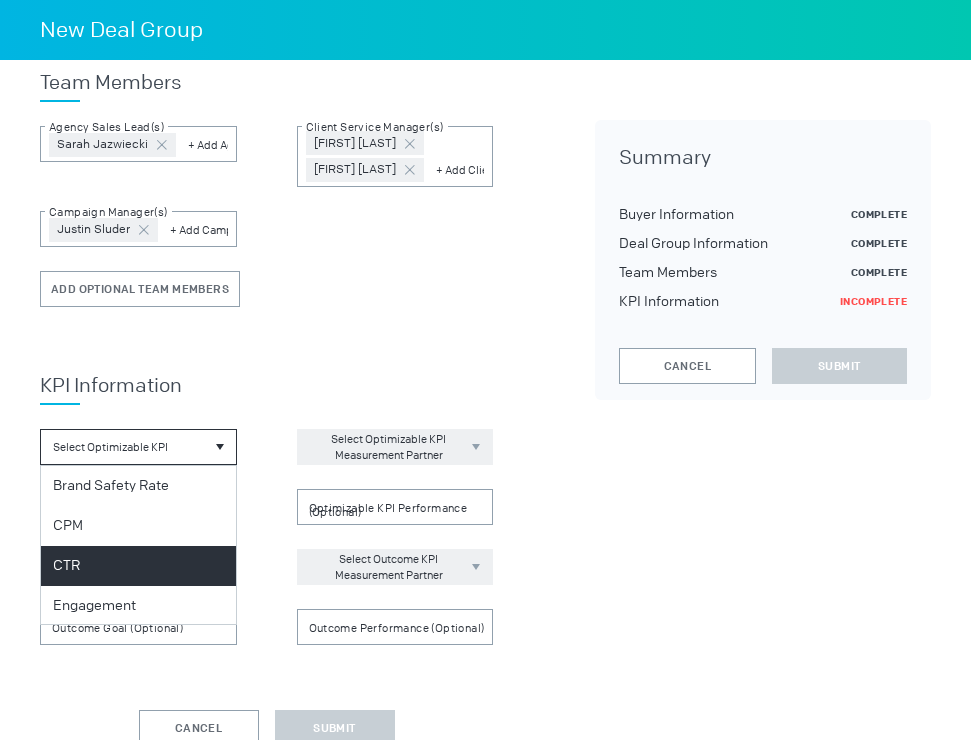 click on "CTR" at bounding box center [138, 566] 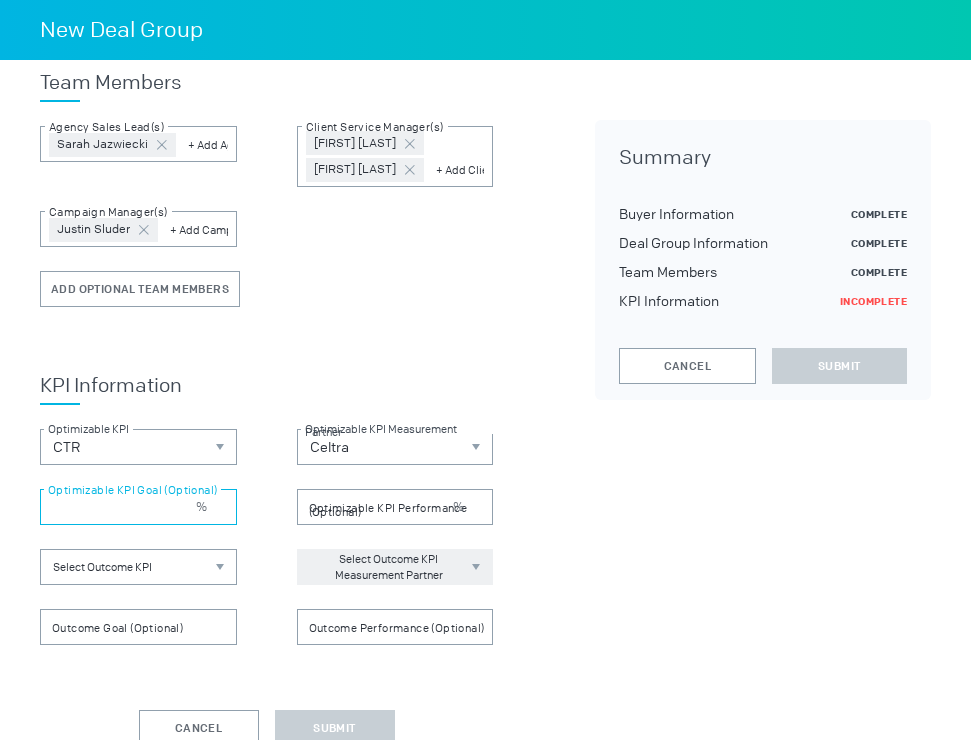 click at bounding box center (138, 507) 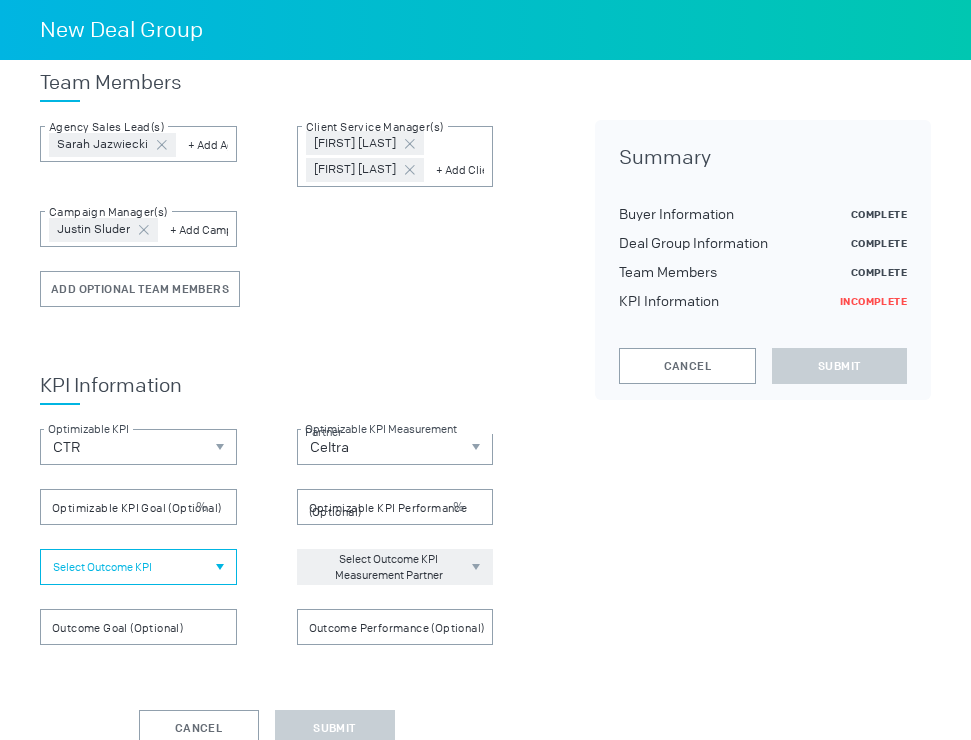 click on "Select Outcome KPI" at bounding box center [138, 567] 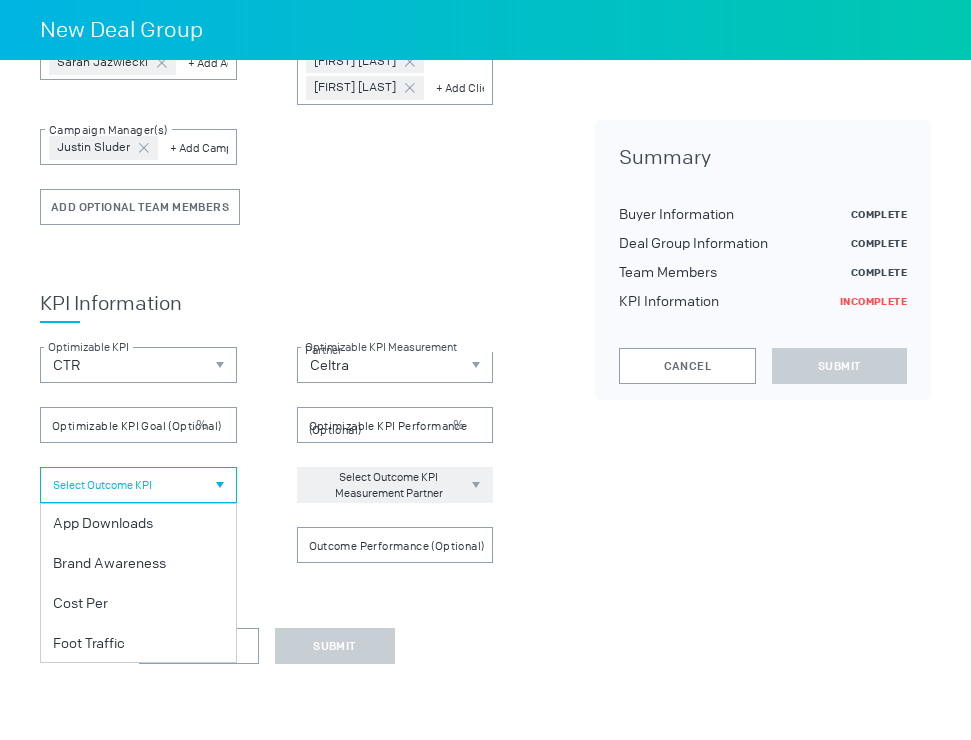scroll, scrollTop: 701, scrollLeft: 0, axis: vertical 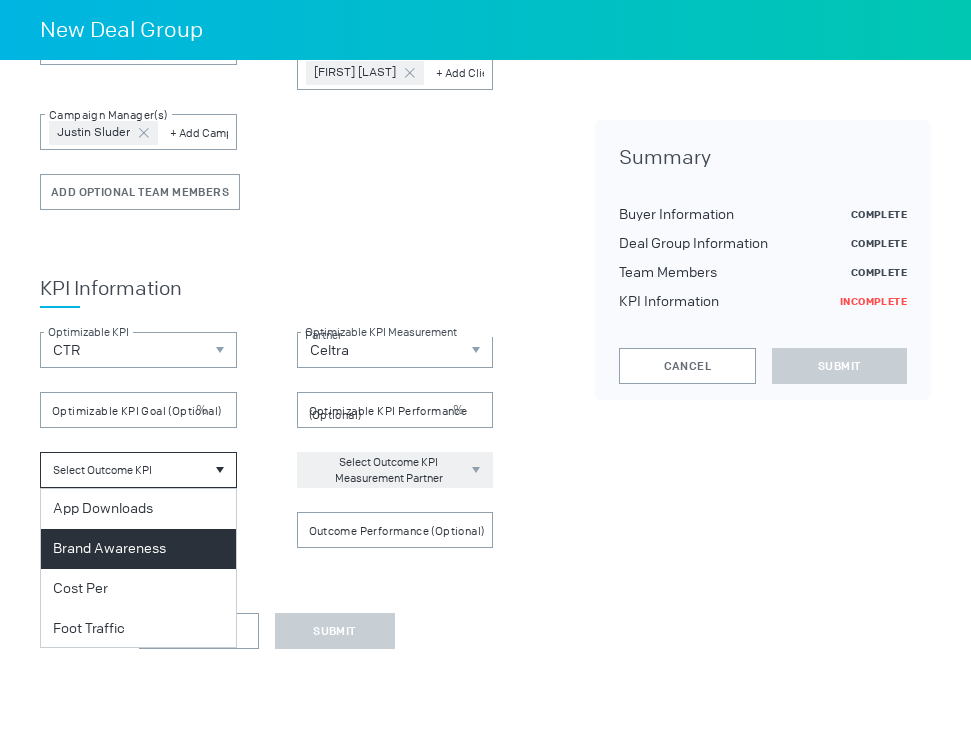 click on "Brand Awareness" at bounding box center [138, 549] 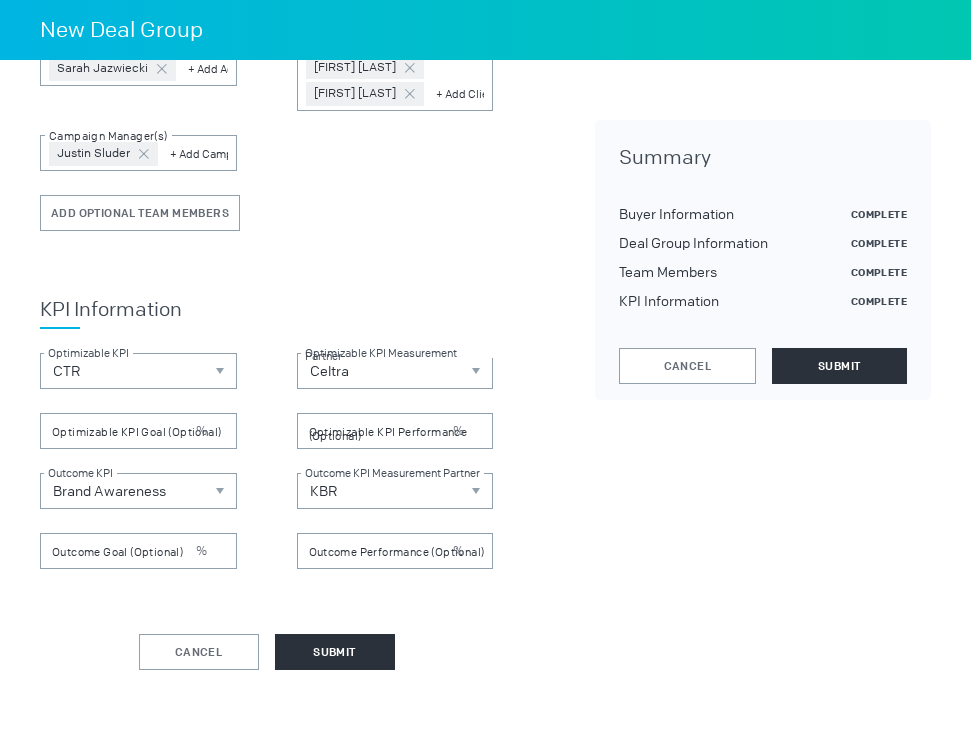 scroll, scrollTop: 706, scrollLeft: 0, axis: vertical 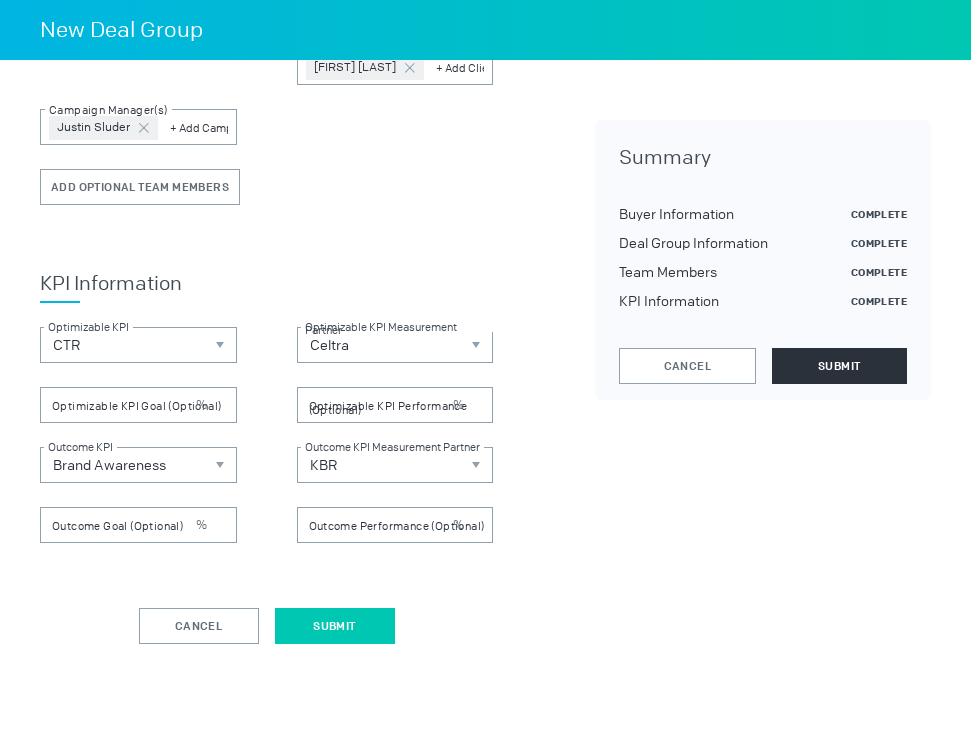 click on "Submit" at bounding box center [335, 626] 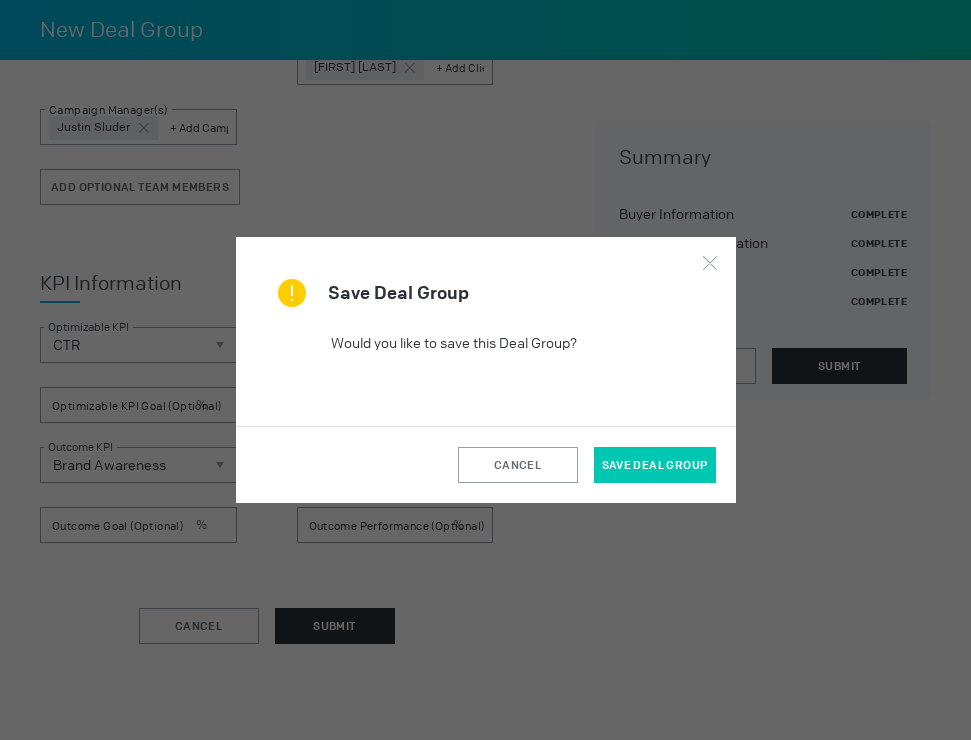 click on "Save Deal Group" at bounding box center (655, 465) 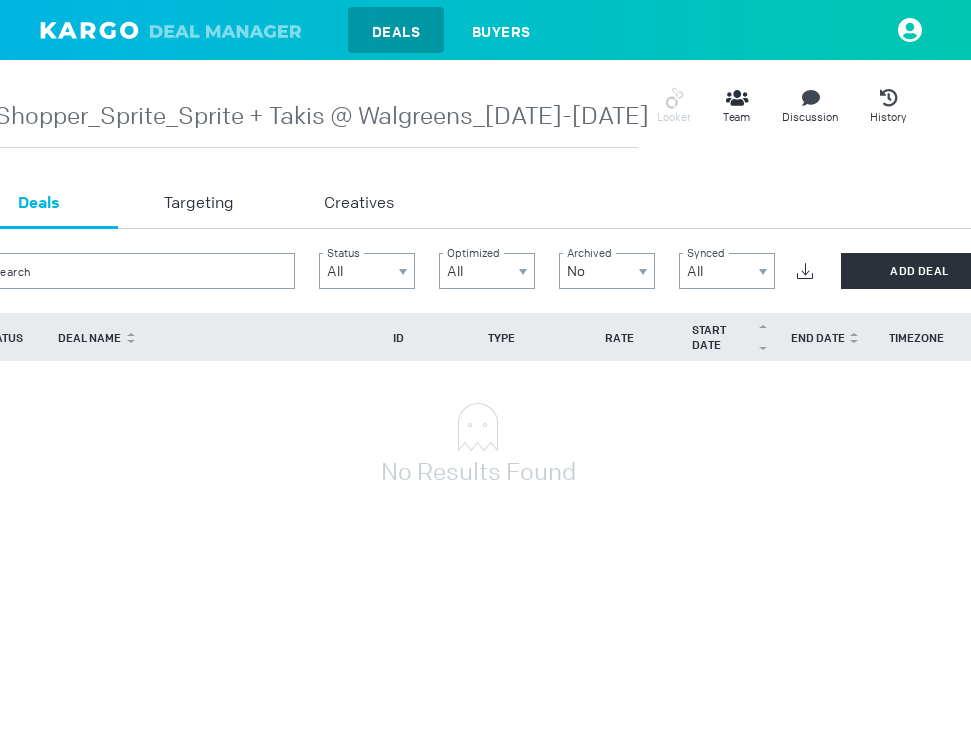 scroll, scrollTop: 0, scrollLeft: 359, axis: horizontal 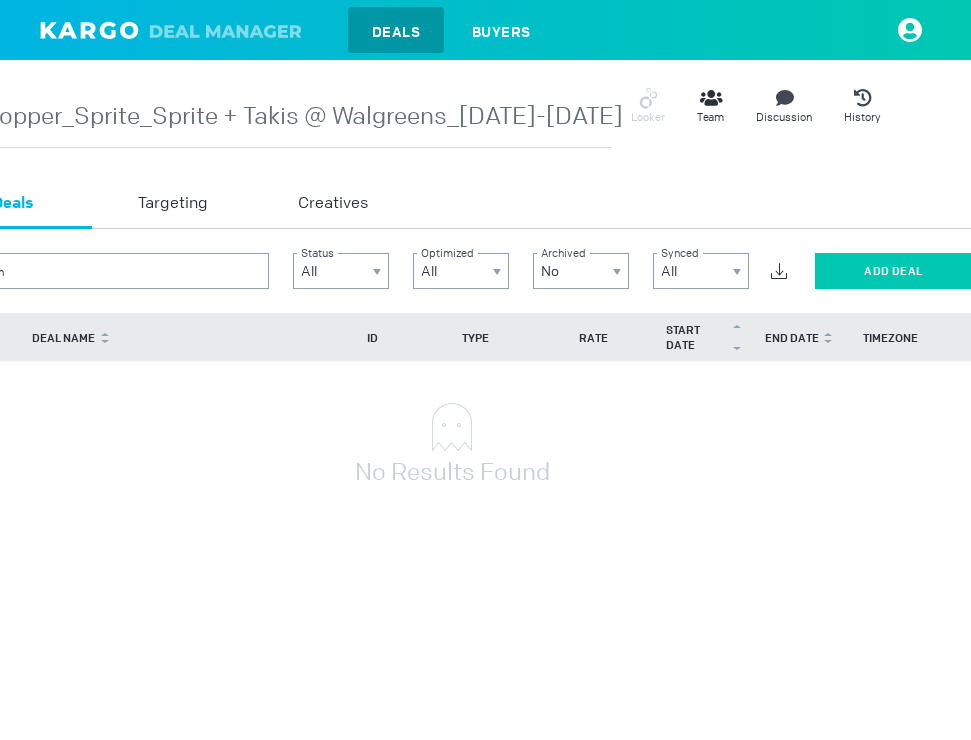 click on "Add Deal" at bounding box center [893, 271] 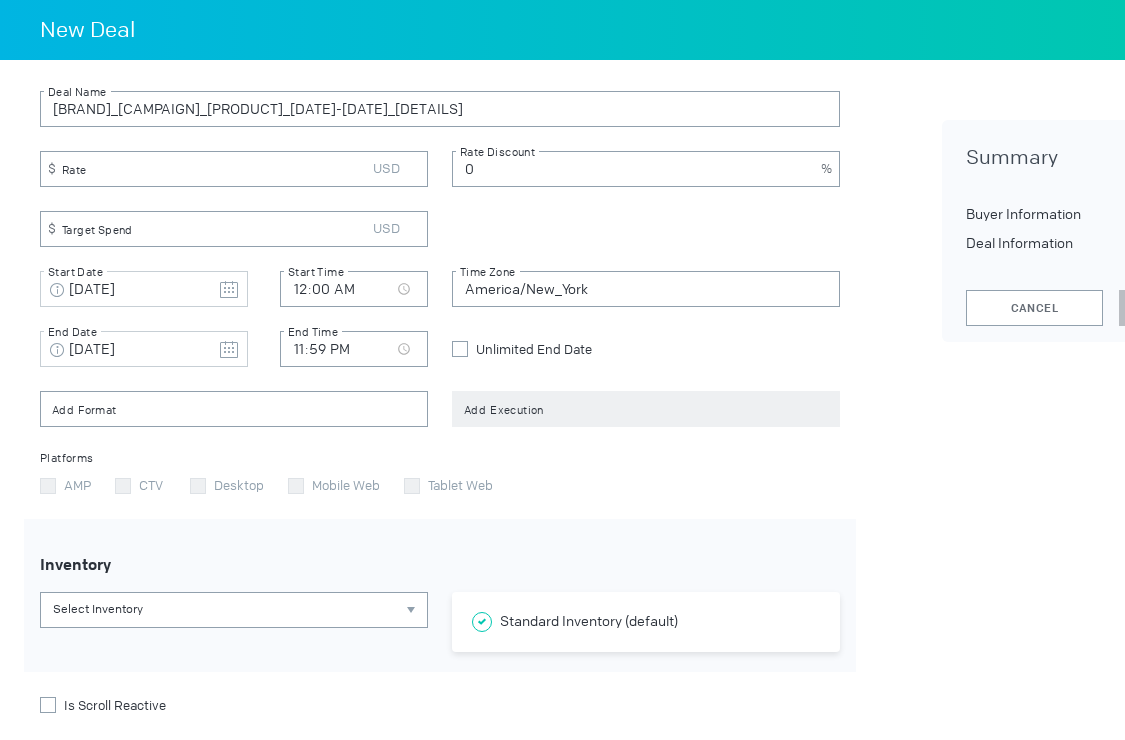 scroll, scrollTop: 0, scrollLeft: 0, axis: both 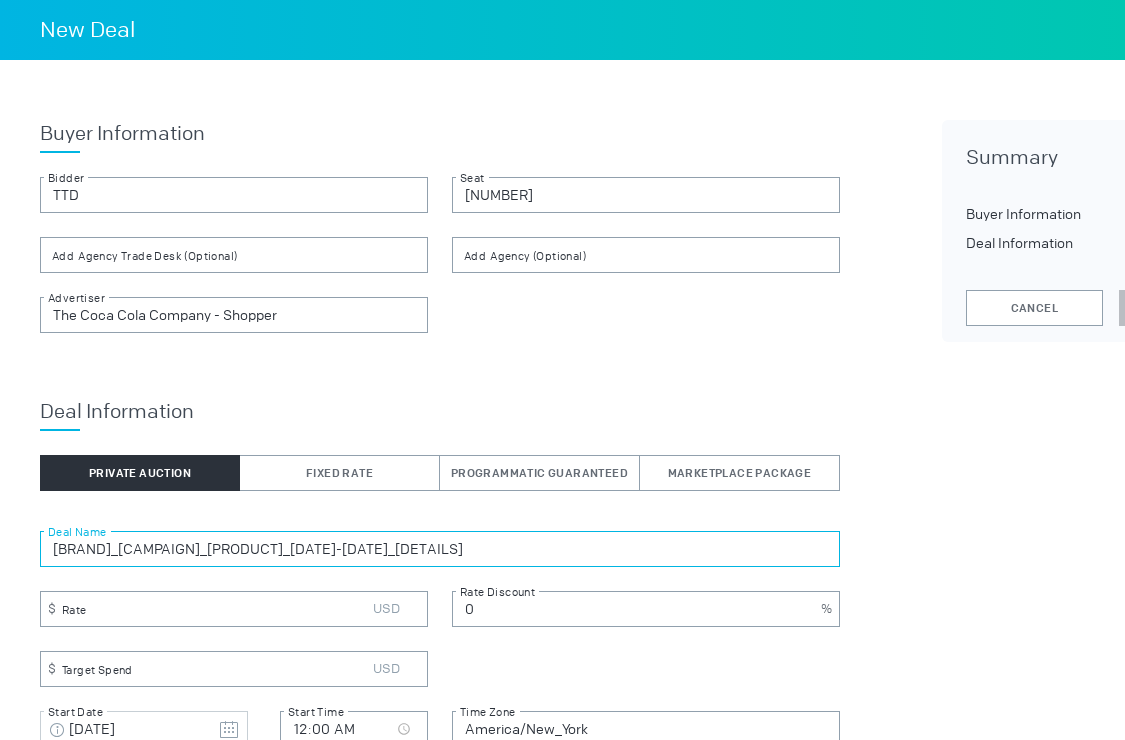 click on "[BRAND]_[CAMPAIGN]_[PRODUCT]_[DATE]-[DATE]_[DETAILS]" at bounding box center (440, 549) 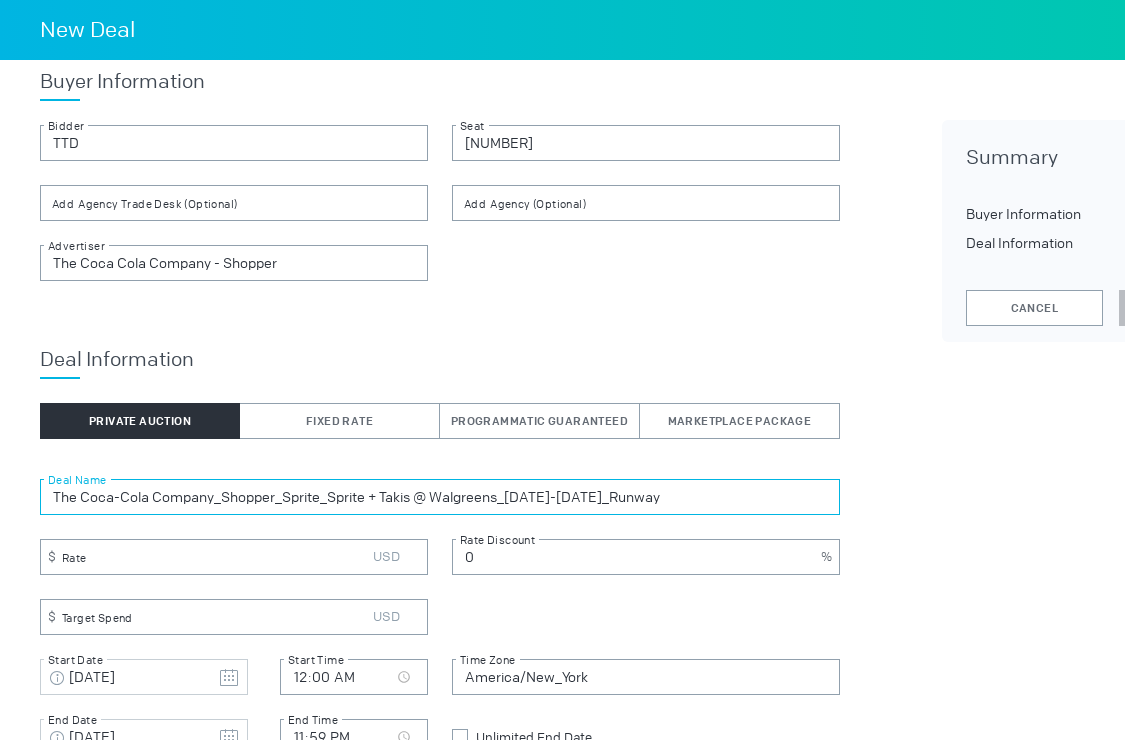 scroll, scrollTop: 65, scrollLeft: 0, axis: vertical 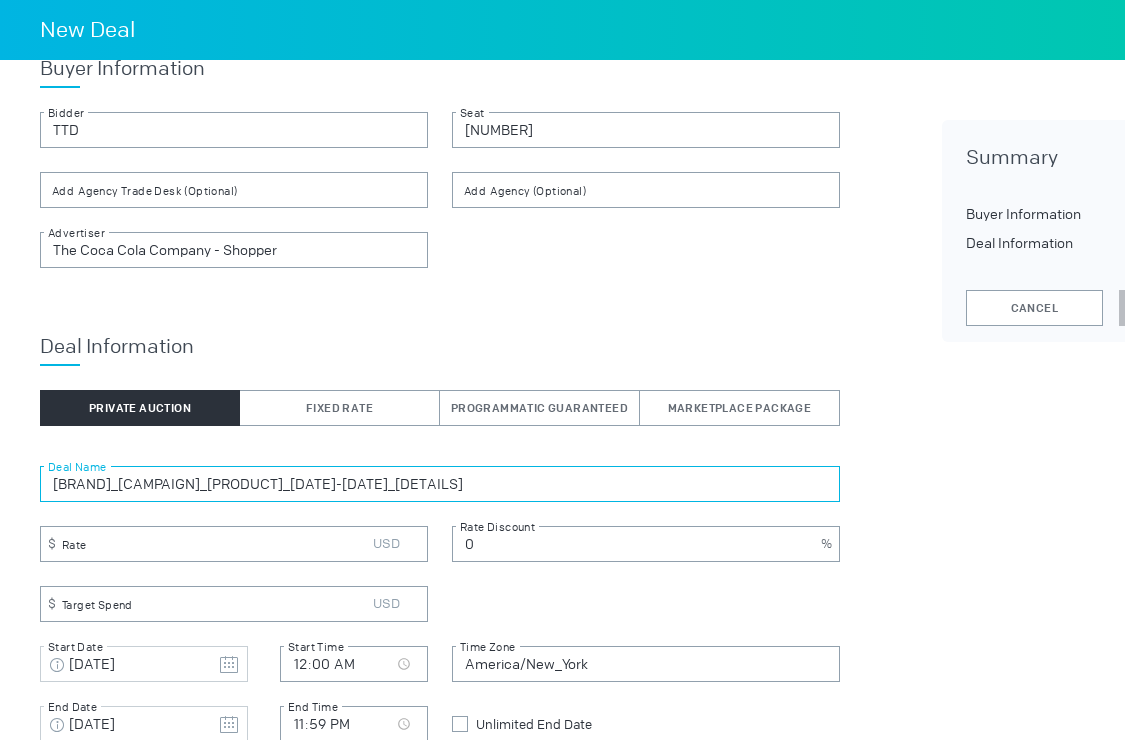 click on "[BRAND]_[CAMPAIGN]_[PRODUCT]_[DATE]-[DATE]_[DETAILS]" at bounding box center (440, 484) 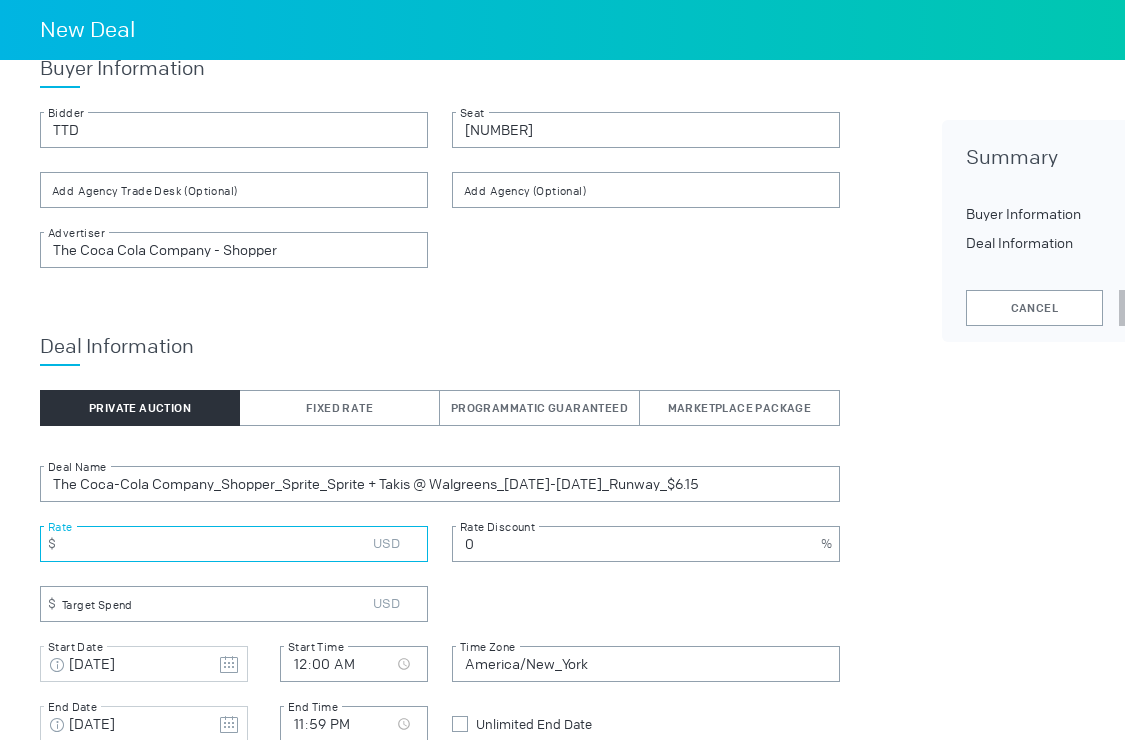 click at bounding box center (234, 544) 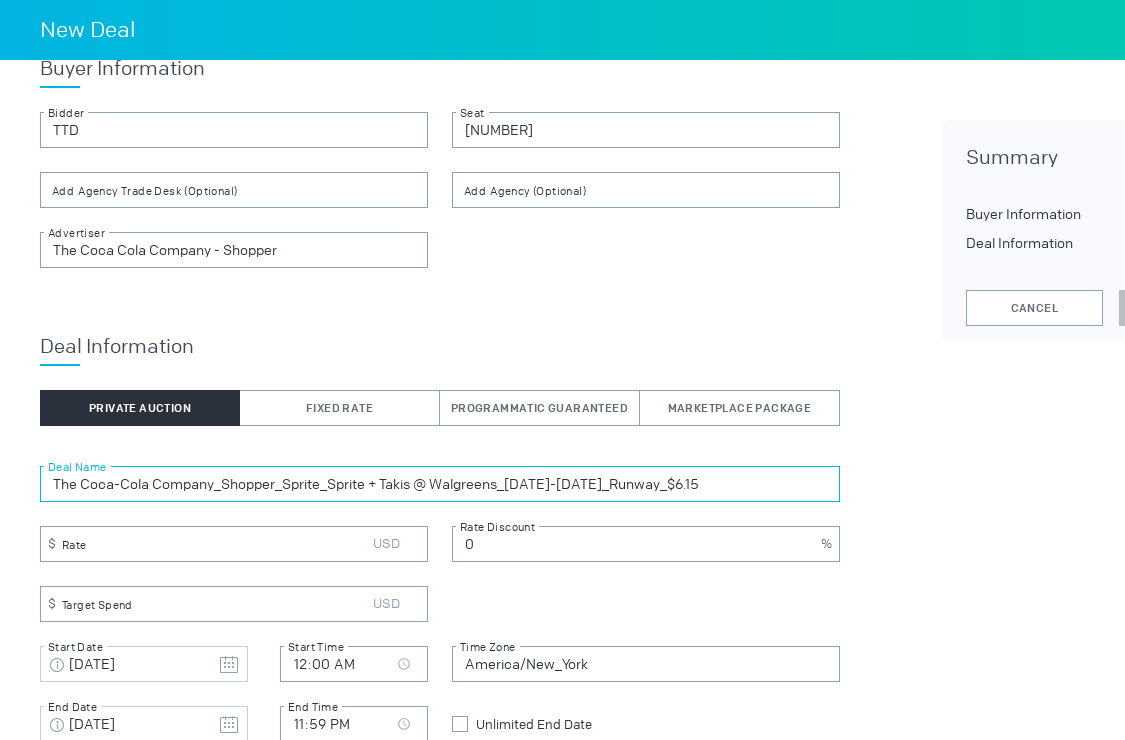 click on "The Coca-Cola Company_Shopper_Sprite_Sprite + Takis @ Walgreens_[DATE]-[DATE]_Runway_$6.15" at bounding box center [440, 484] 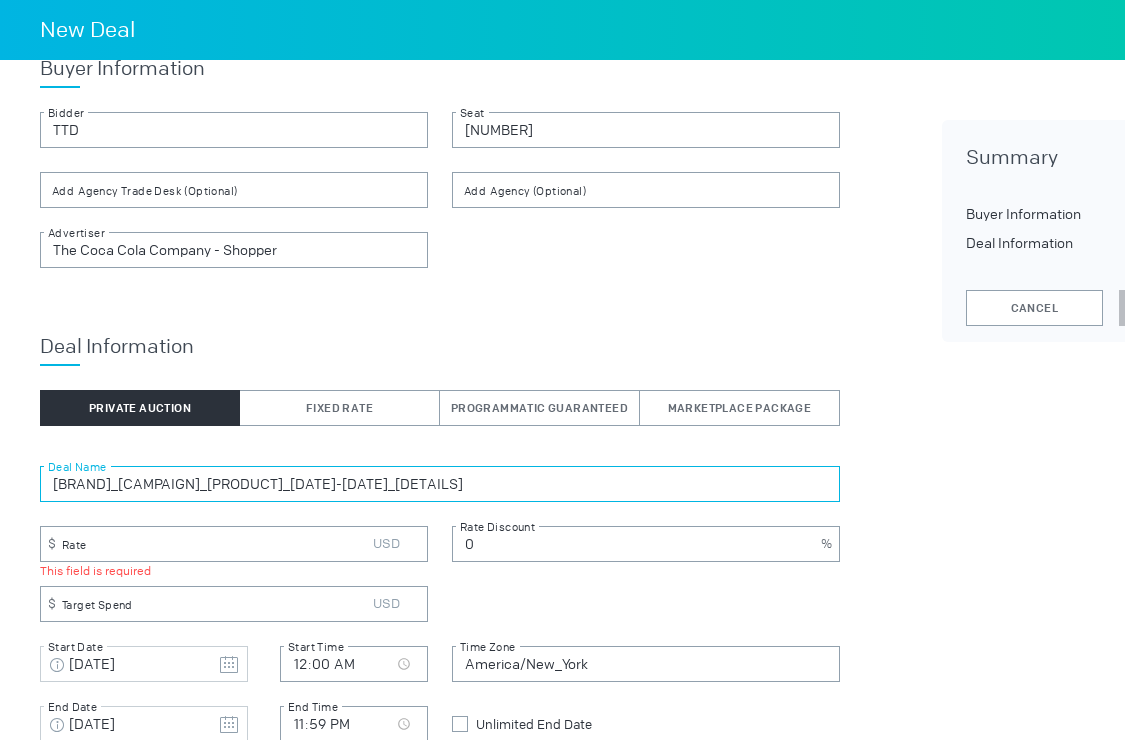 type on "[BRAND]_[CAMPAIGN]_[PRODUCT]_[DATE]-[DATE]_[DETAILS]" 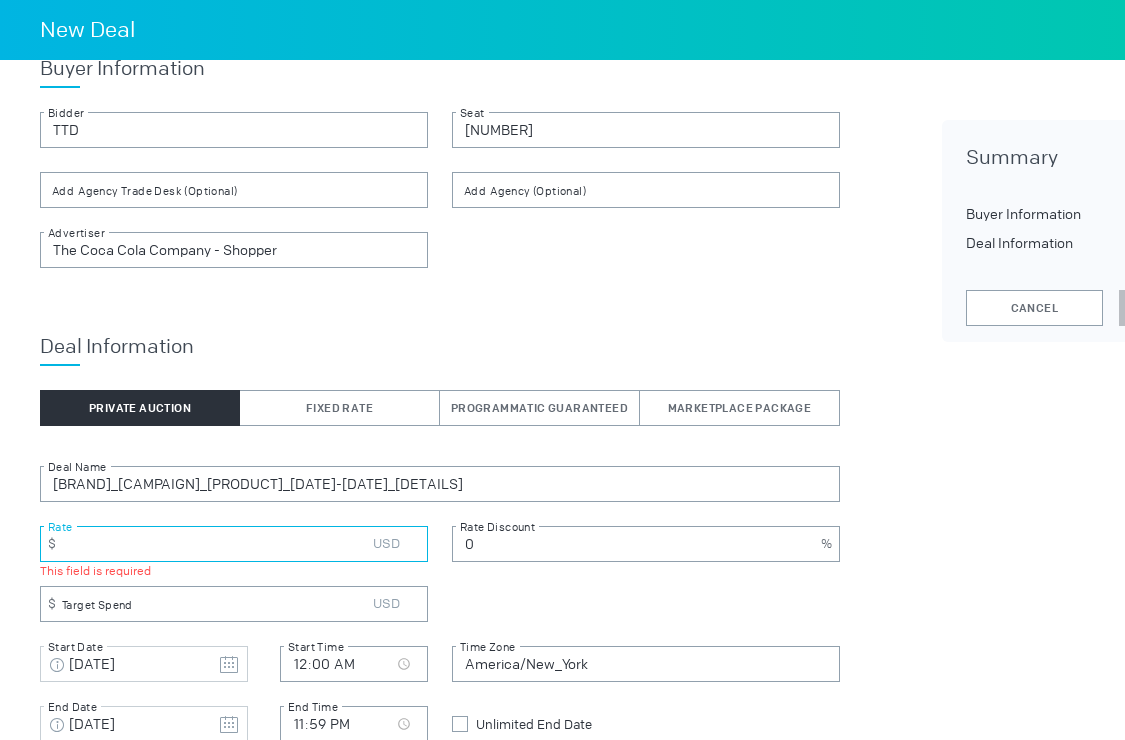 click at bounding box center [234, 544] 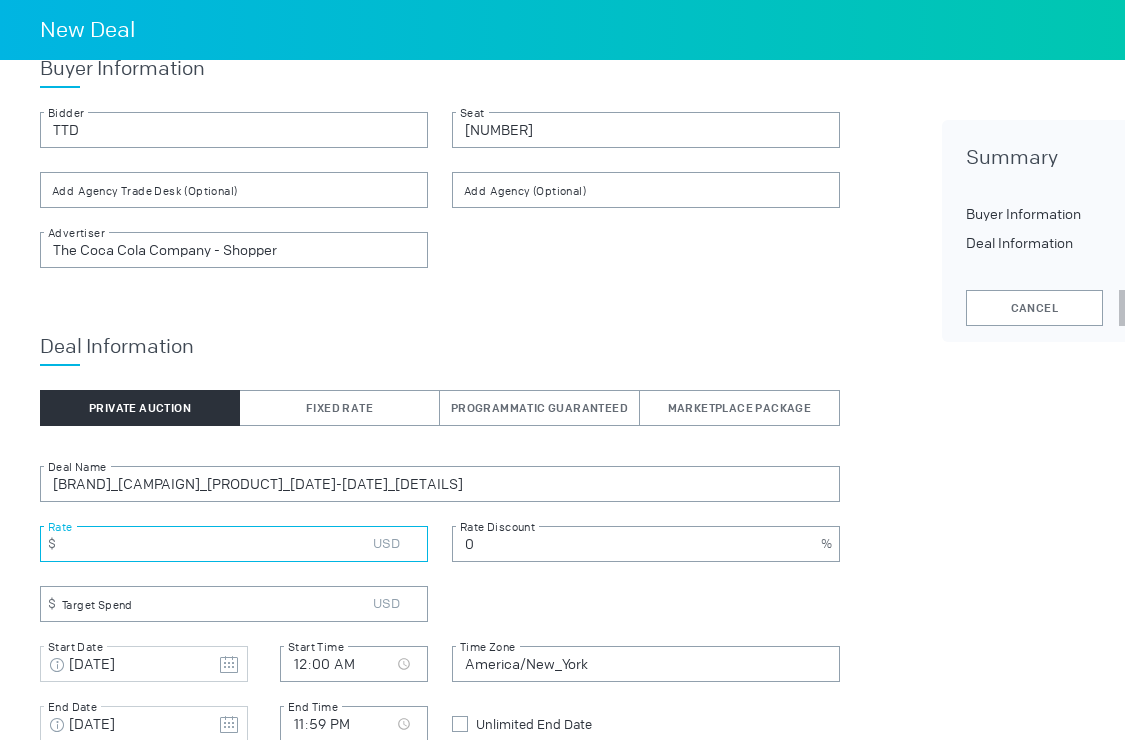 type on "[NUMBER]" 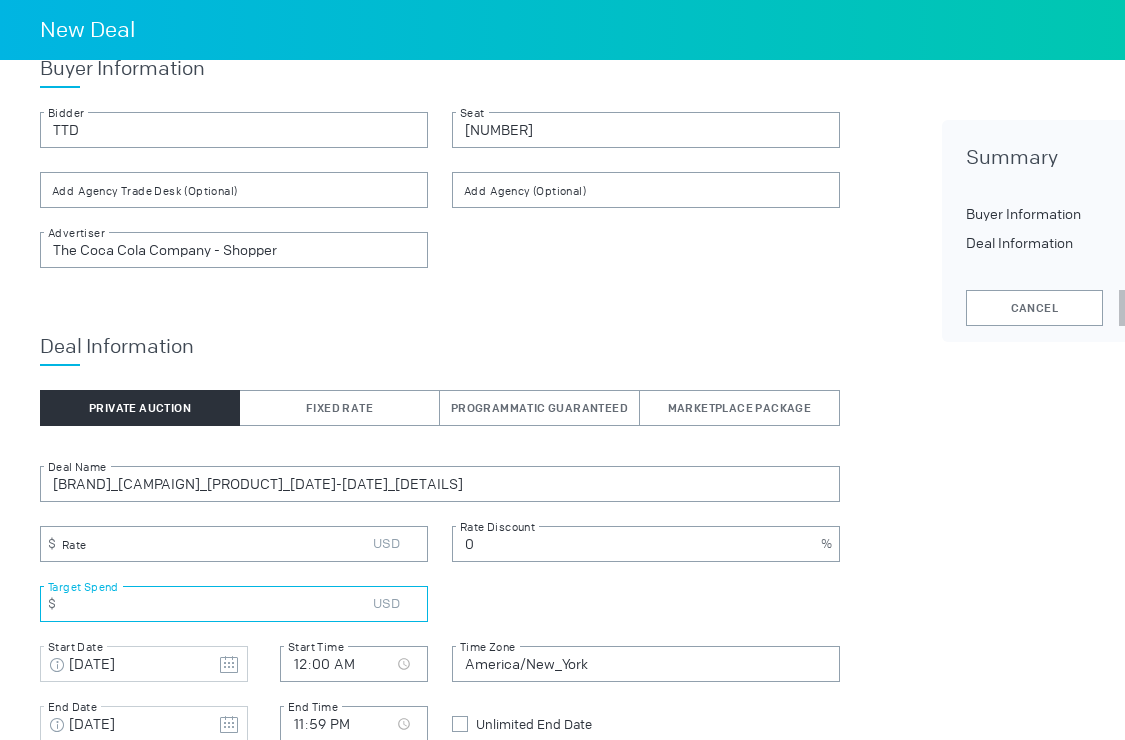 click at bounding box center (234, 604) 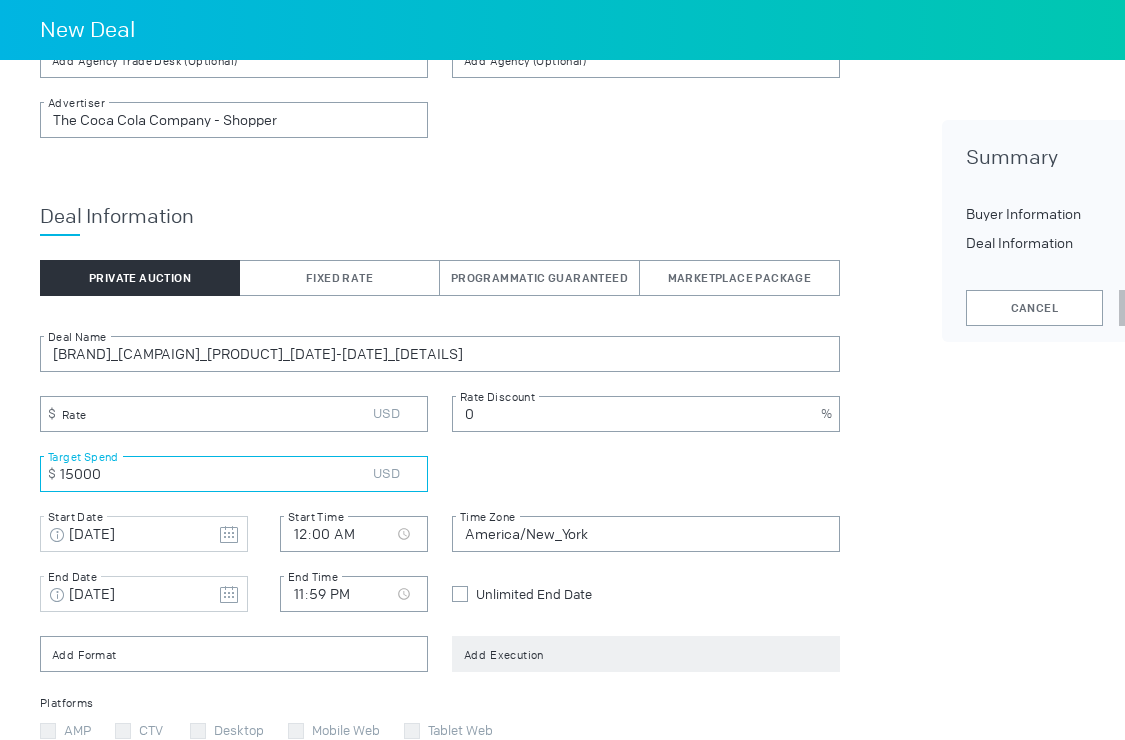 scroll, scrollTop: 238, scrollLeft: 0, axis: vertical 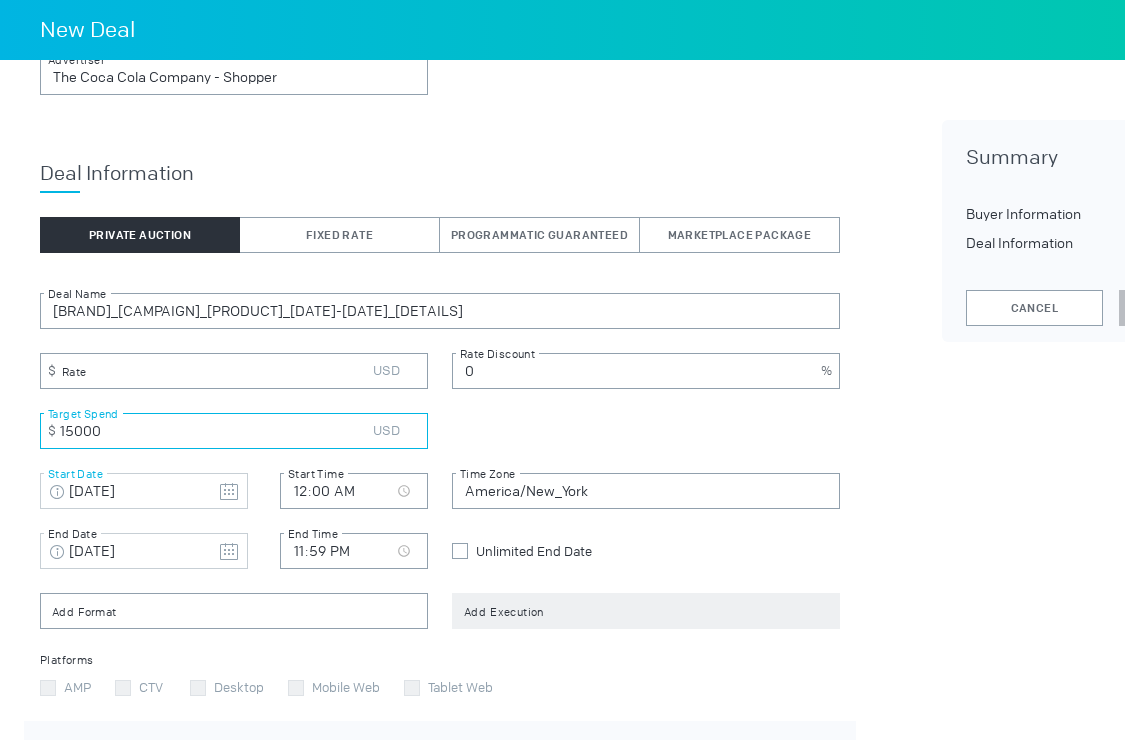 type on "15000" 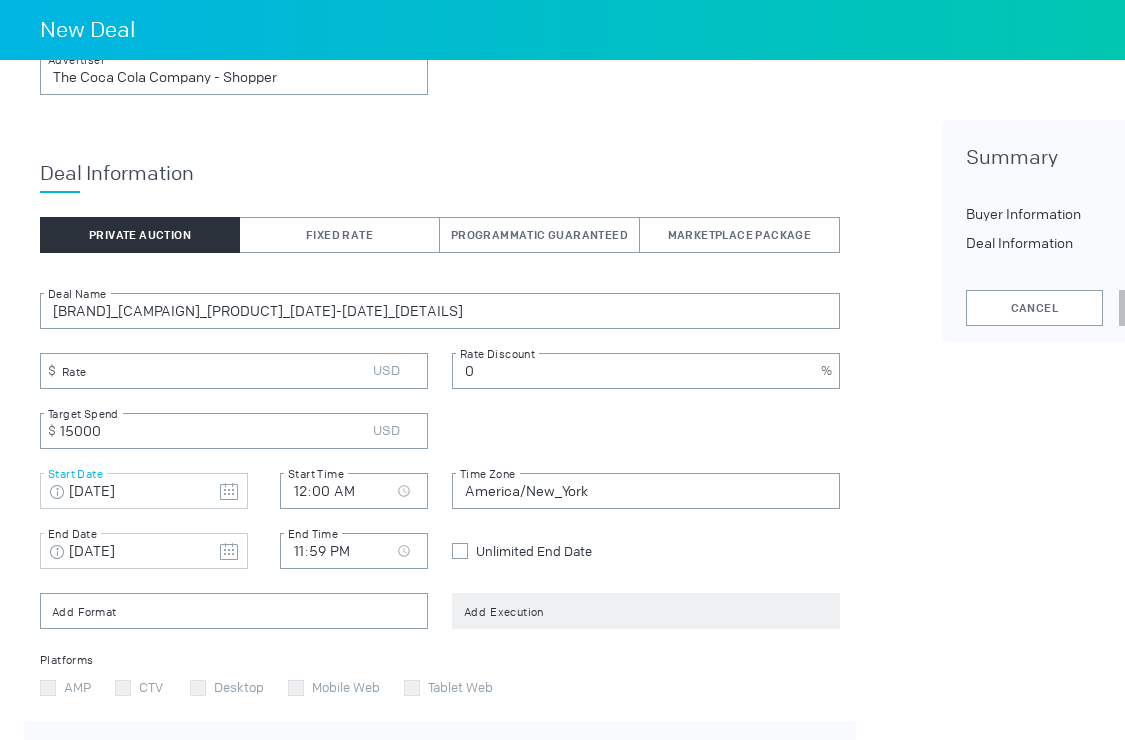 click at bounding box center (229, 492) 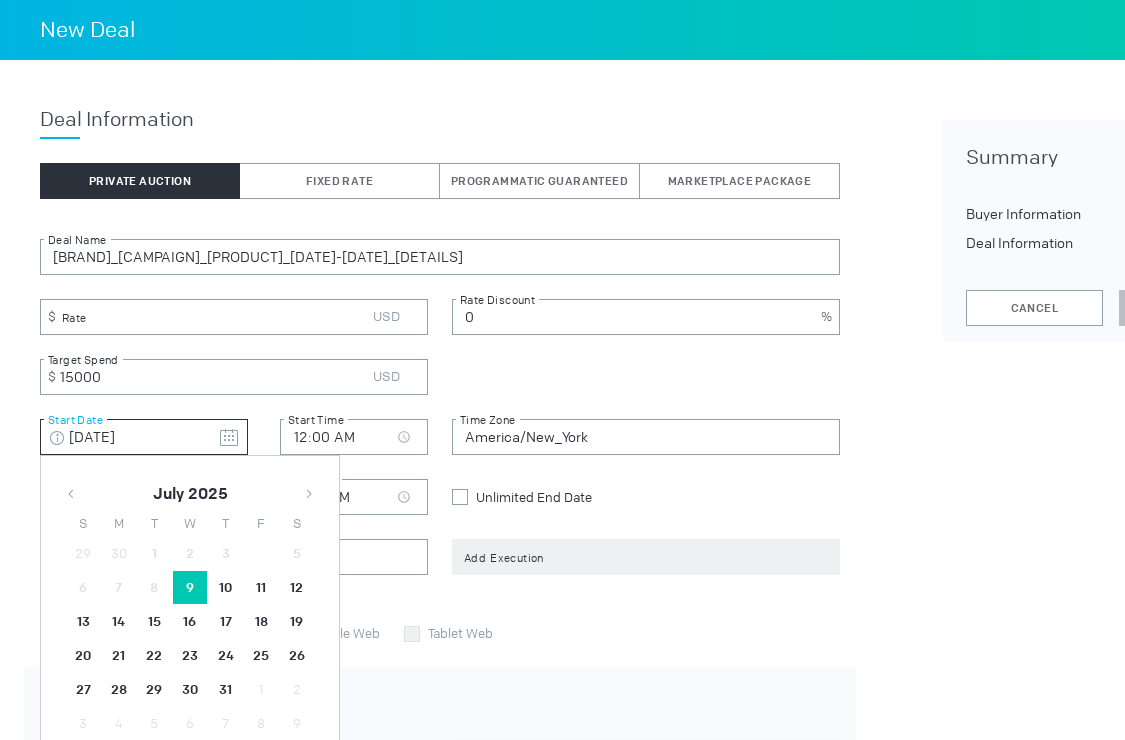 scroll, scrollTop: 294, scrollLeft: 0, axis: vertical 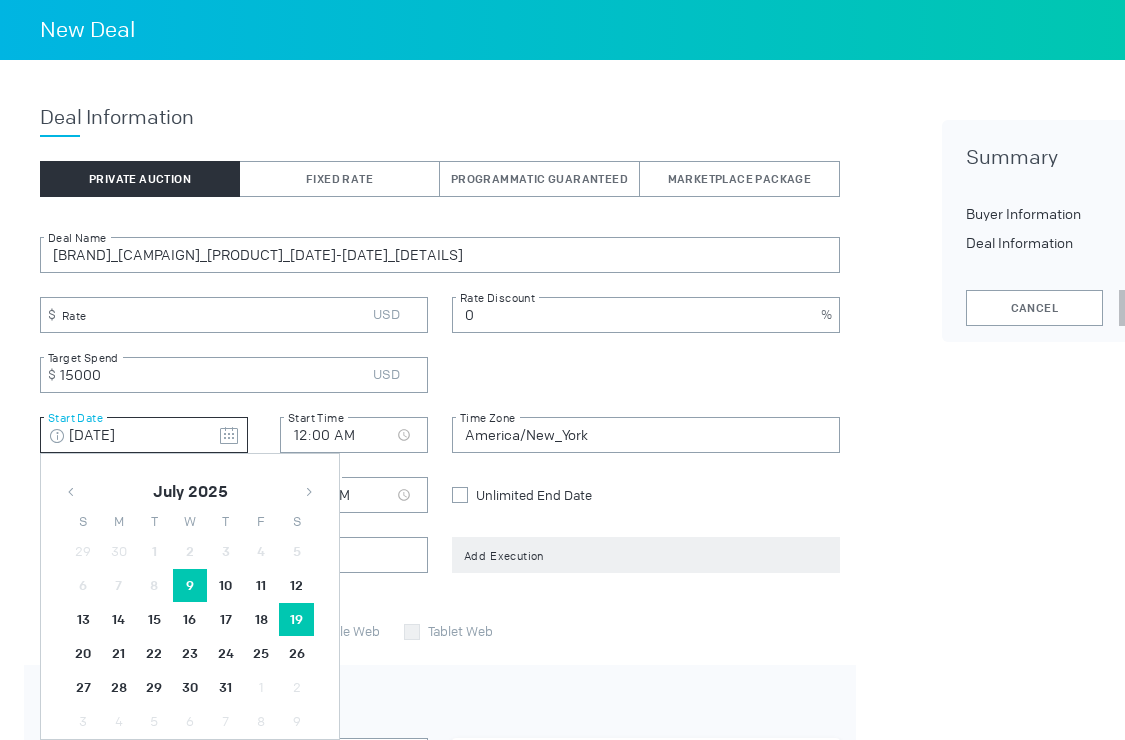 click on "19" at bounding box center [190, 586] 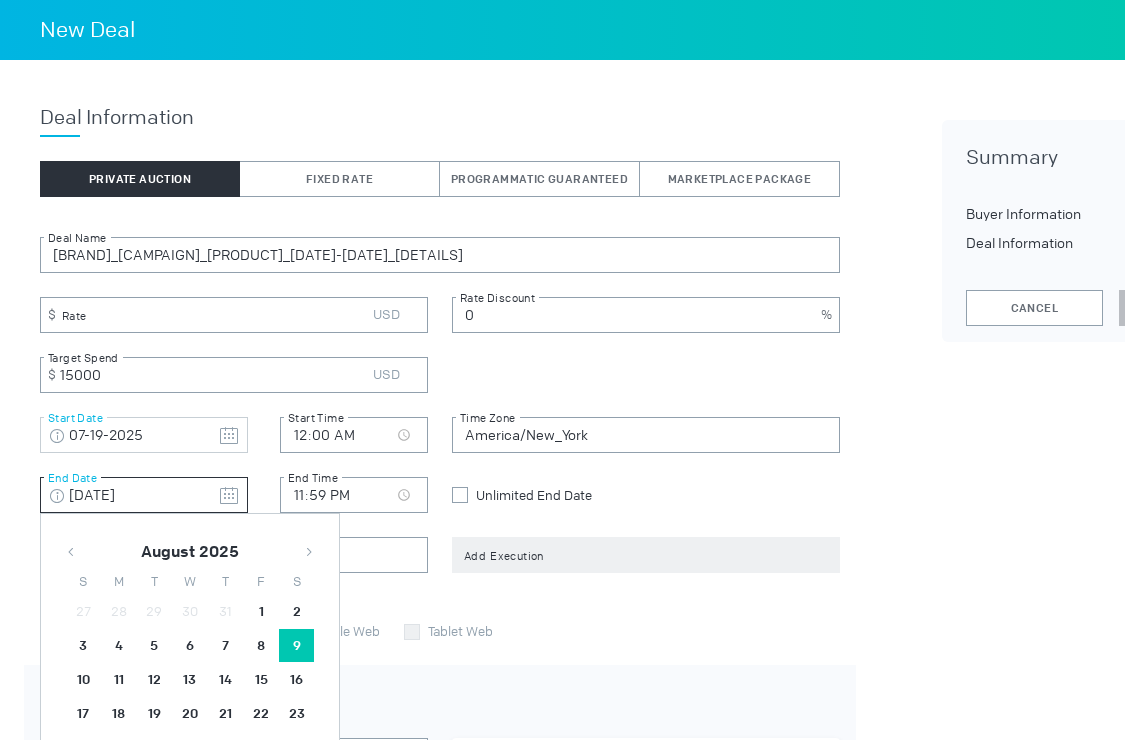 click at bounding box center [229, 496] 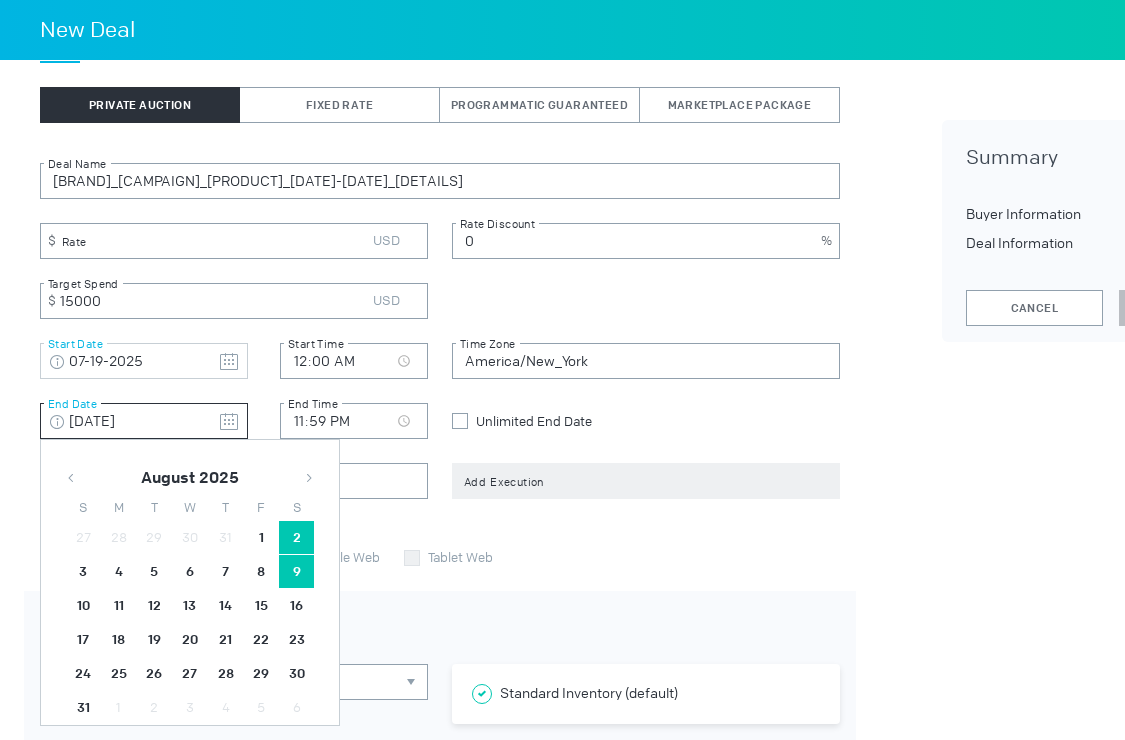 scroll, scrollTop: 369, scrollLeft: 0, axis: vertical 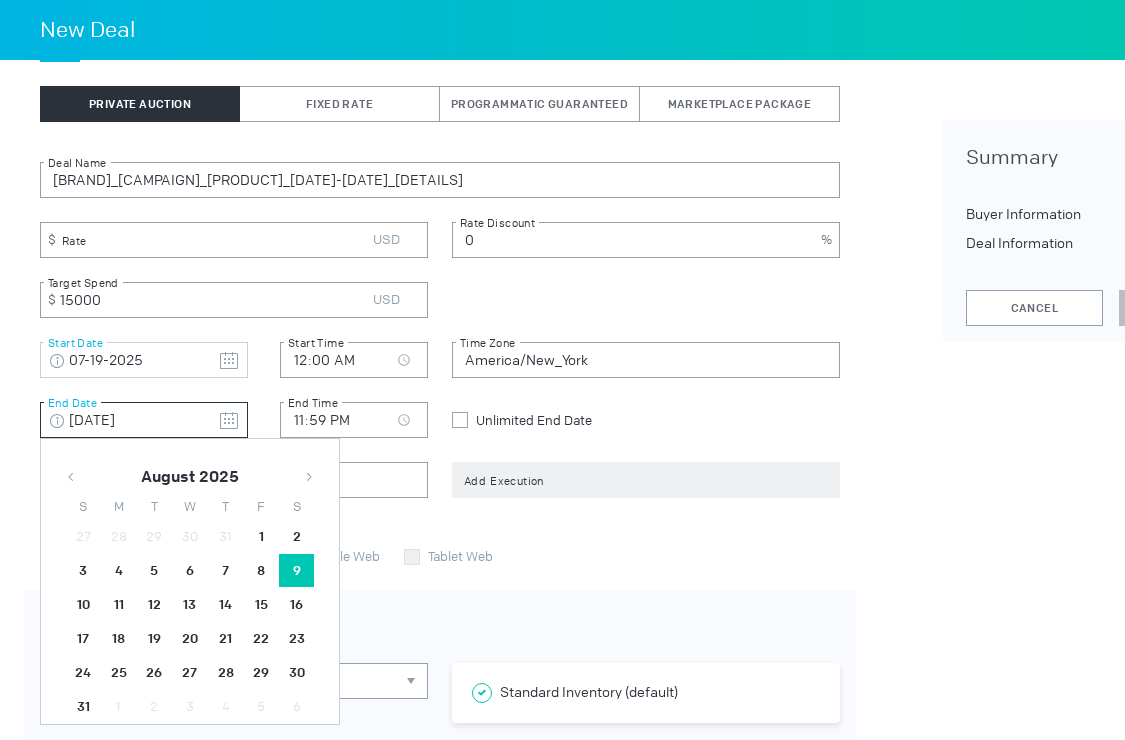 click at bounding box center (309, 477) 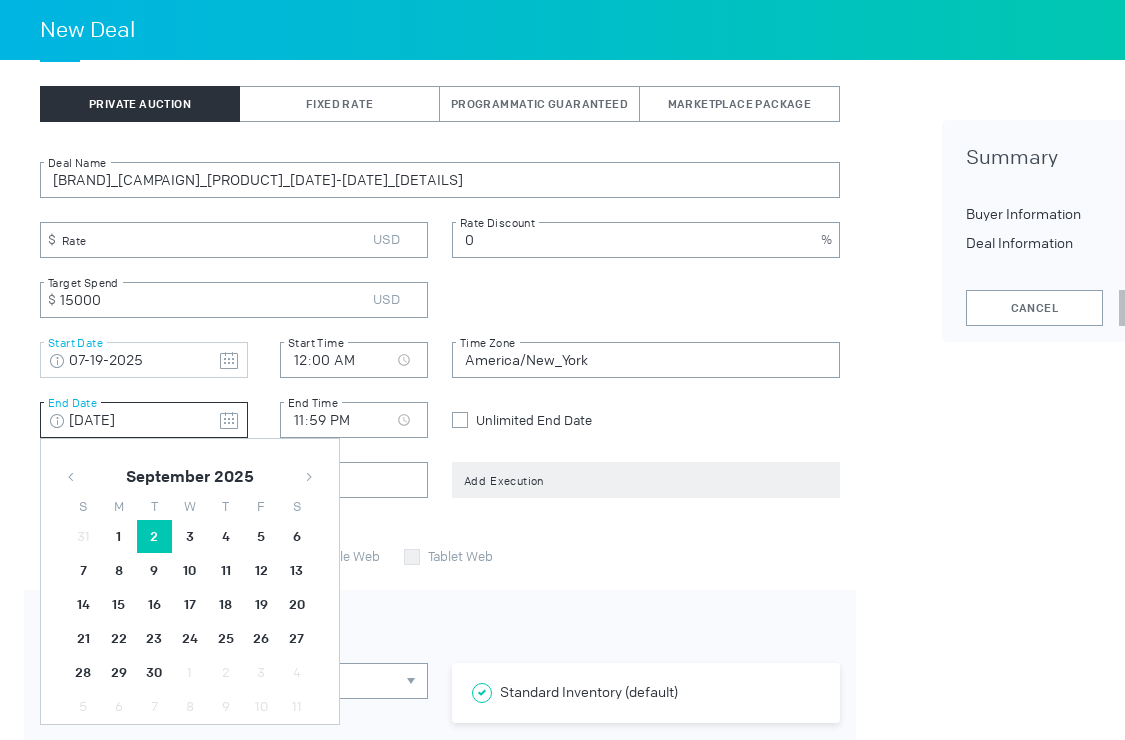 click on "2" at bounding box center (119, 537) 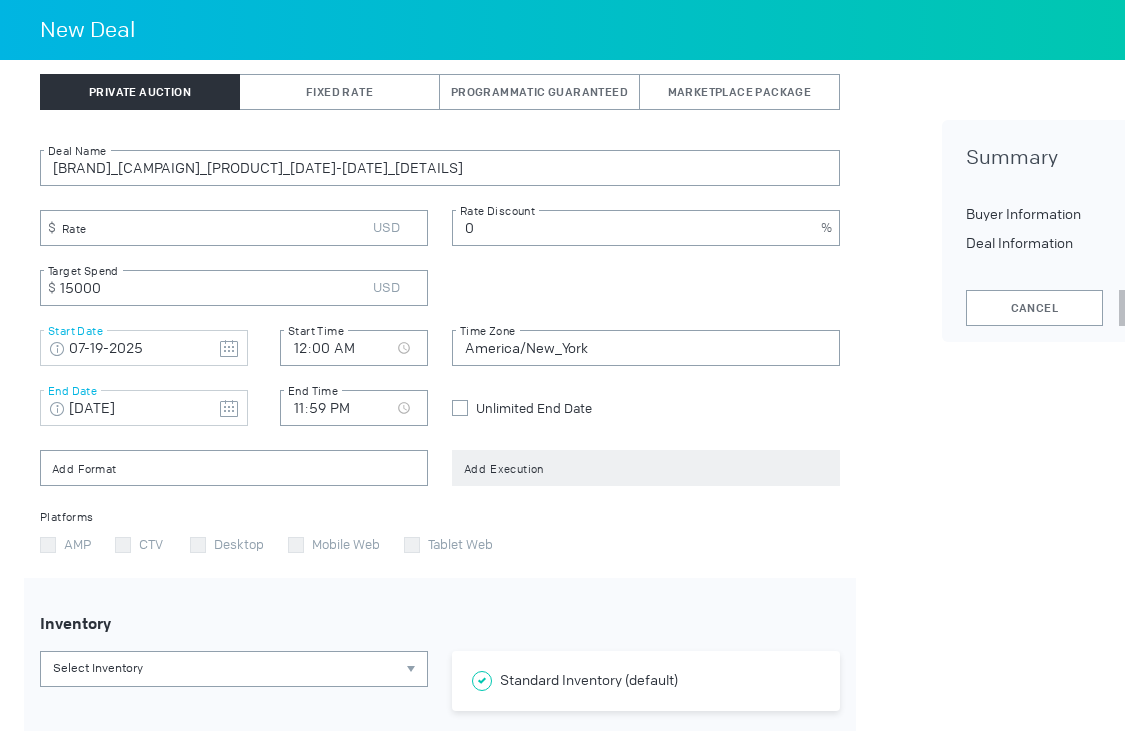 scroll, scrollTop: 388, scrollLeft: 0, axis: vertical 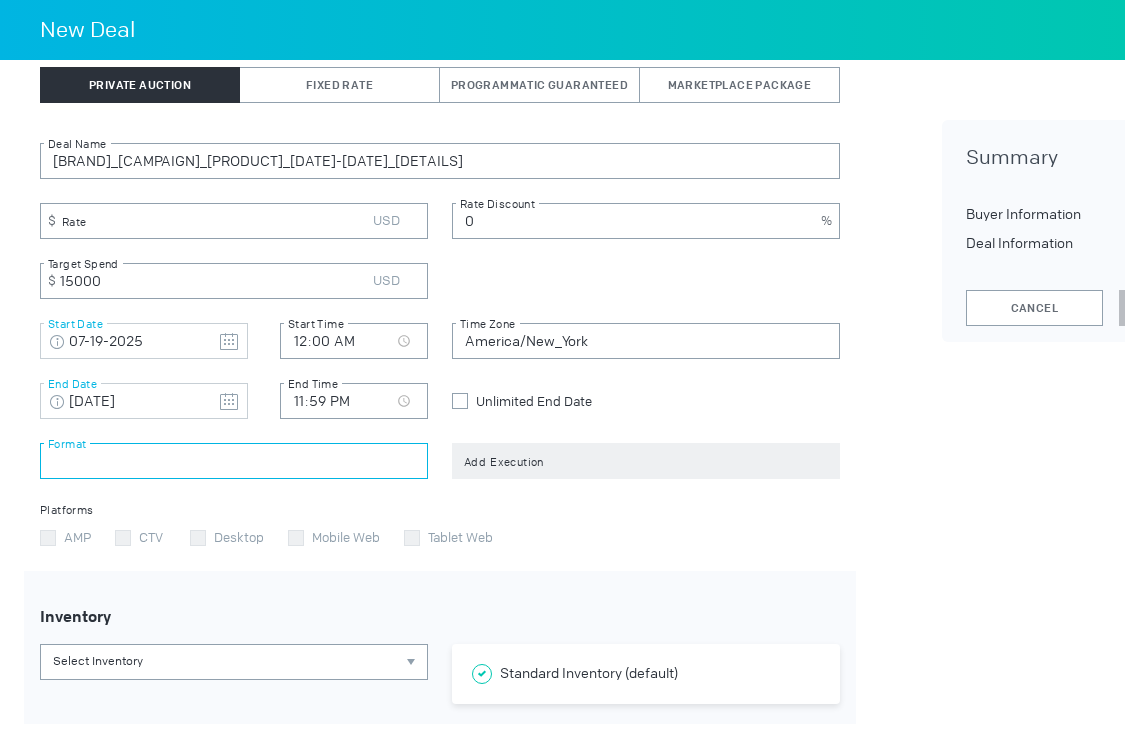 click at bounding box center [234, 461] 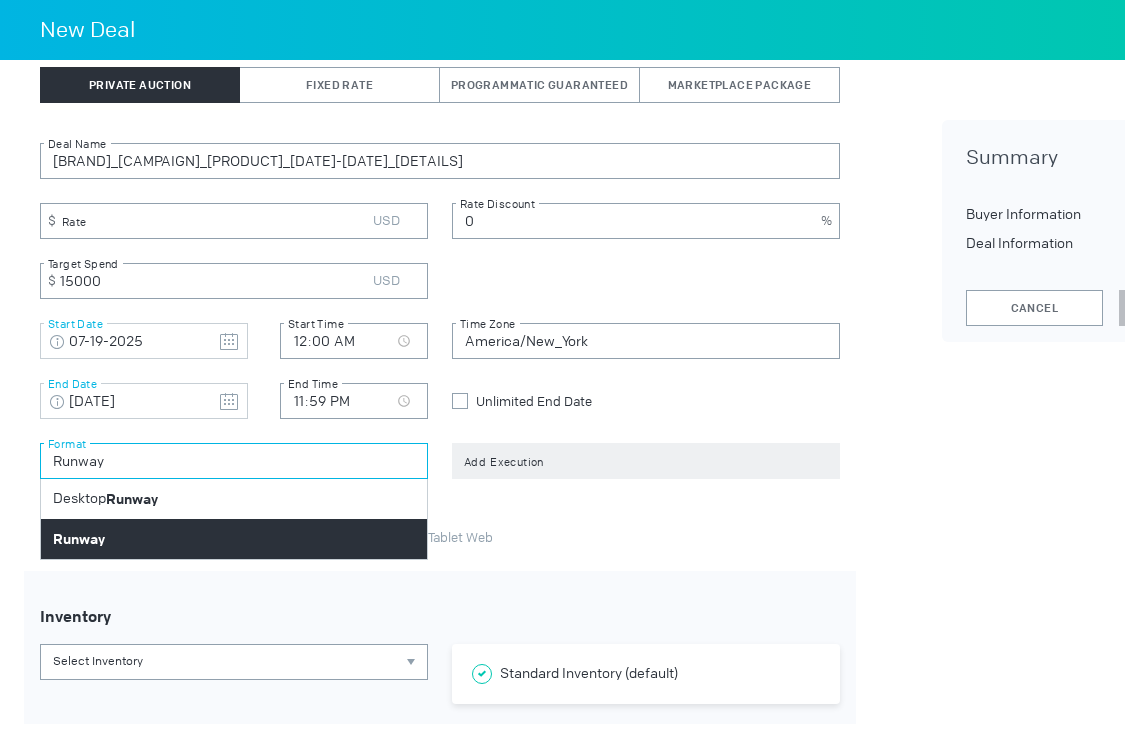 type on "Runway" 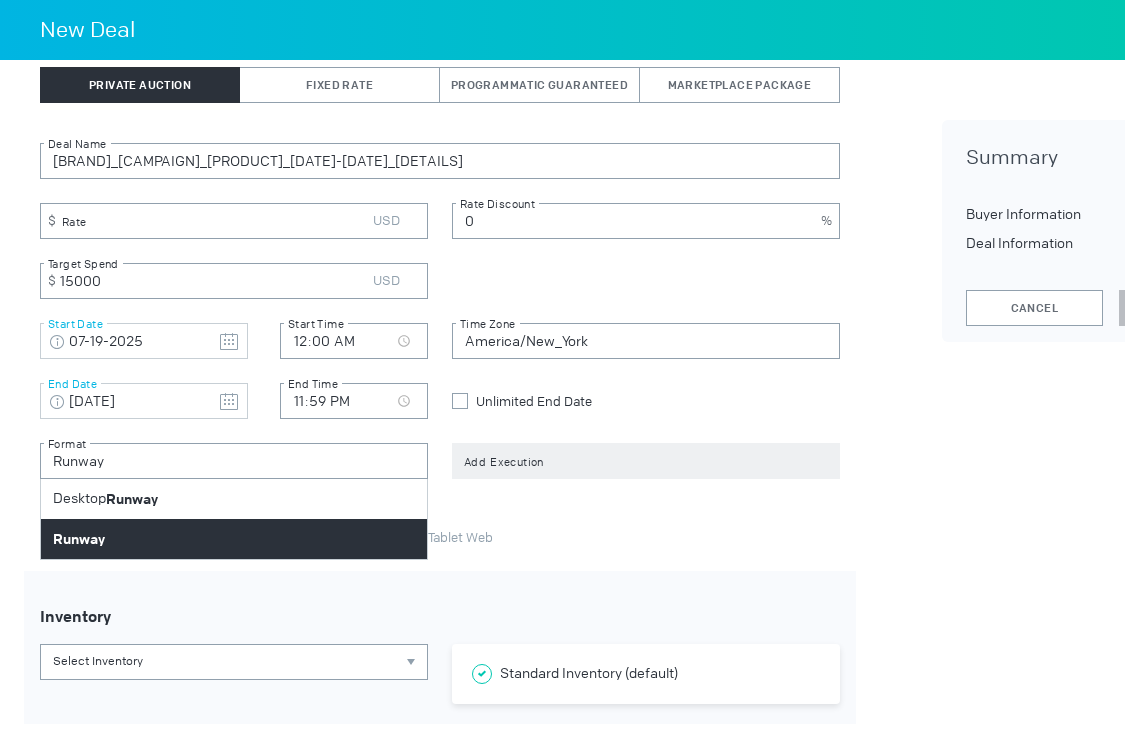 click on "Runway" at bounding box center (234, 539) 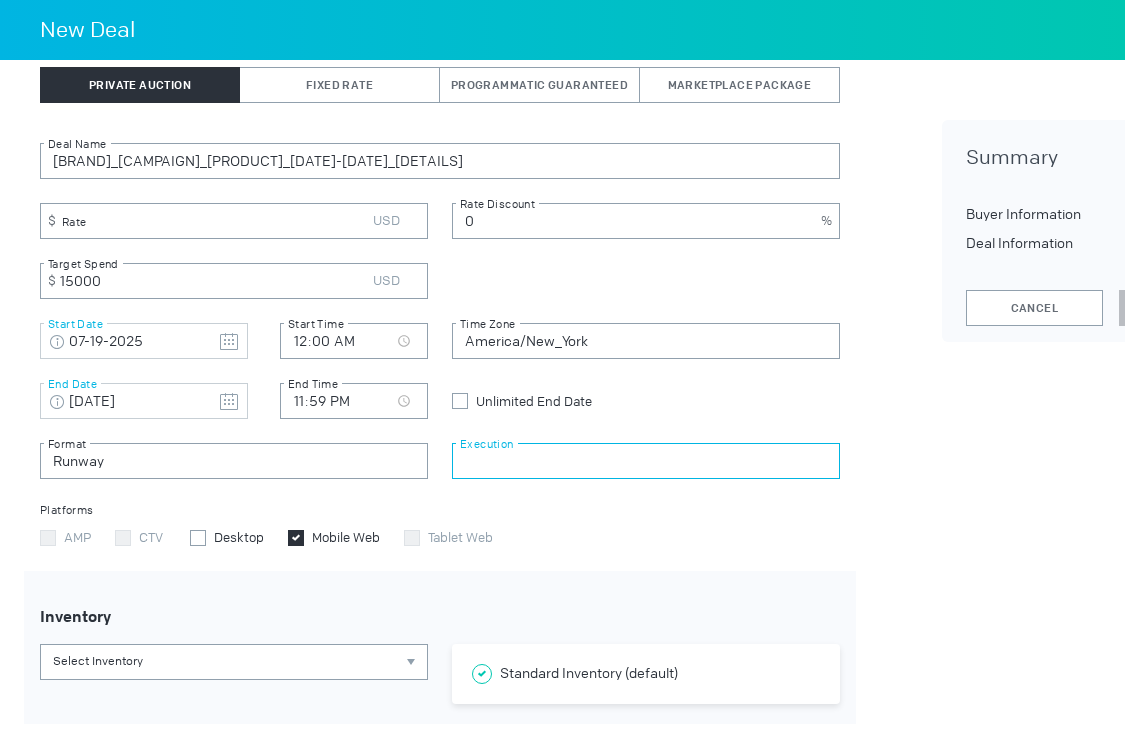 click at bounding box center [646, 461] 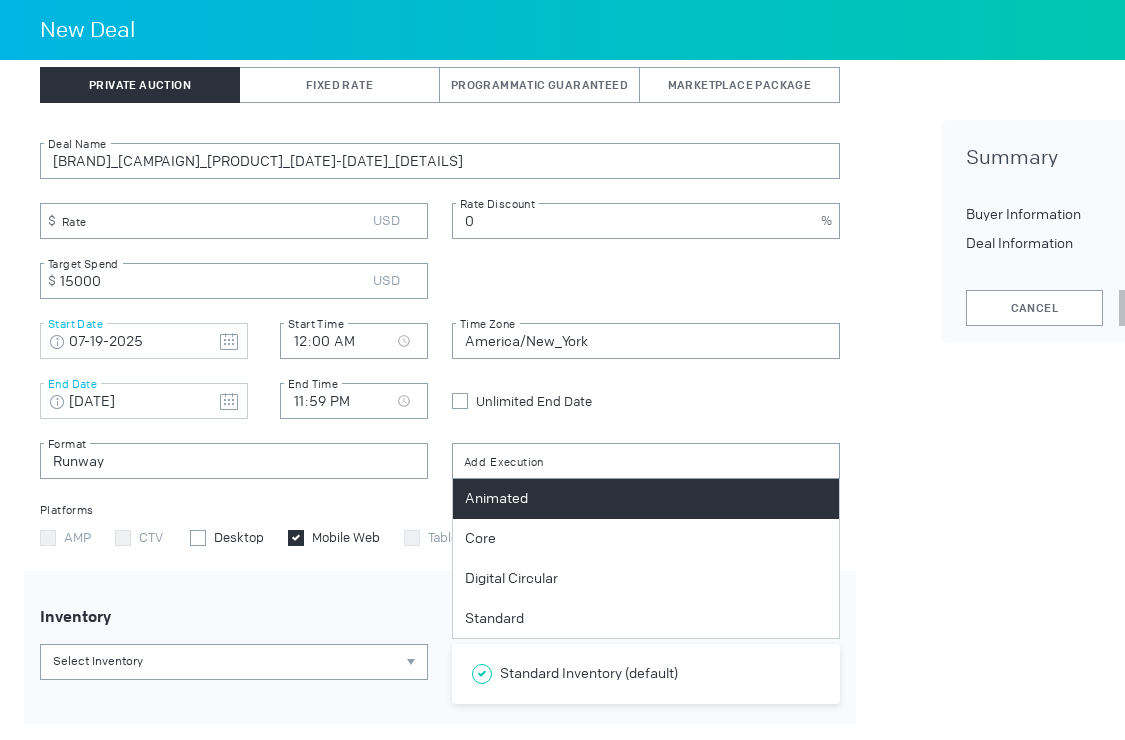 click on "Animated" at bounding box center (496, 499) 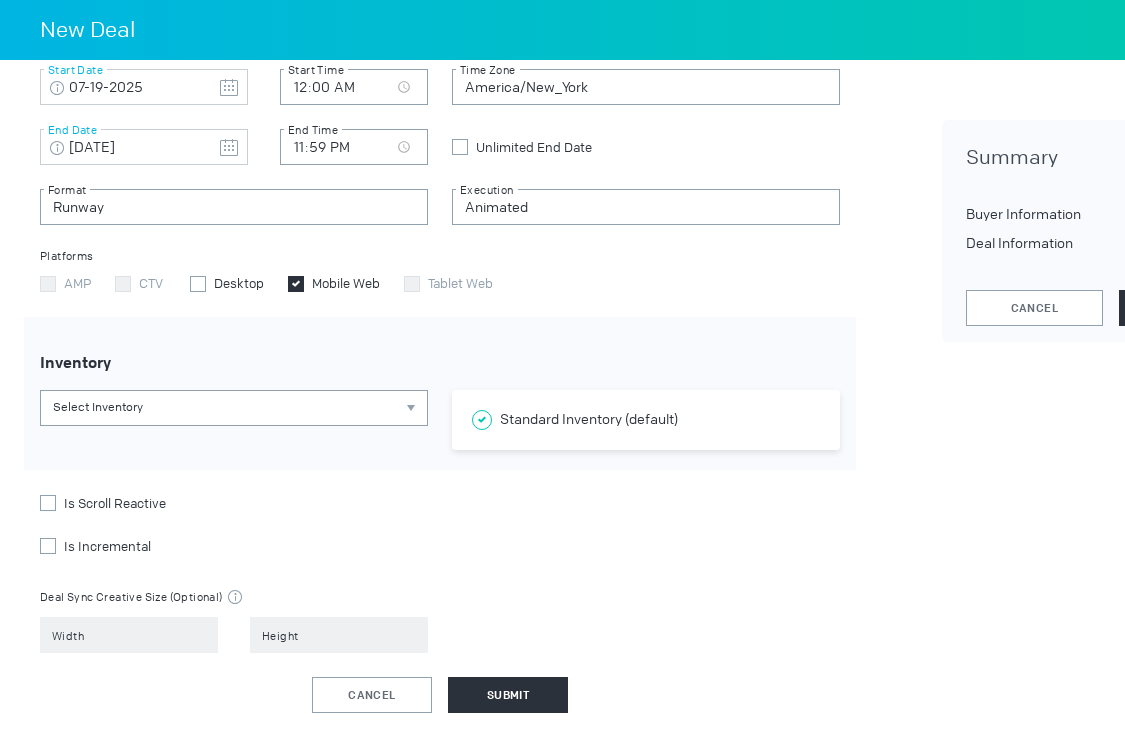 scroll, scrollTop: 649, scrollLeft: 0, axis: vertical 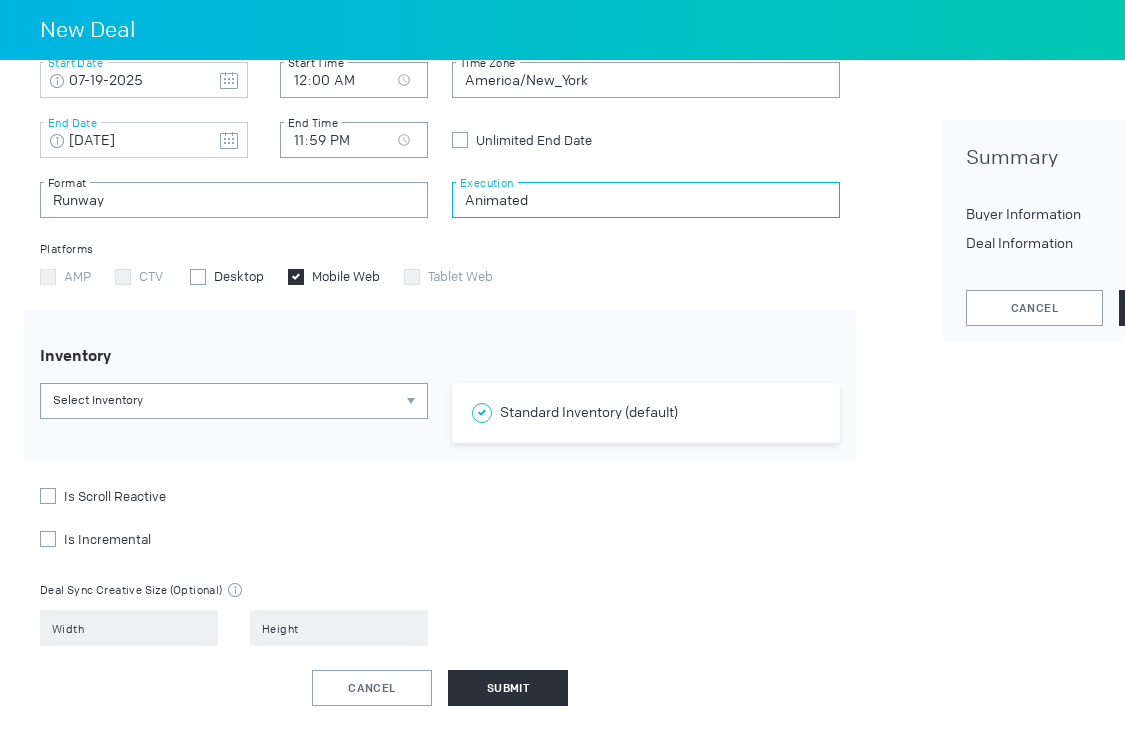 click on "Animated" at bounding box center (646, 200) 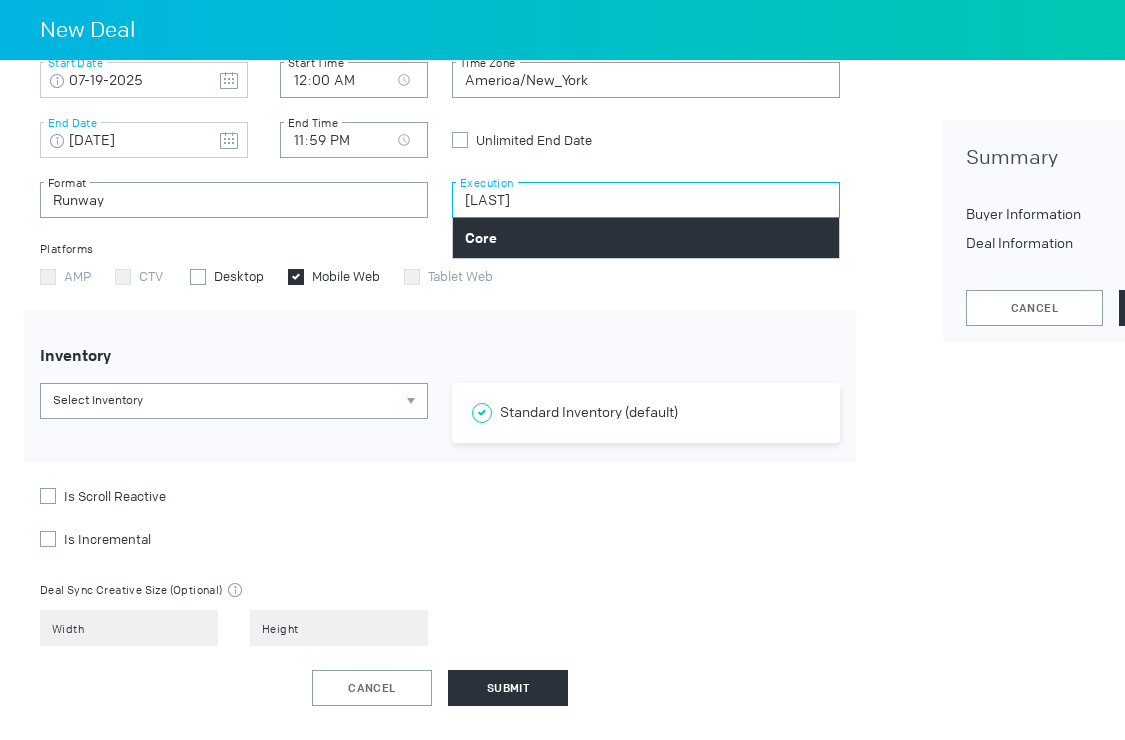 type on "[LAST]" 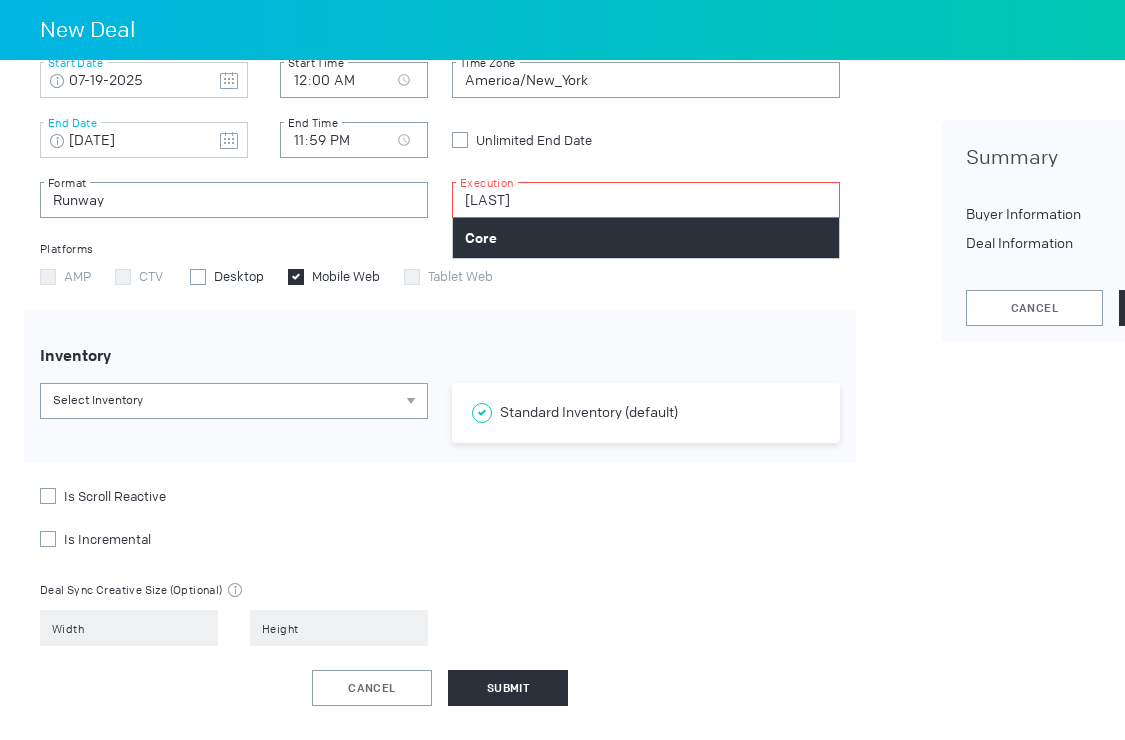 click on "Core" at bounding box center (646, 238) 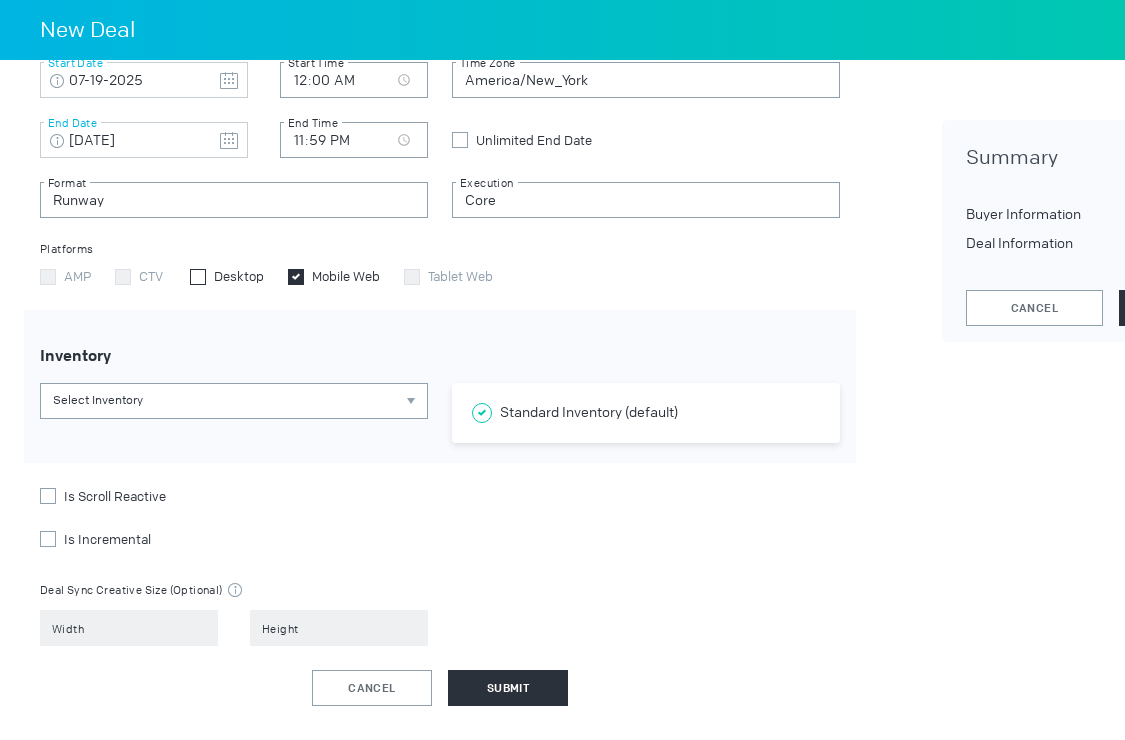 click at bounding box center (198, 277) 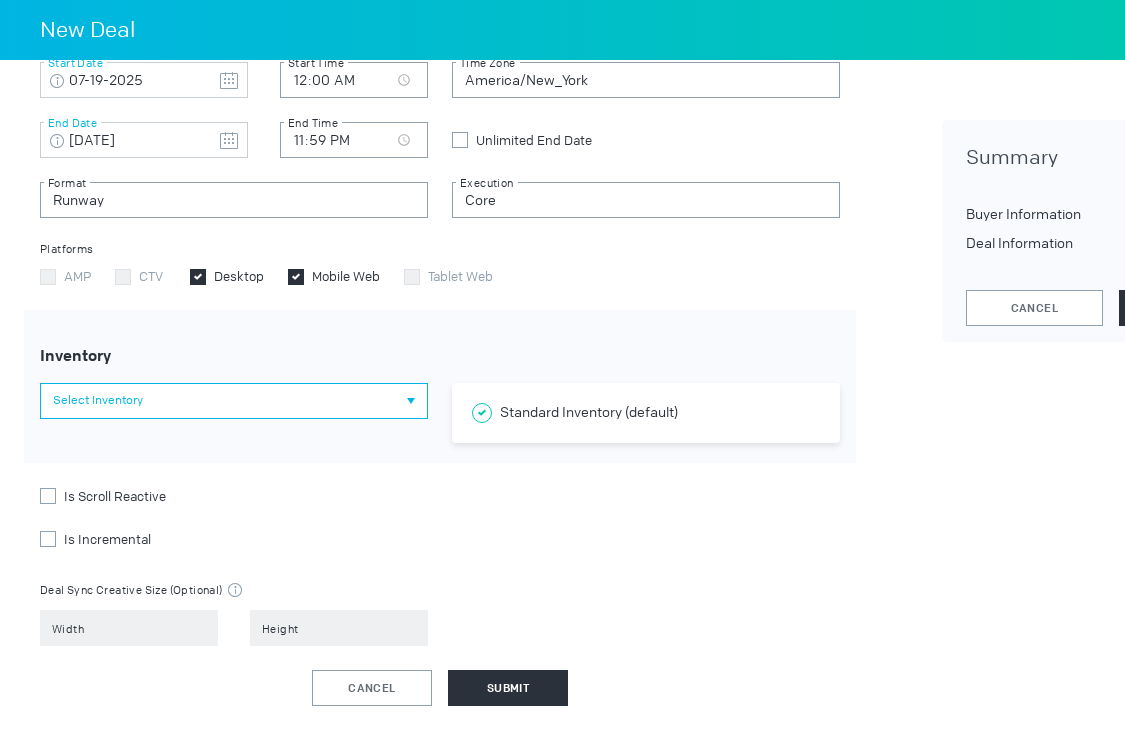 click on "Select Inventory" at bounding box center (234, 401) 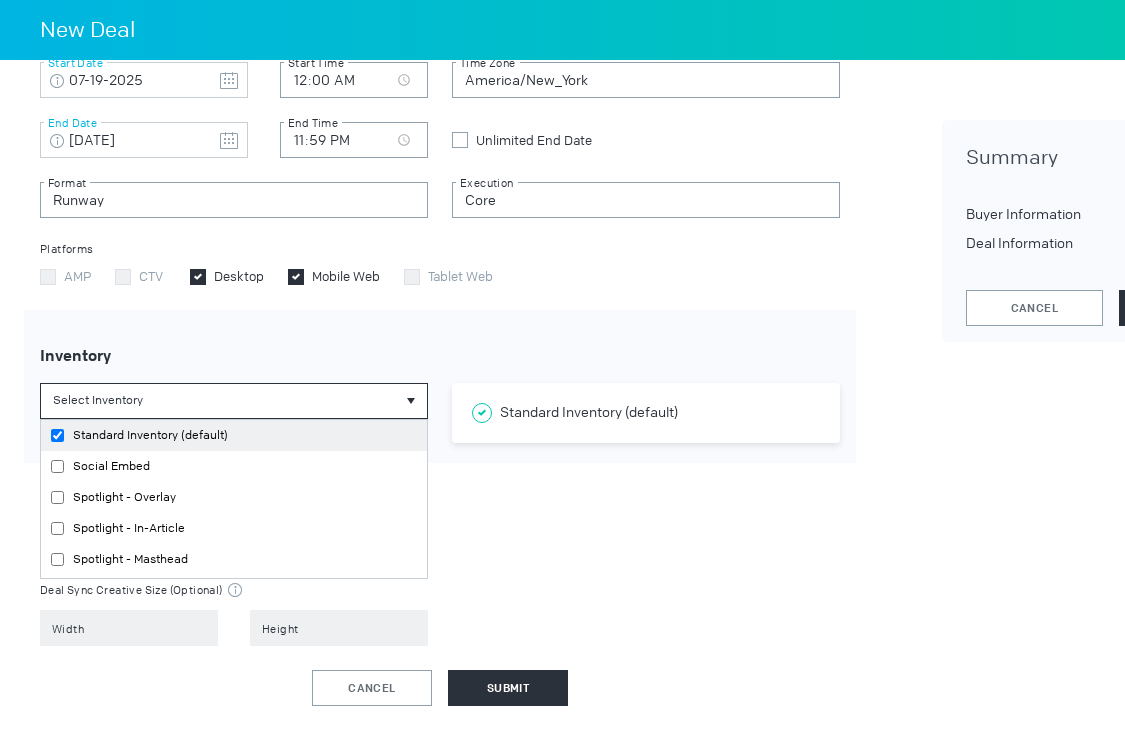click on "Standard Inventory (default)" at bounding box center [150, 435] 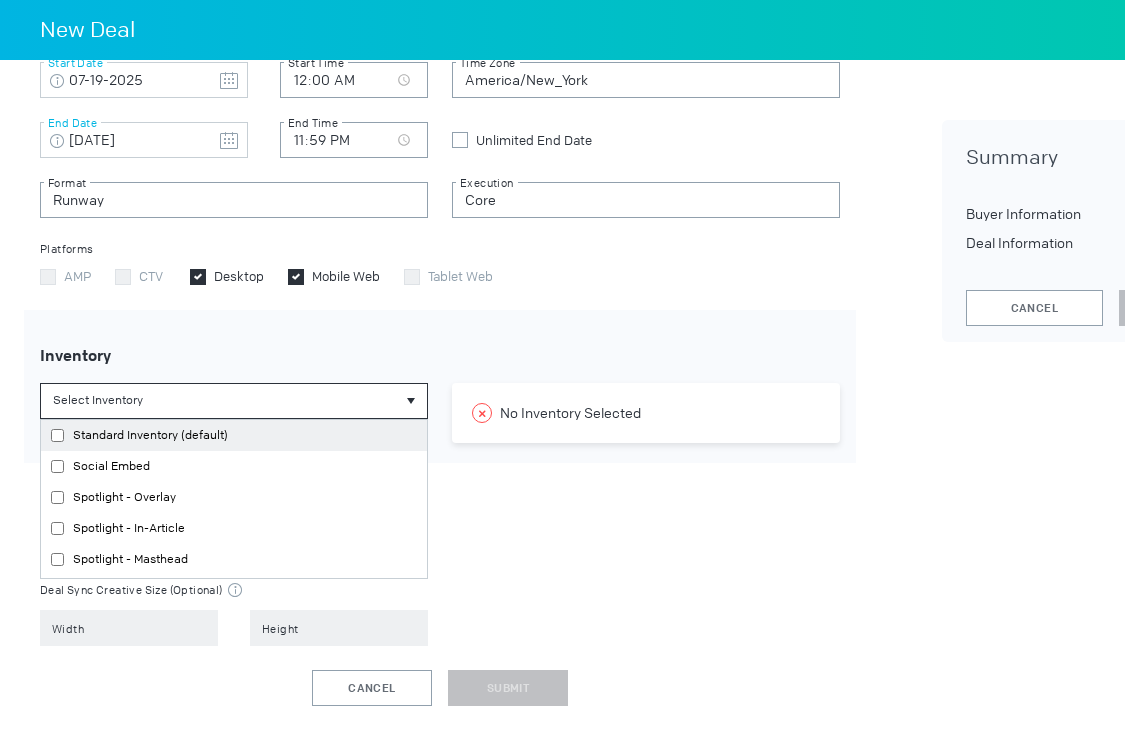 click on "Standard Inventory (default)" at bounding box center [234, 435] 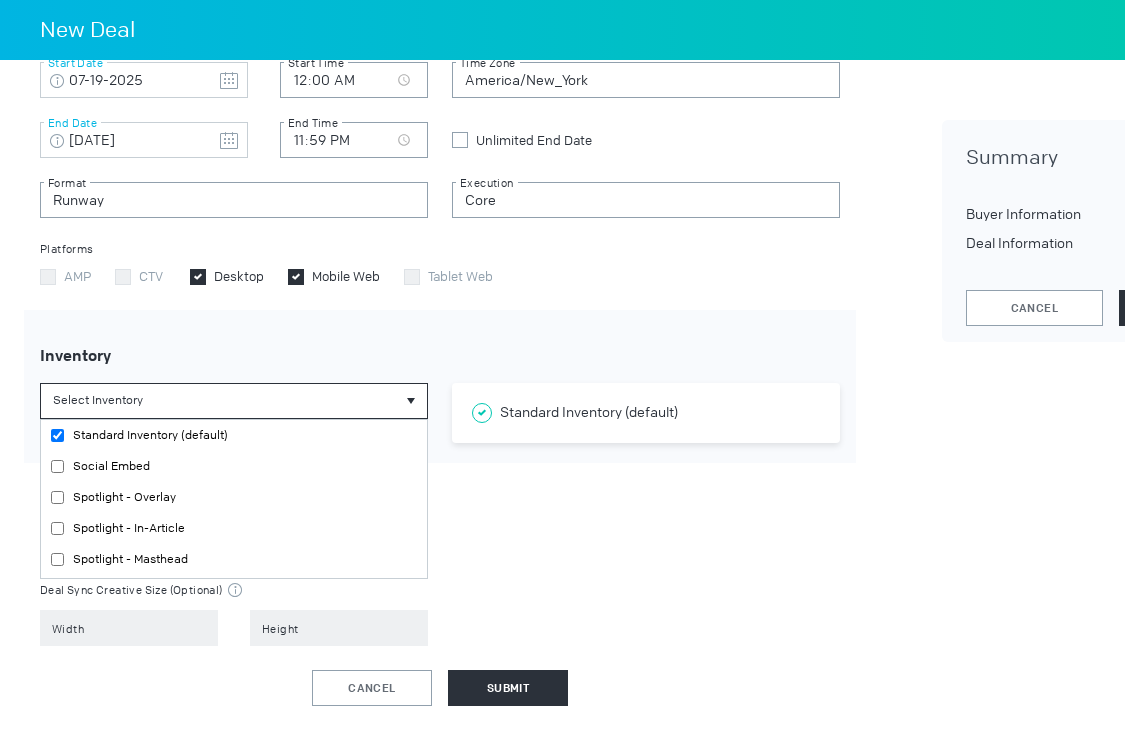 click on "Is Incremental" at bounding box center [440, 539] 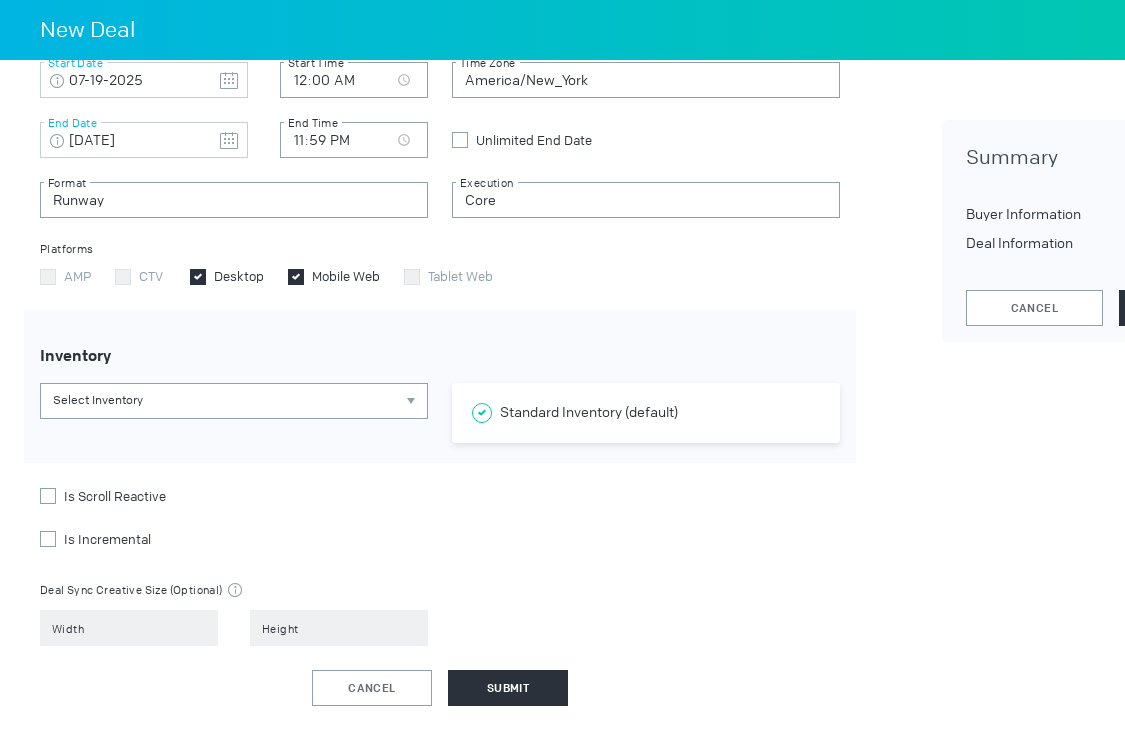 scroll, scrollTop: 710, scrollLeft: 0, axis: vertical 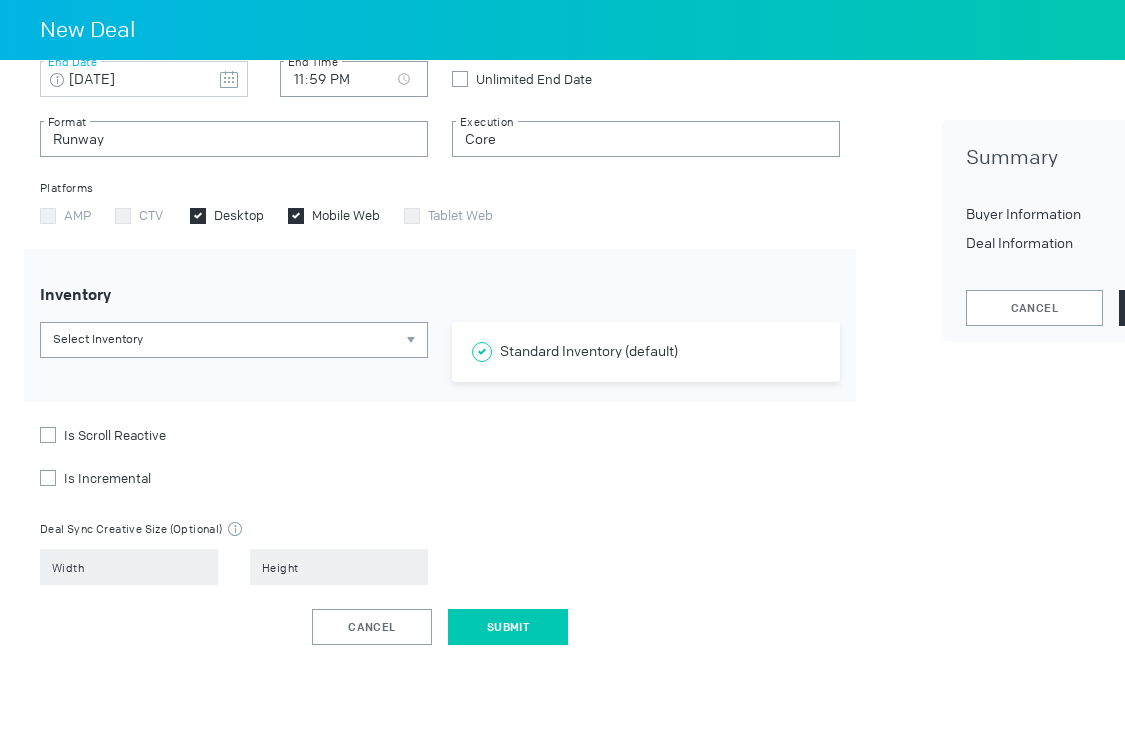 click on "Submit" at bounding box center [508, 627] 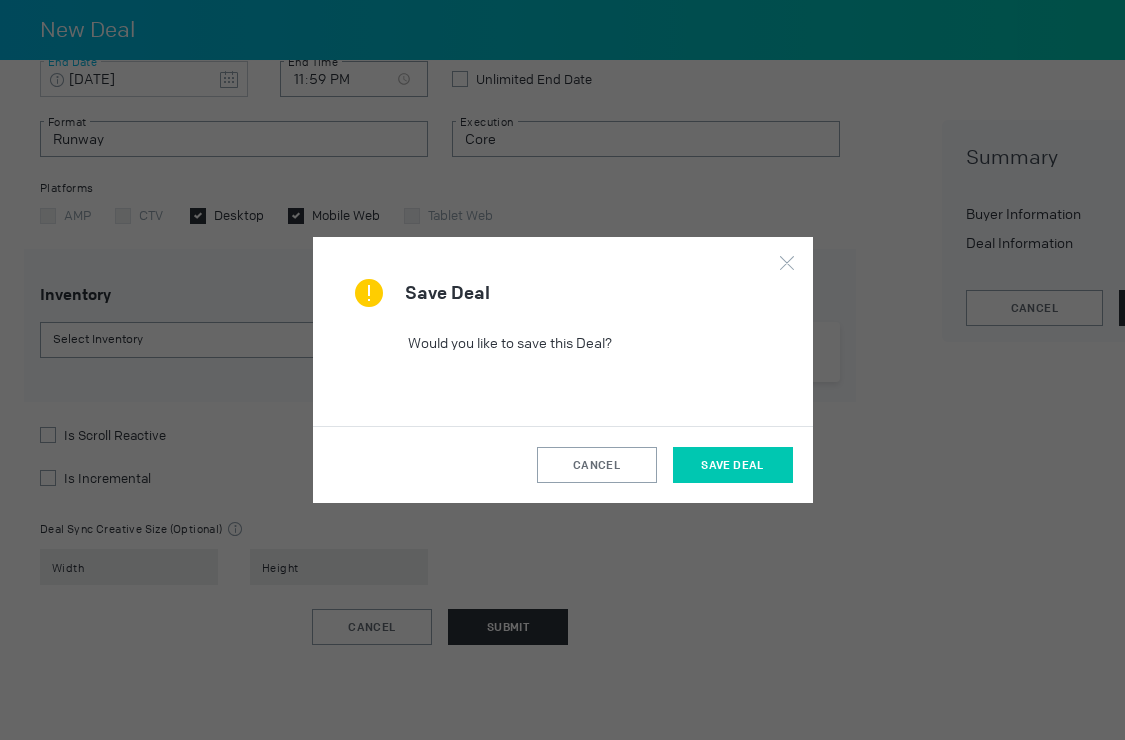 click on "Save Deal" at bounding box center (733, 465) 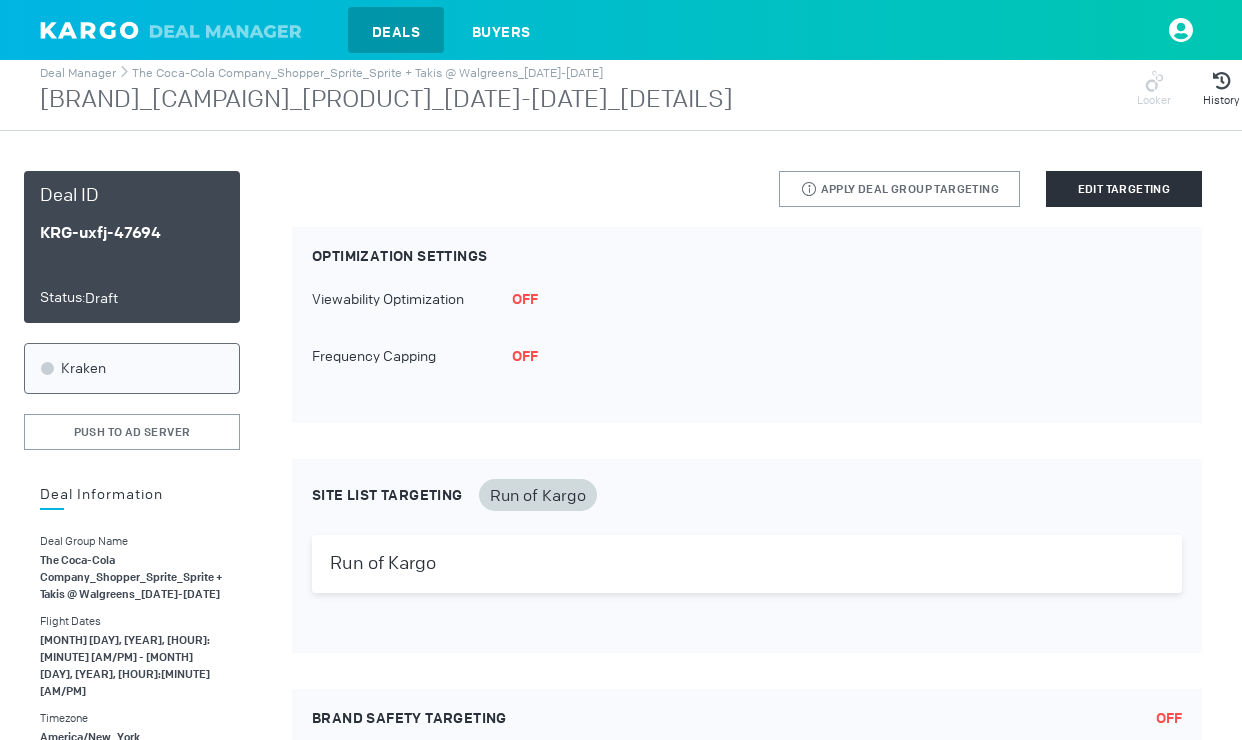 scroll, scrollTop: 0, scrollLeft: 0, axis: both 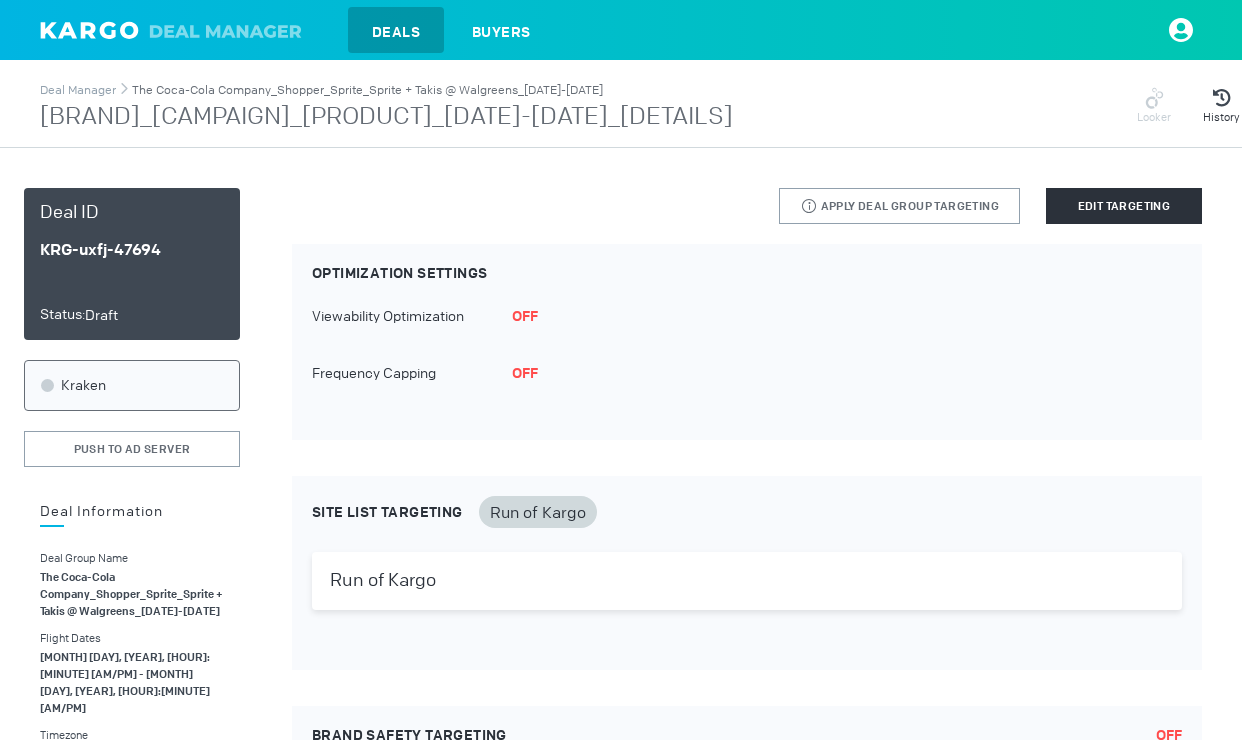 click on "The Coca-Cola Company_Shopper_Sprite_Sprite + Takis @ Walgreens_[DATE]-[DATE]" at bounding box center [367, 90] 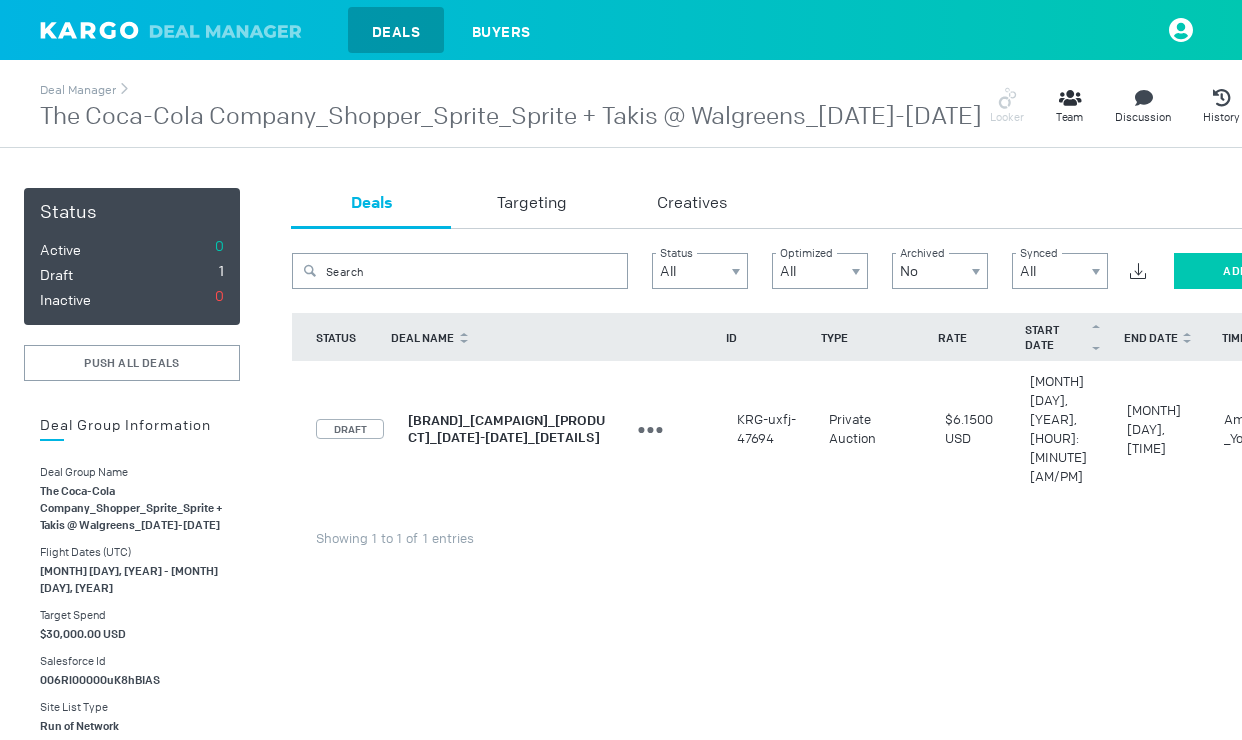 click on "Add Deal" at bounding box center (1252, 271) 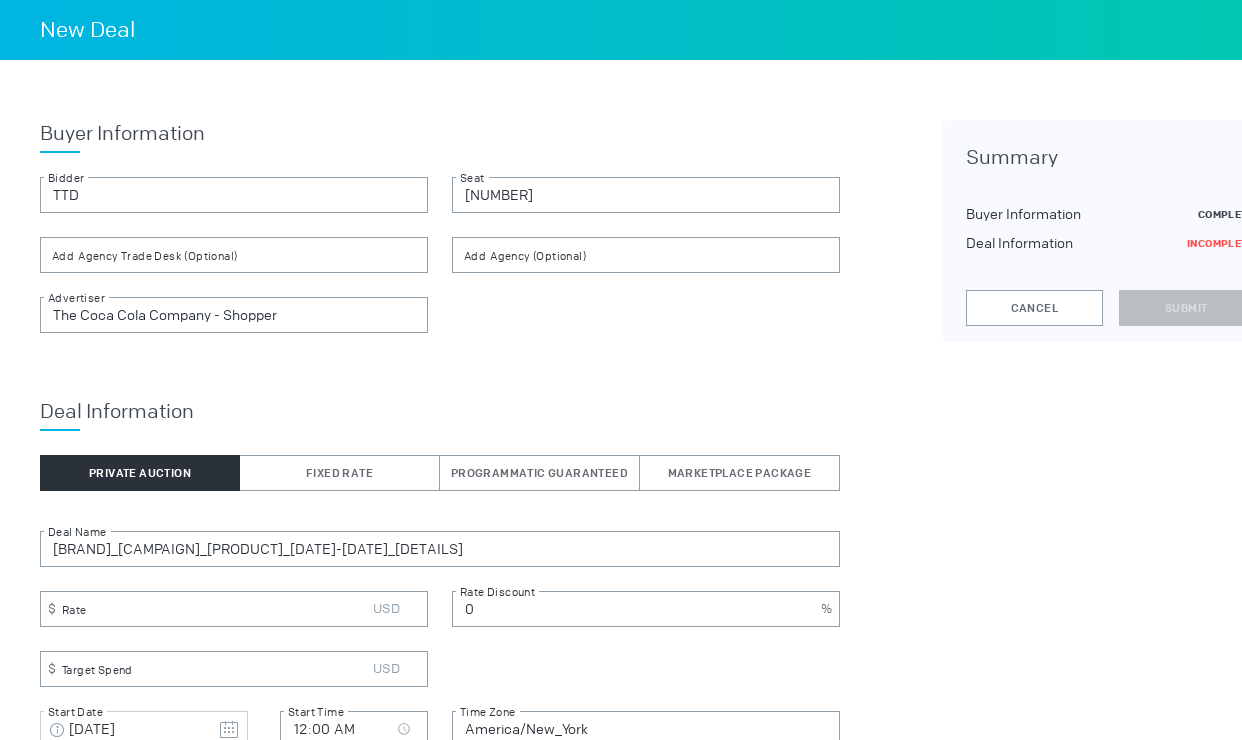 scroll, scrollTop: 22, scrollLeft: 0, axis: vertical 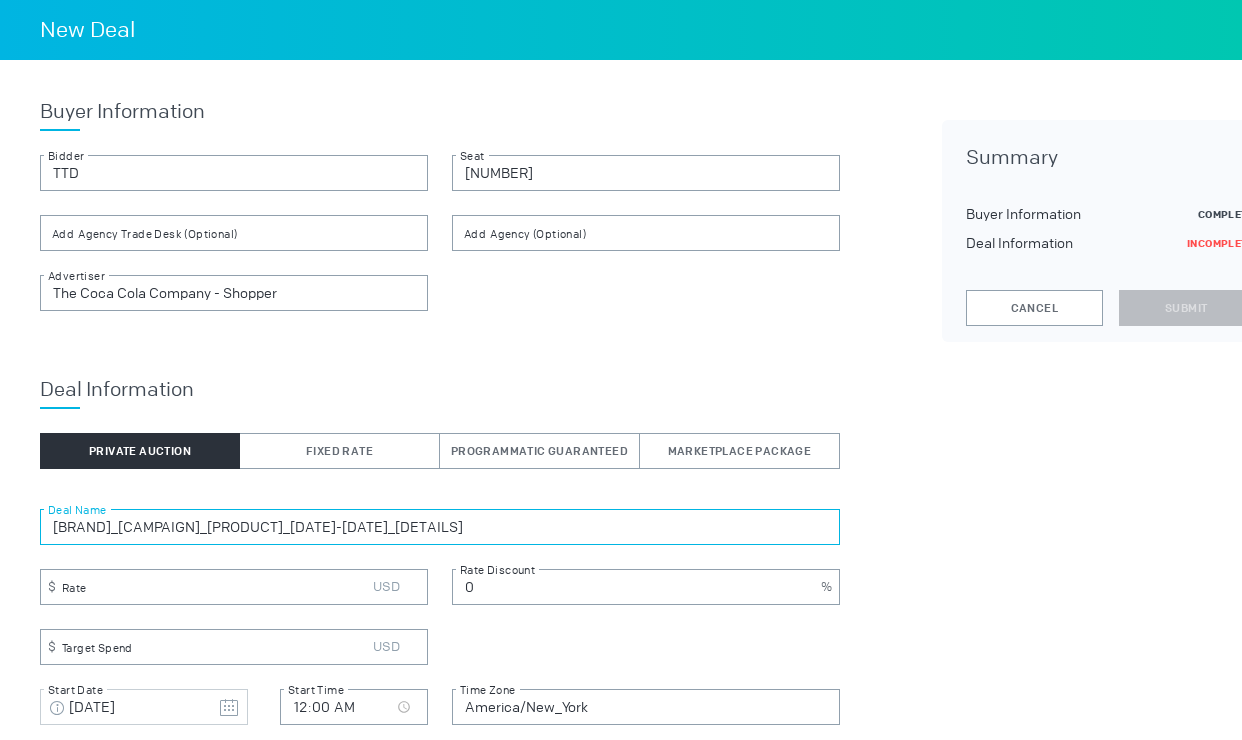 click on "[BRAND]_[CAMPAIGN]_[PRODUCT]_[DATE]-[DATE]_[DETAILS]" at bounding box center (440, 527) 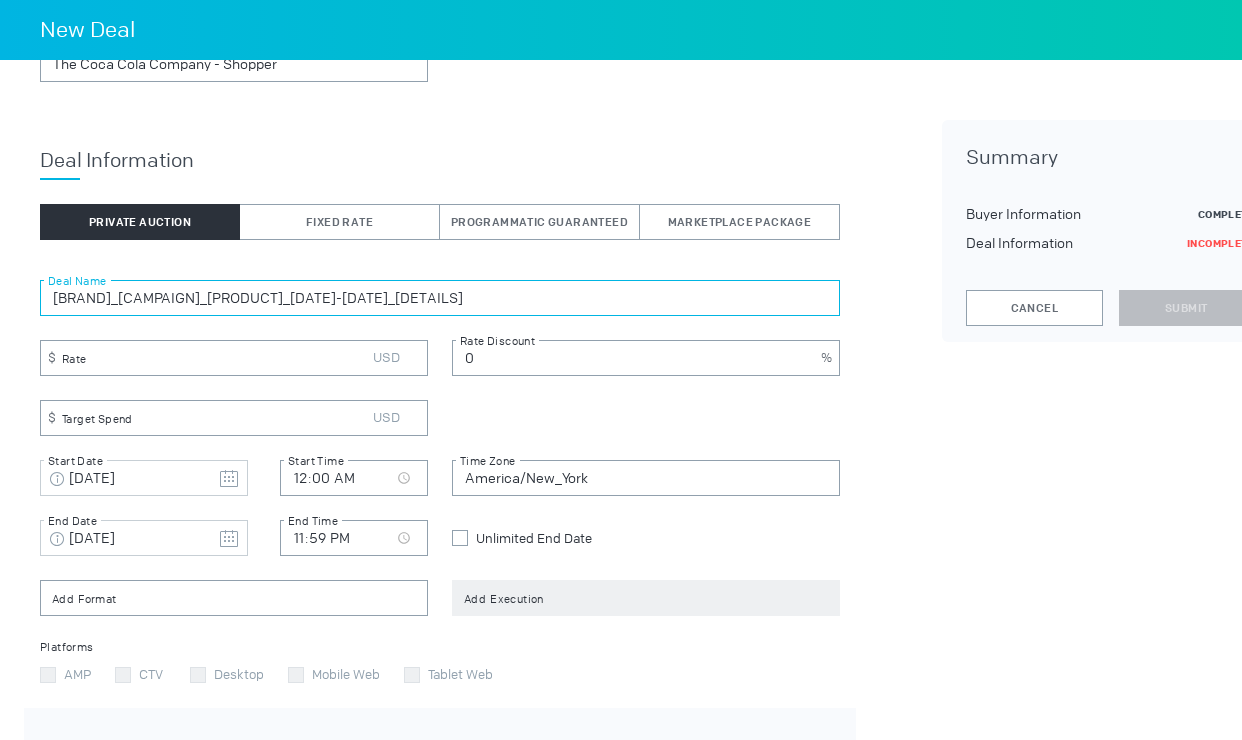 scroll, scrollTop: 279, scrollLeft: 0, axis: vertical 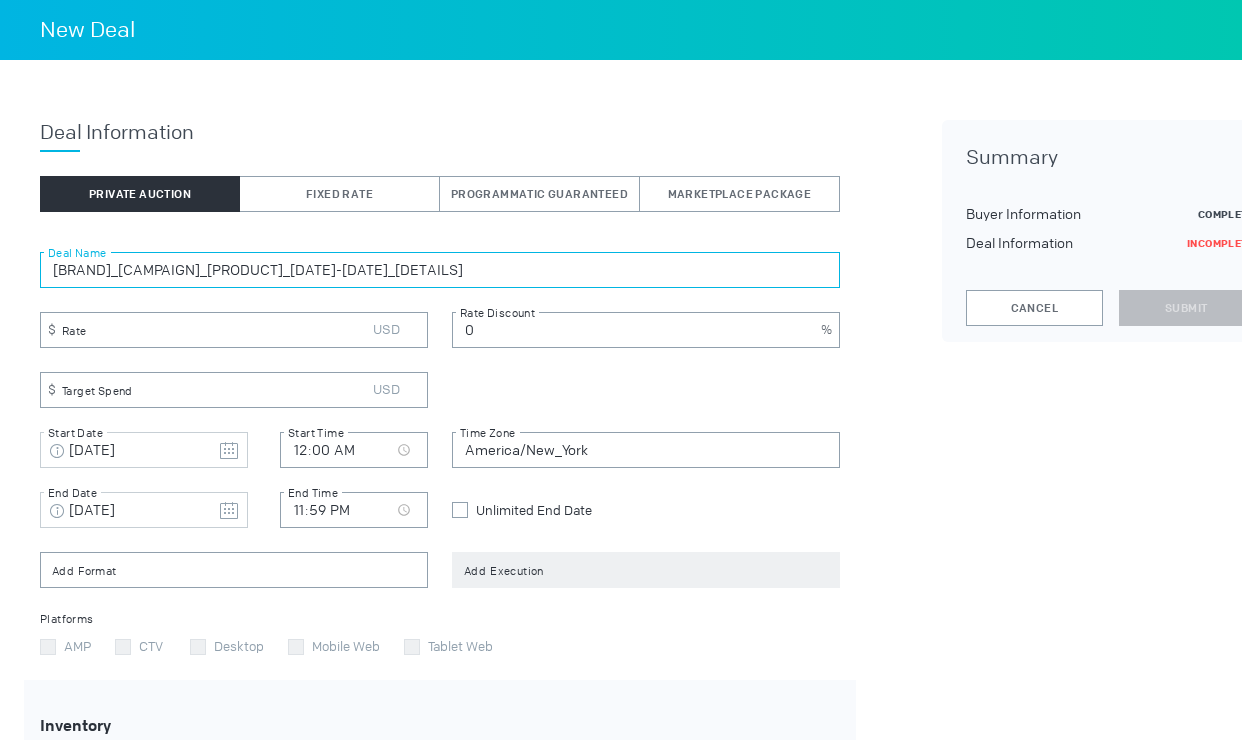 type on "[BRAND]_[CAMPAIGN]_[PRODUCT]_[DATE]-[DATE]_[DETAILS]" 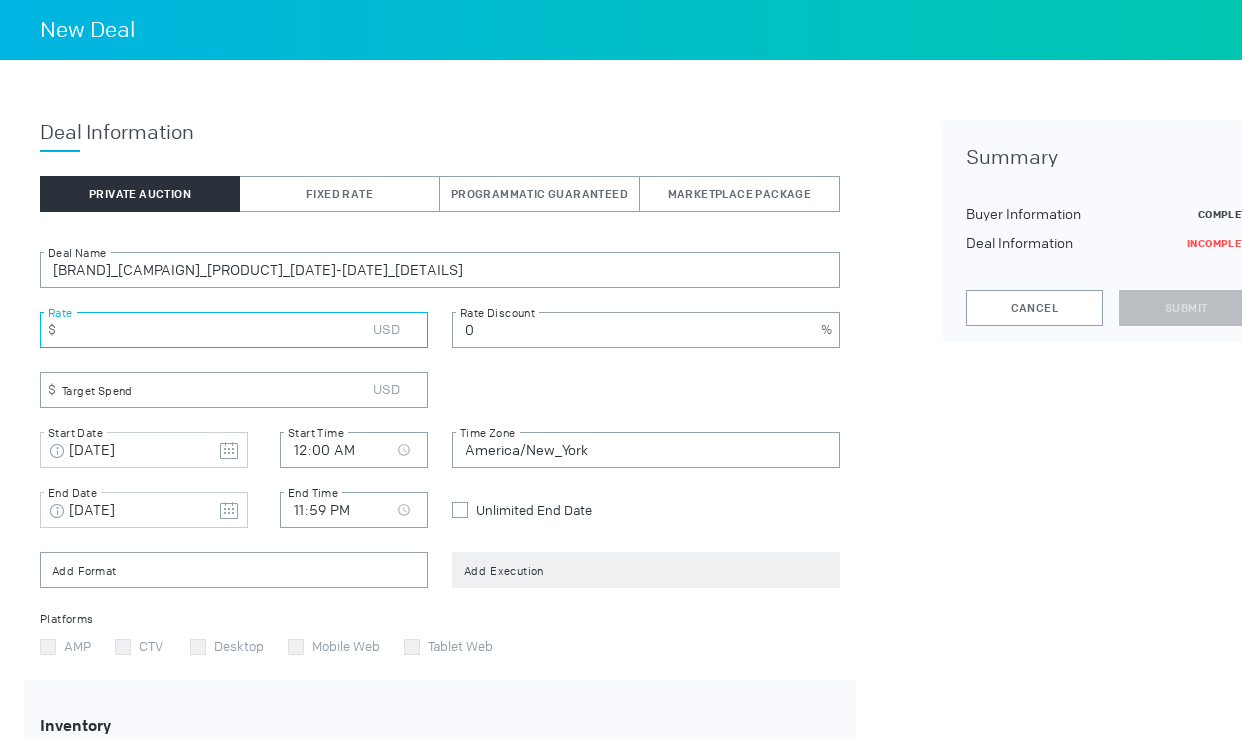 click at bounding box center (234, 330) 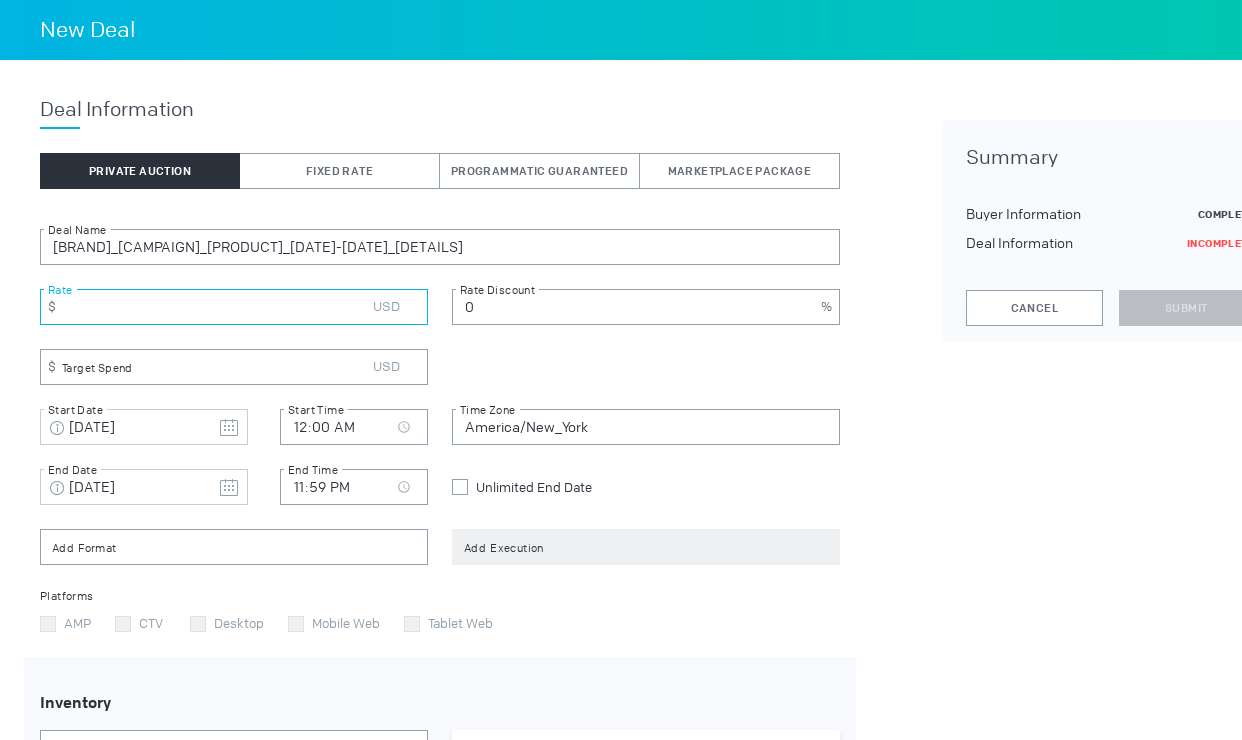scroll, scrollTop: 304, scrollLeft: 0, axis: vertical 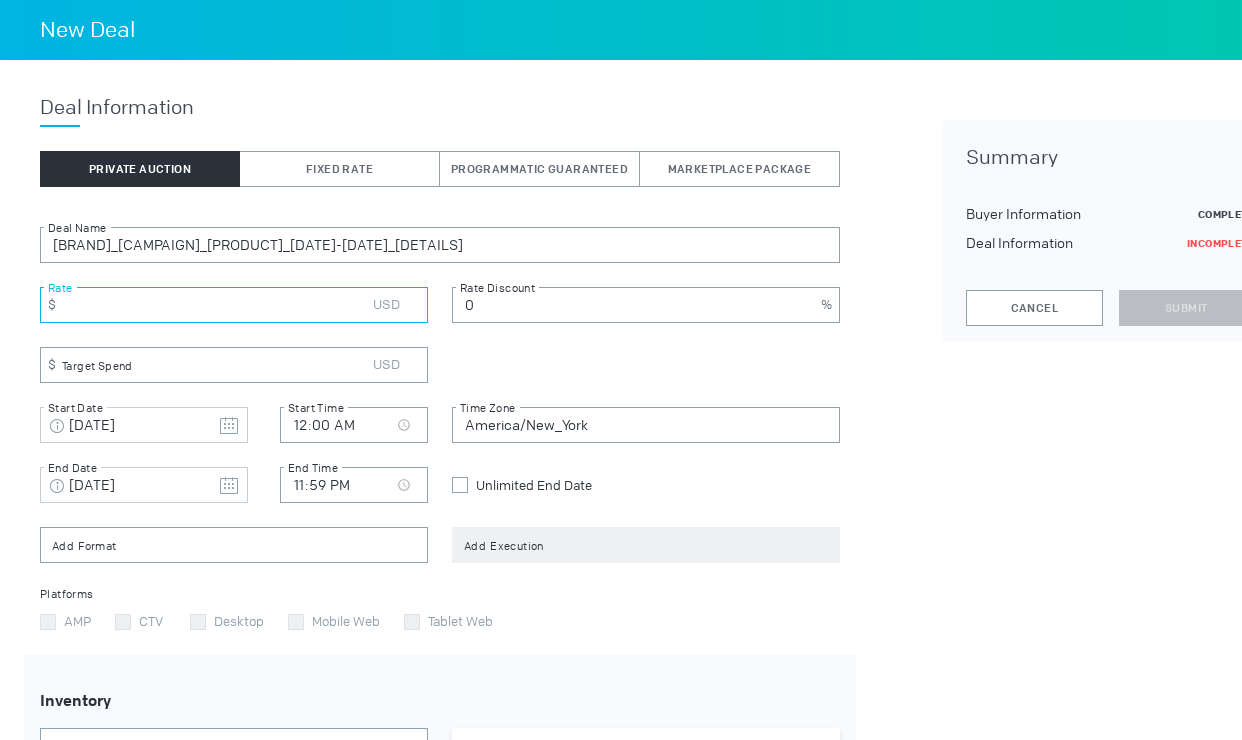 type on "[NUMBER]" 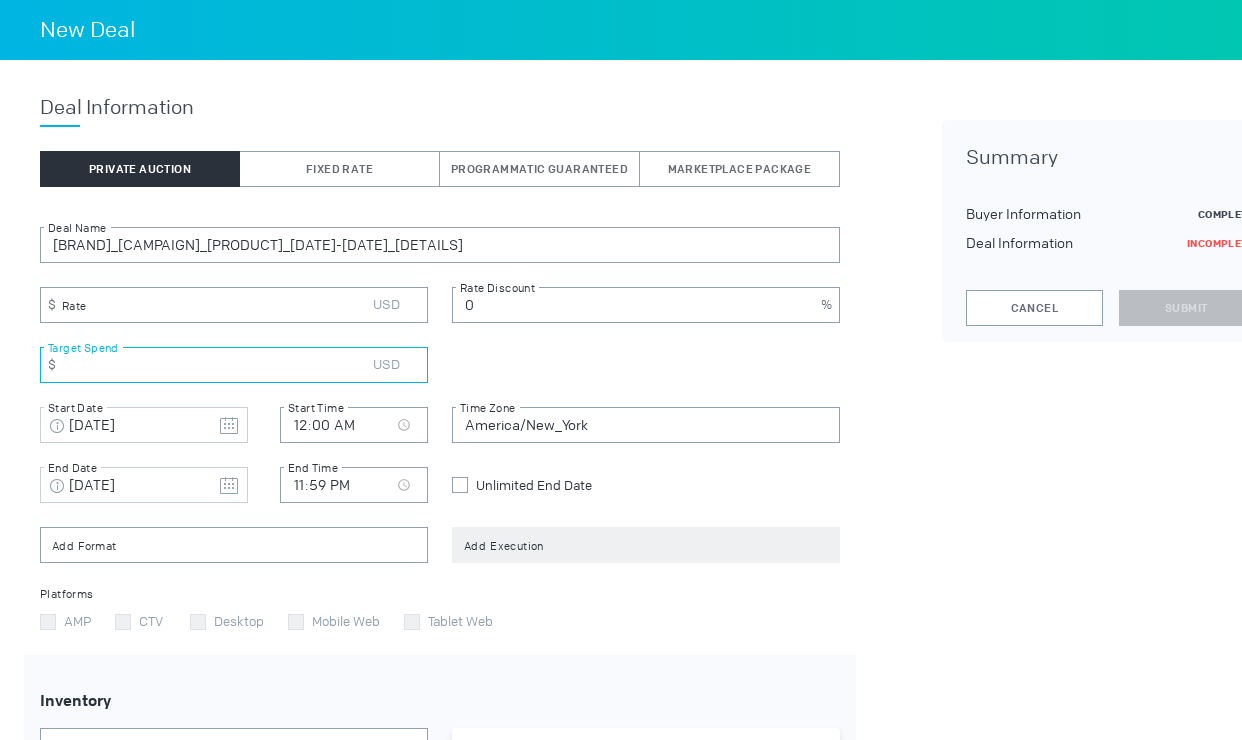 click at bounding box center [234, 365] 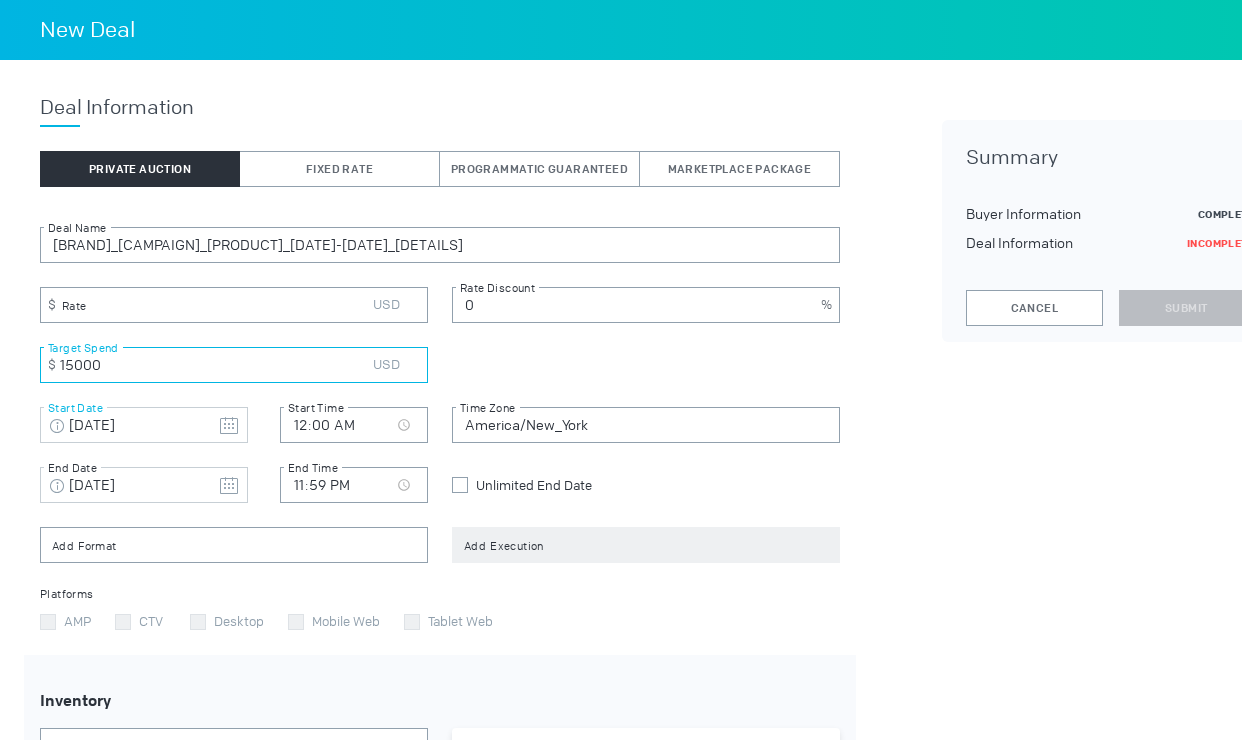 type on "15000" 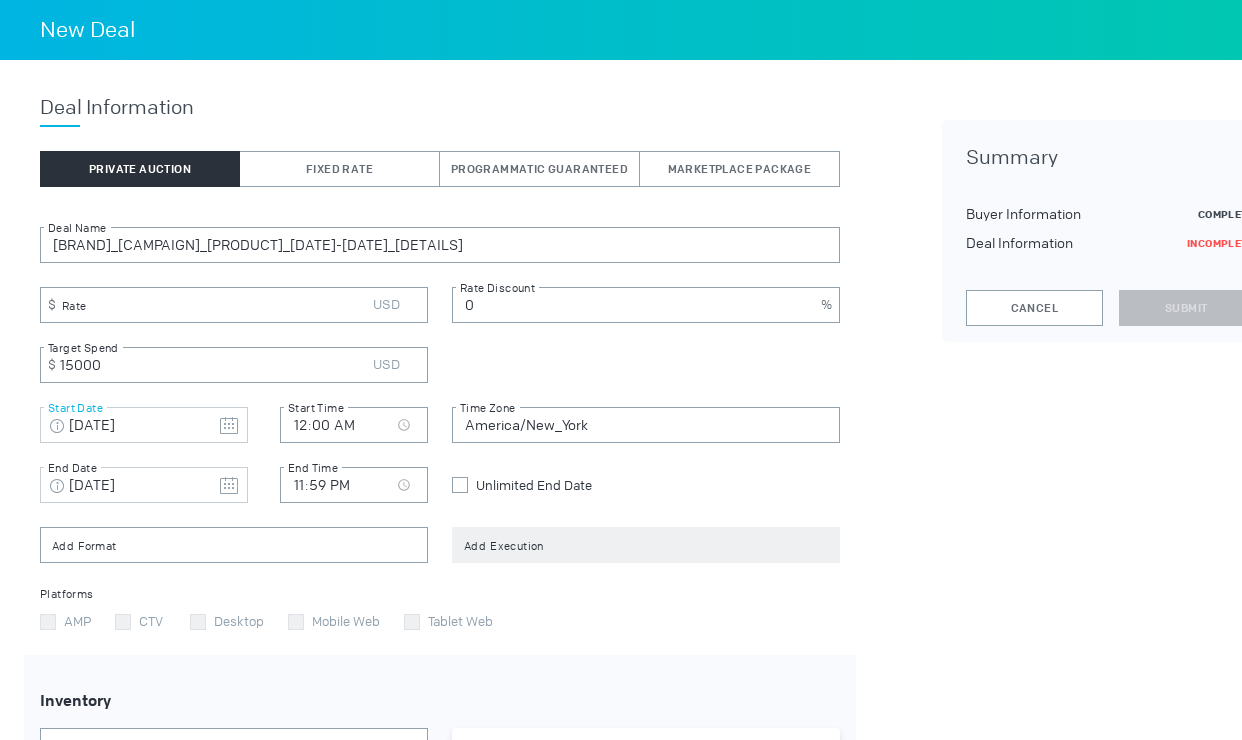 click at bounding box center (229, 426) 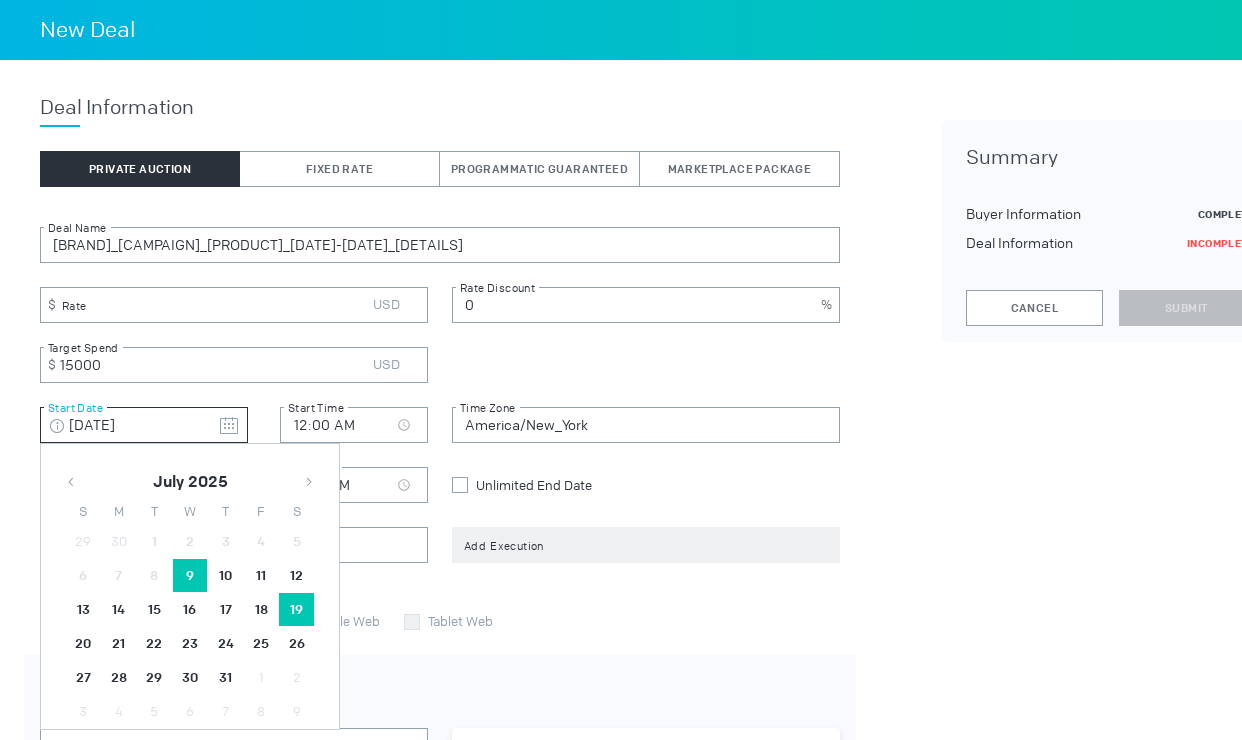 click on "19" at bounding box center [190, 576] 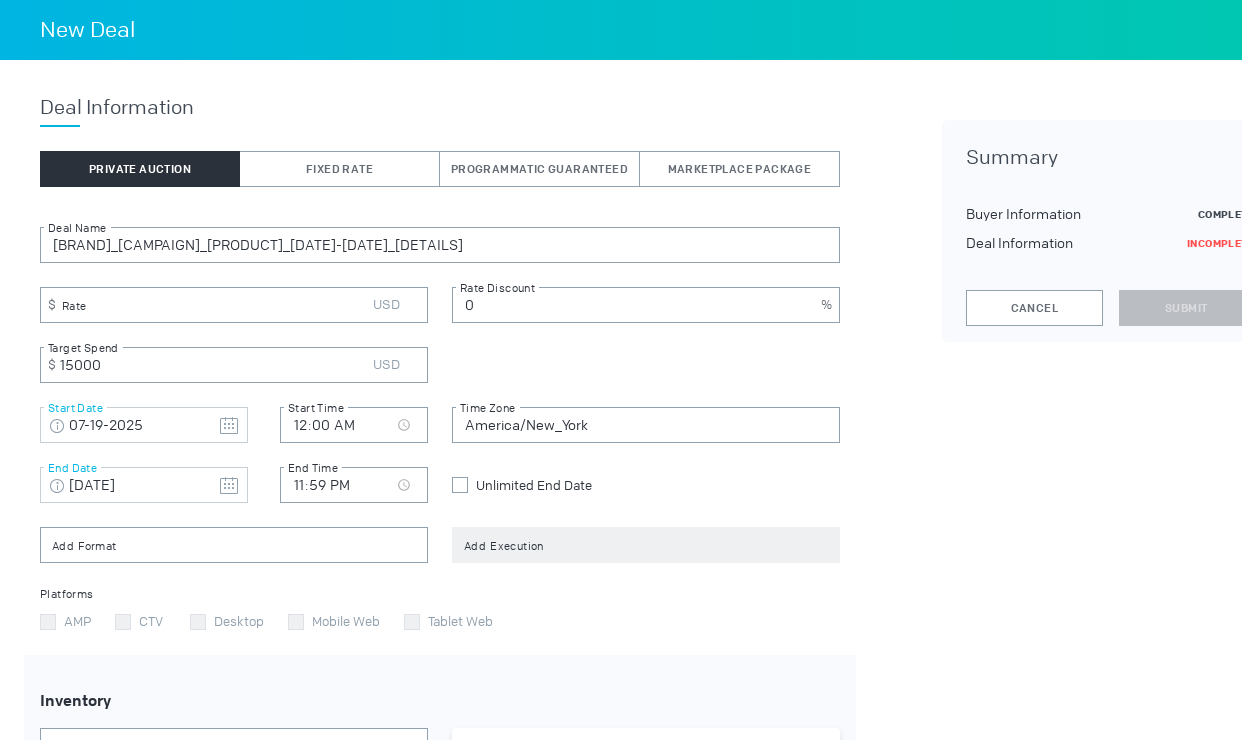 click at bounding box center [229, 426] 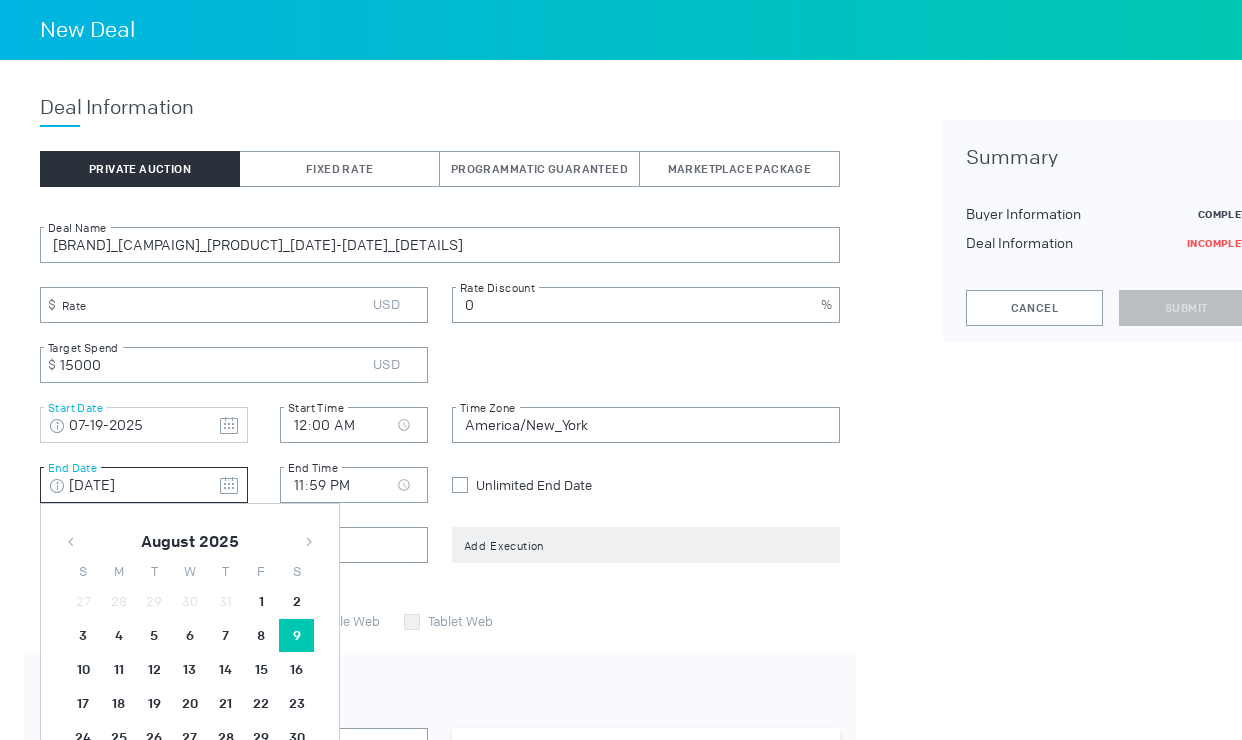 click at bounding box center [309, 542] 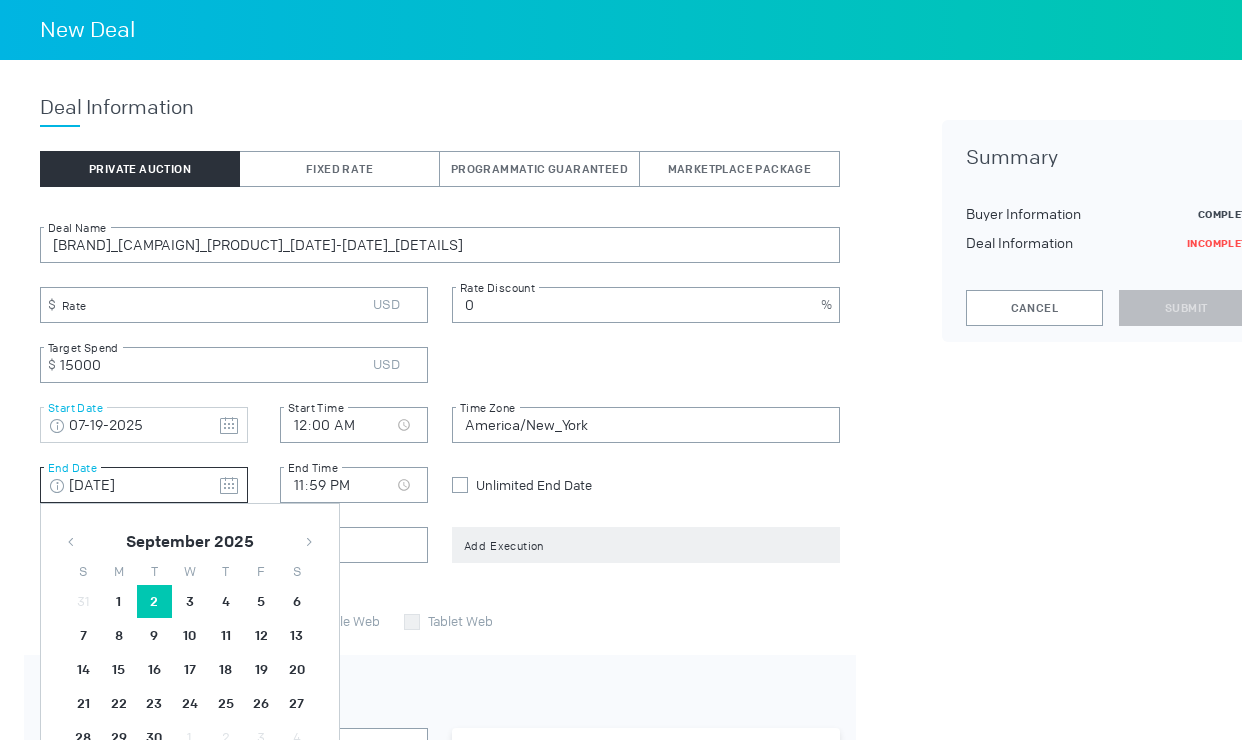 click on "2" at bounding box center (119, 602) 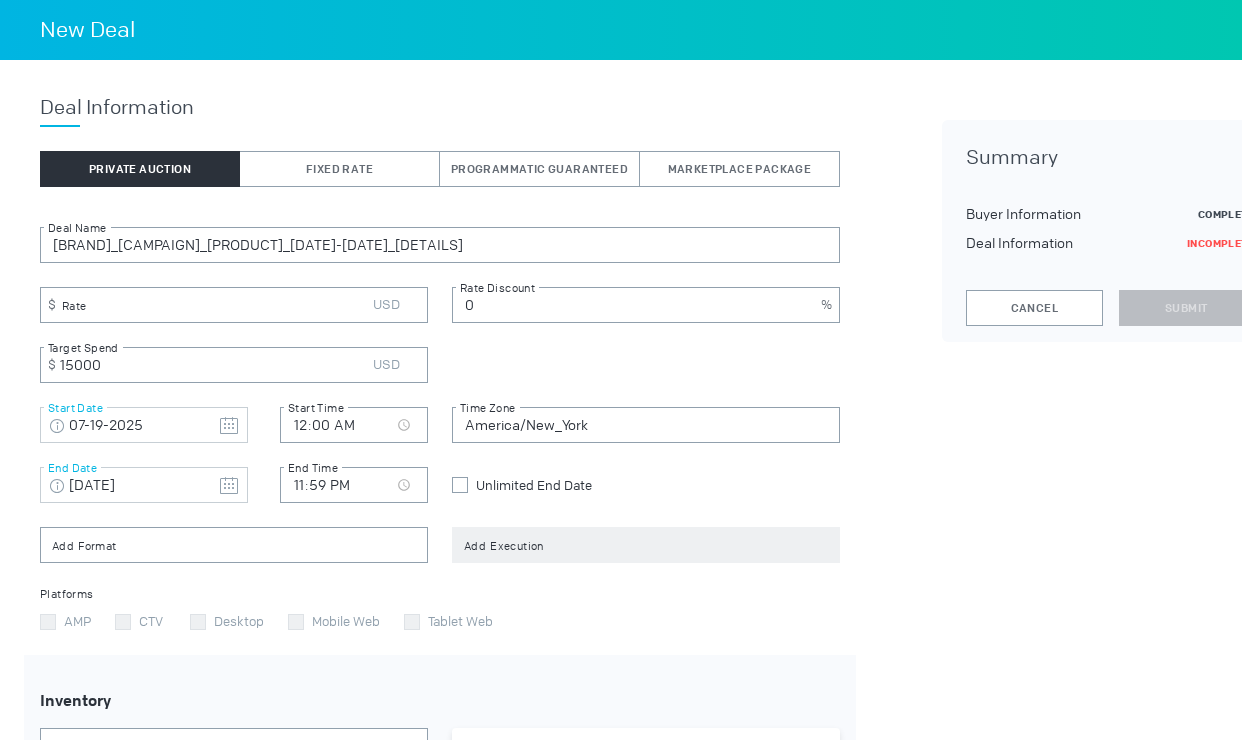 click on "The Coca-Cola Company_Shopper_Sprite_Sprite + Takis @ Walgreens_7/19/2025-9/1/2025_Breakaway_$6.15_320x50 Deal Name 6.15 Rate 0 Rate Discount 15000 Target Spend Note: All Flight Dates will be saved in GMT  07-19-2025  Start Date 00:00 Start Time [TIMEZONE] Time Zone Note: All Flight Dates will be saved in GMT  09-02-2025  End Date 23:59 End Time Unlimited End Date Format Execution  Platforms  AMP CTV Desktop Mobile Web Tablet Web  Inventory   Select Inventory  [object Object]  Standard Inventory (default)  Is Scroll Reactive Is Incremental  Deal Sync Creative Size (Optional)  Overrides the creative size in DV360 for PG deals using single format. Width Height" at bounding box center (440, 601) 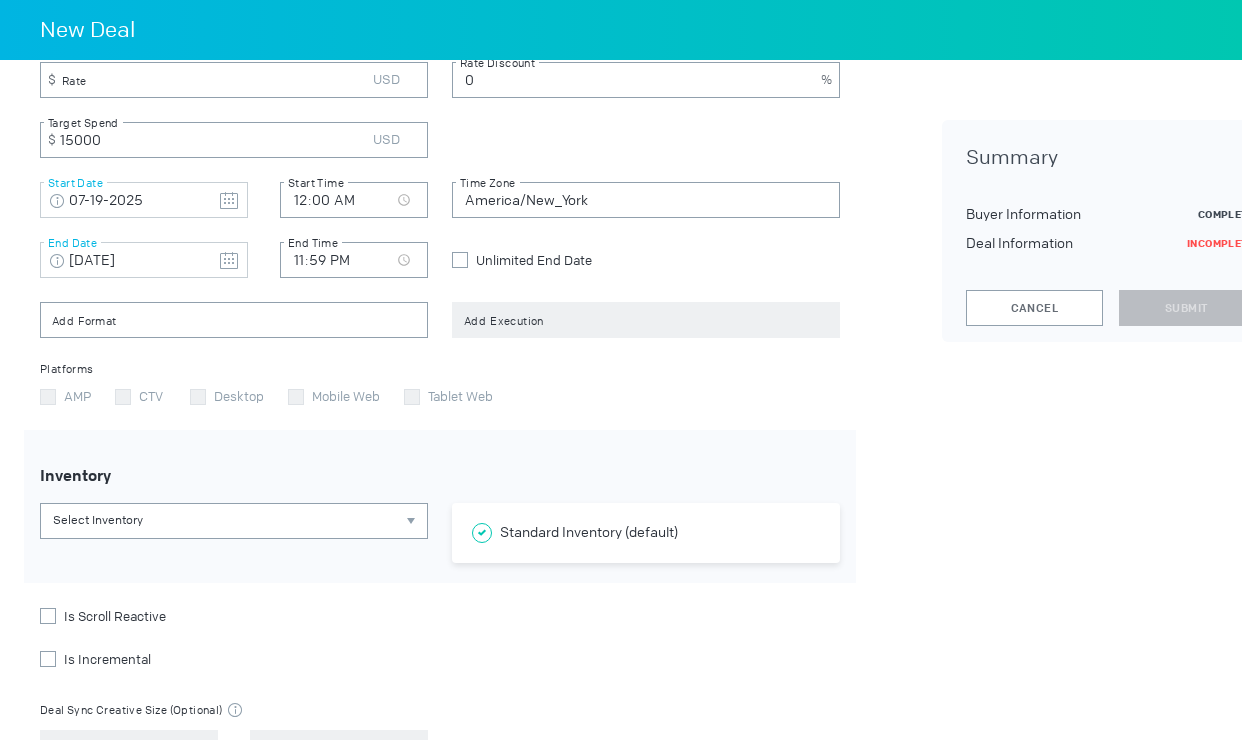 scroll, scrollTop: 539, scrollLeft: 0, axis: vertical 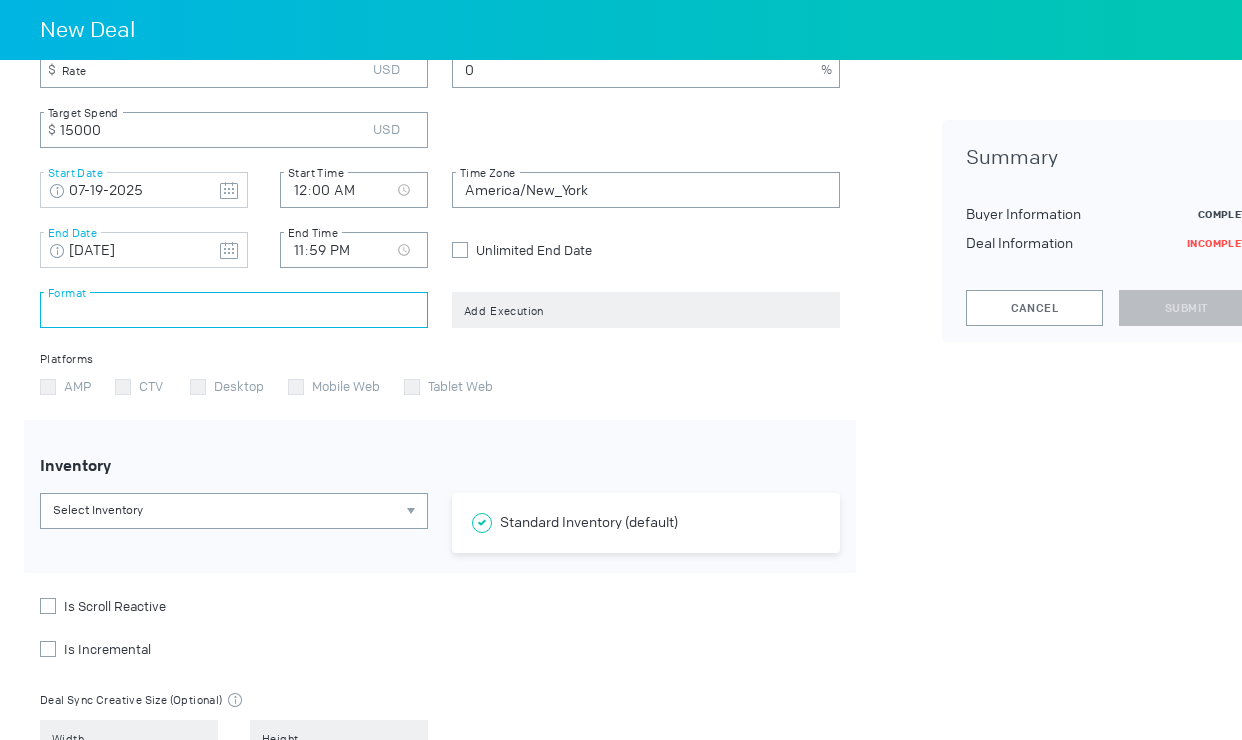 click at bounding box center [234, 310] 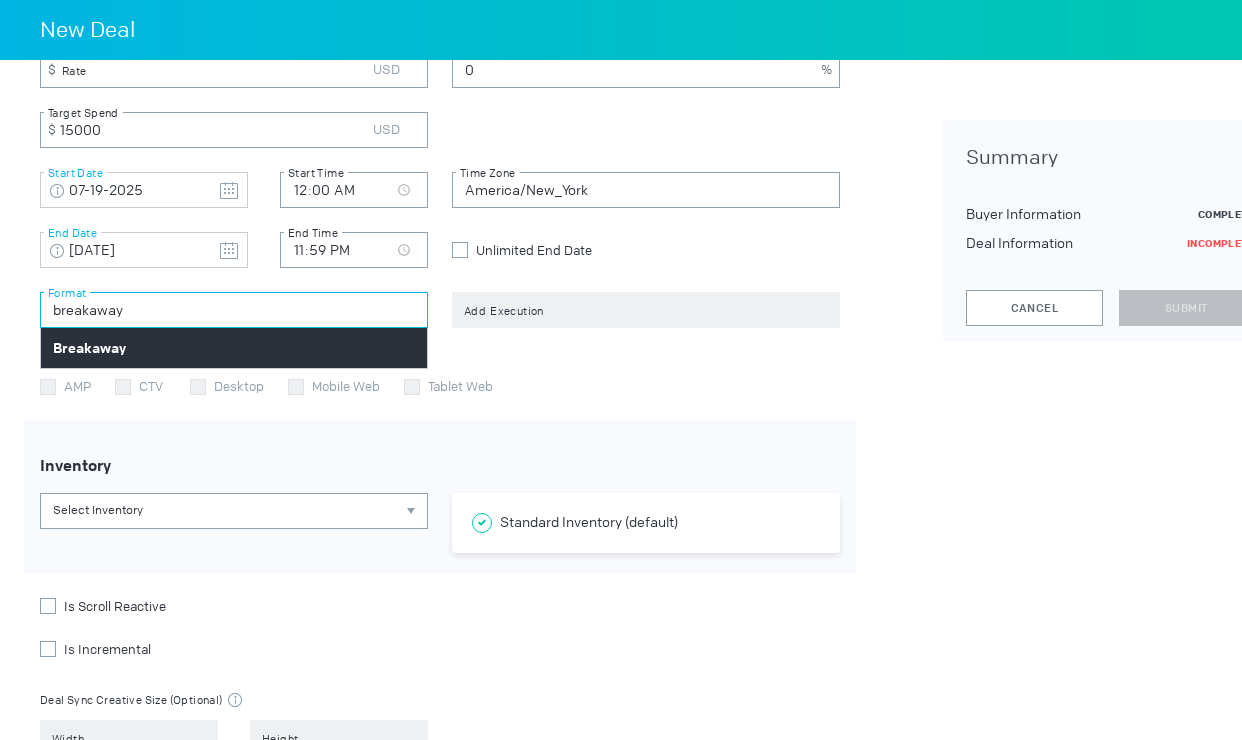 type on "breakaway" 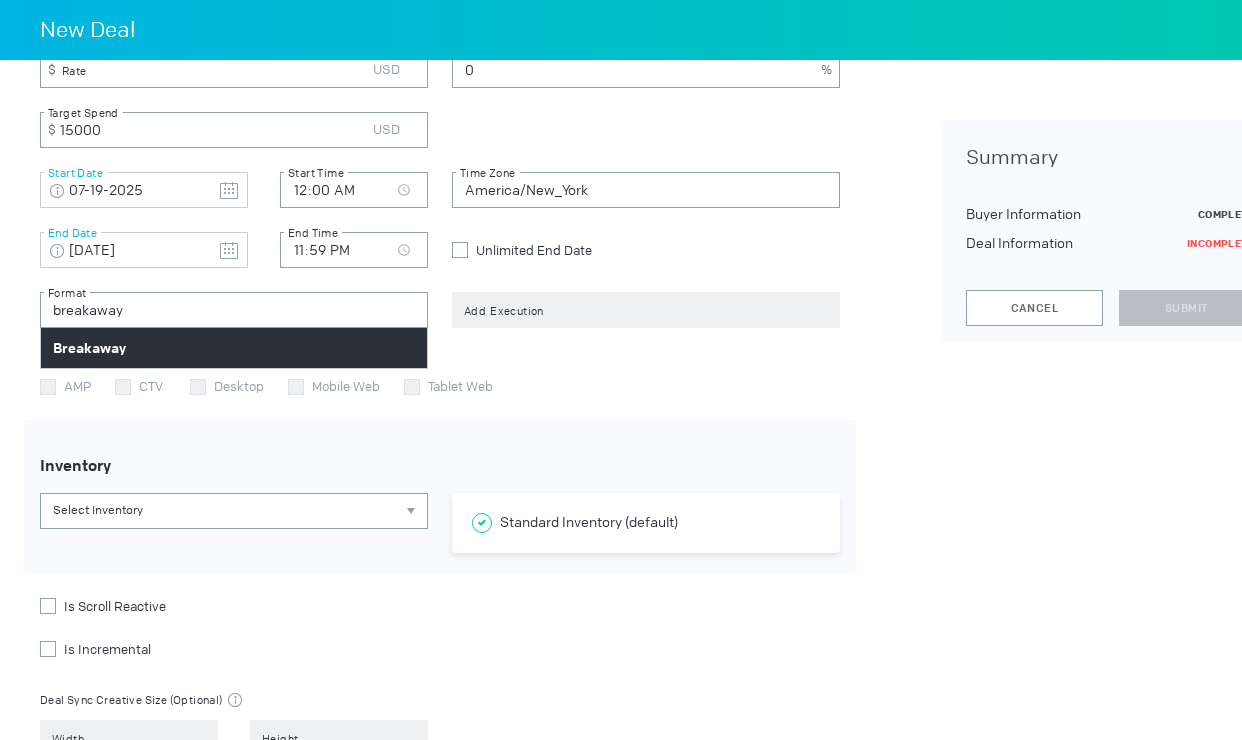 click on "Breakaway" at bounding box center (234, 348) 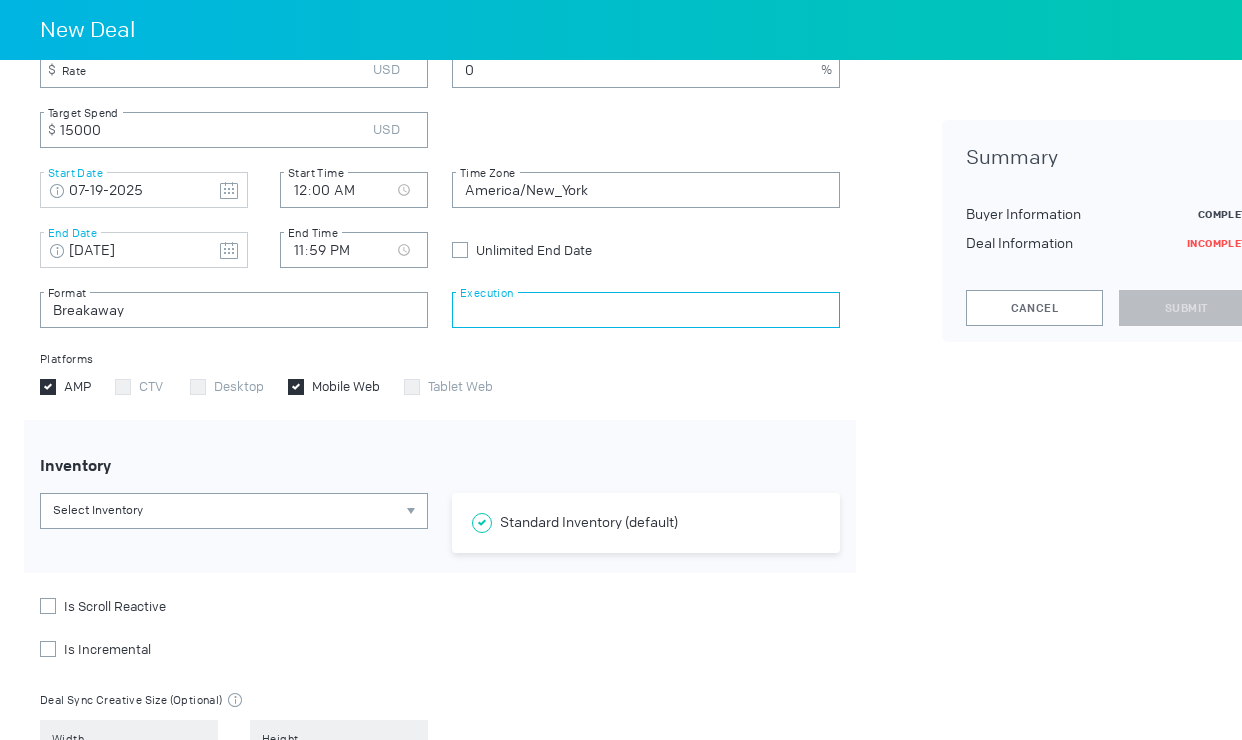 click at bounding box center (646, 310) 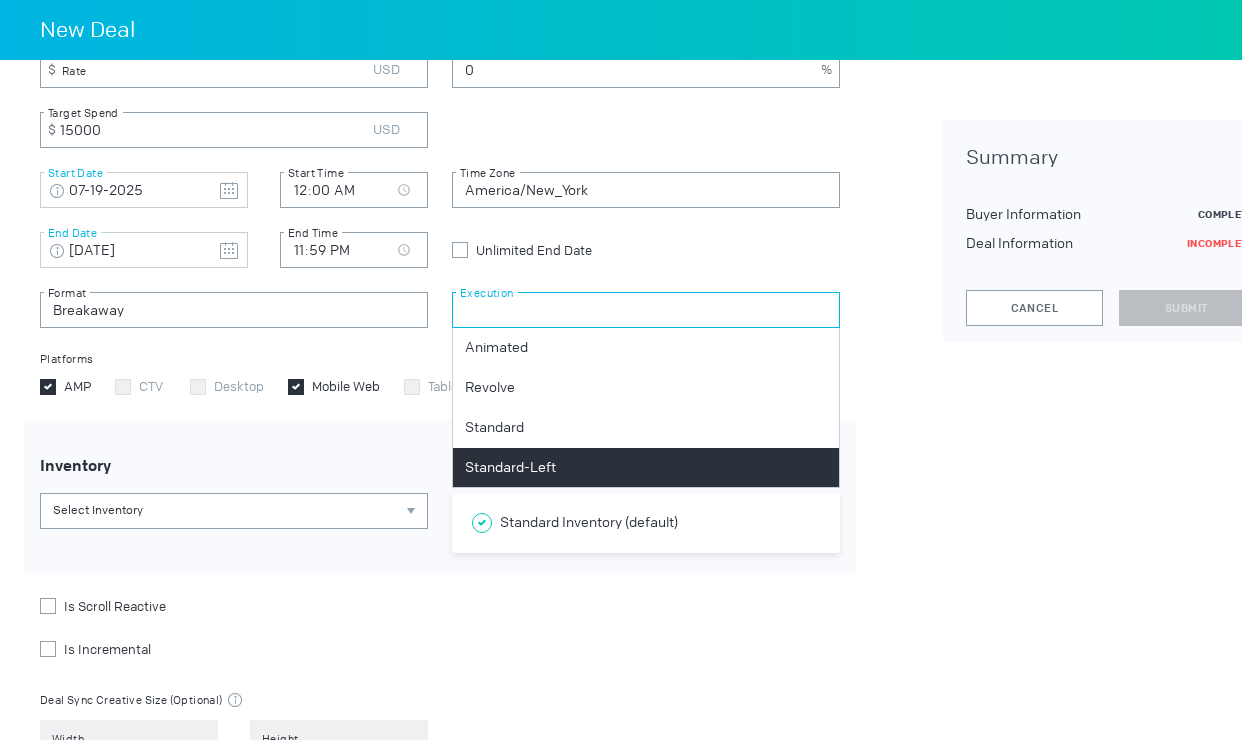 scroll, scrollTop: 0, scrollLeft: 0, axis: both 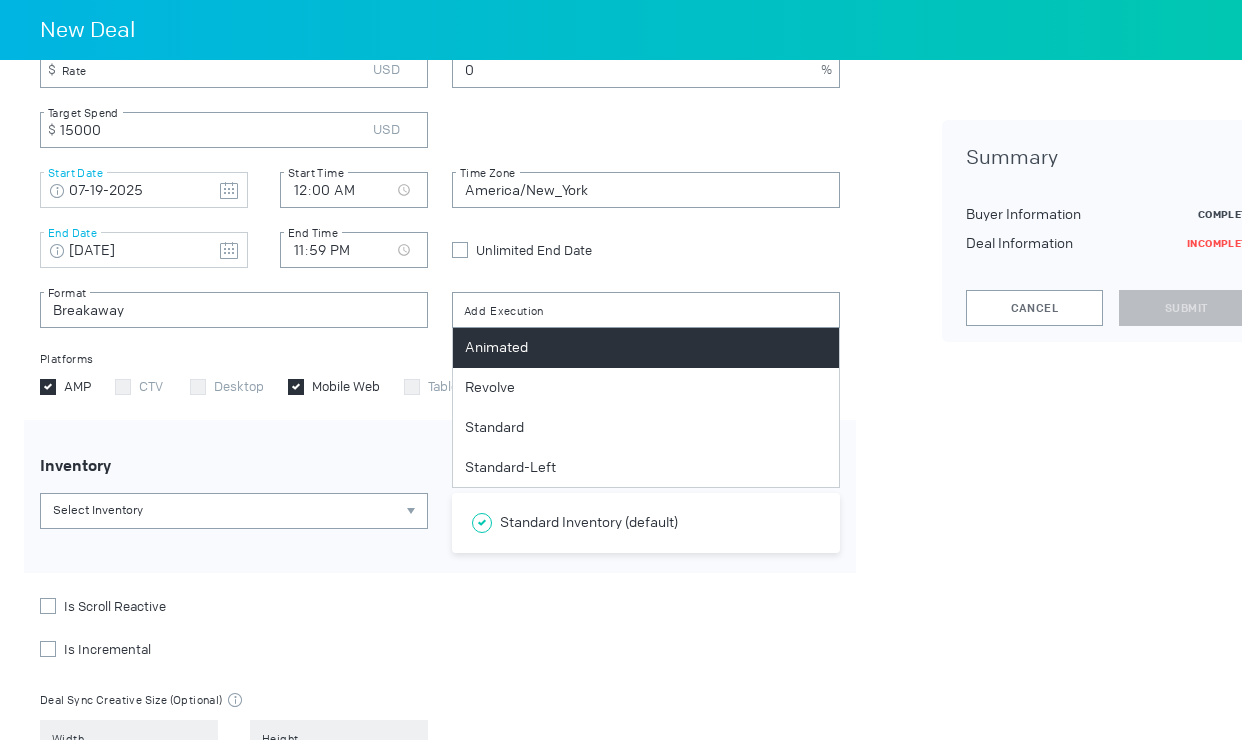 click on "Animated" at bounding box center (646, 348) 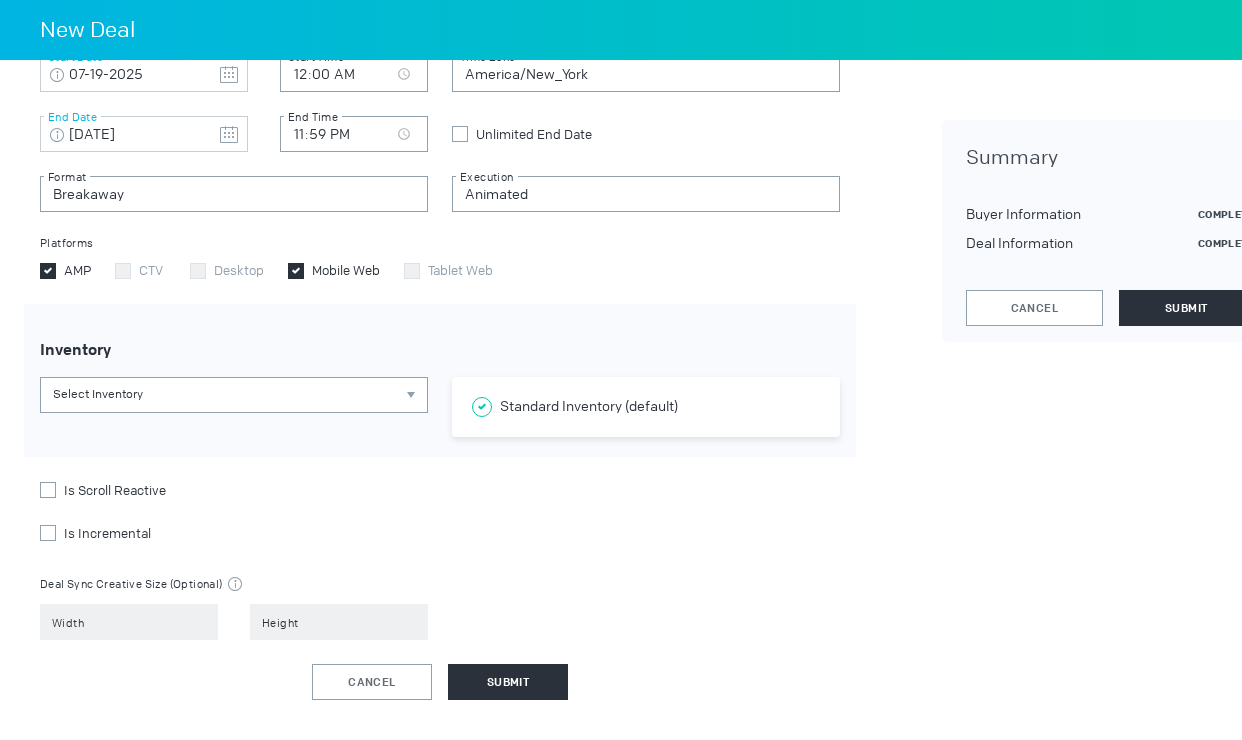 scroll, scrollTop: 668, scrollLeft: 0, axis: vertical 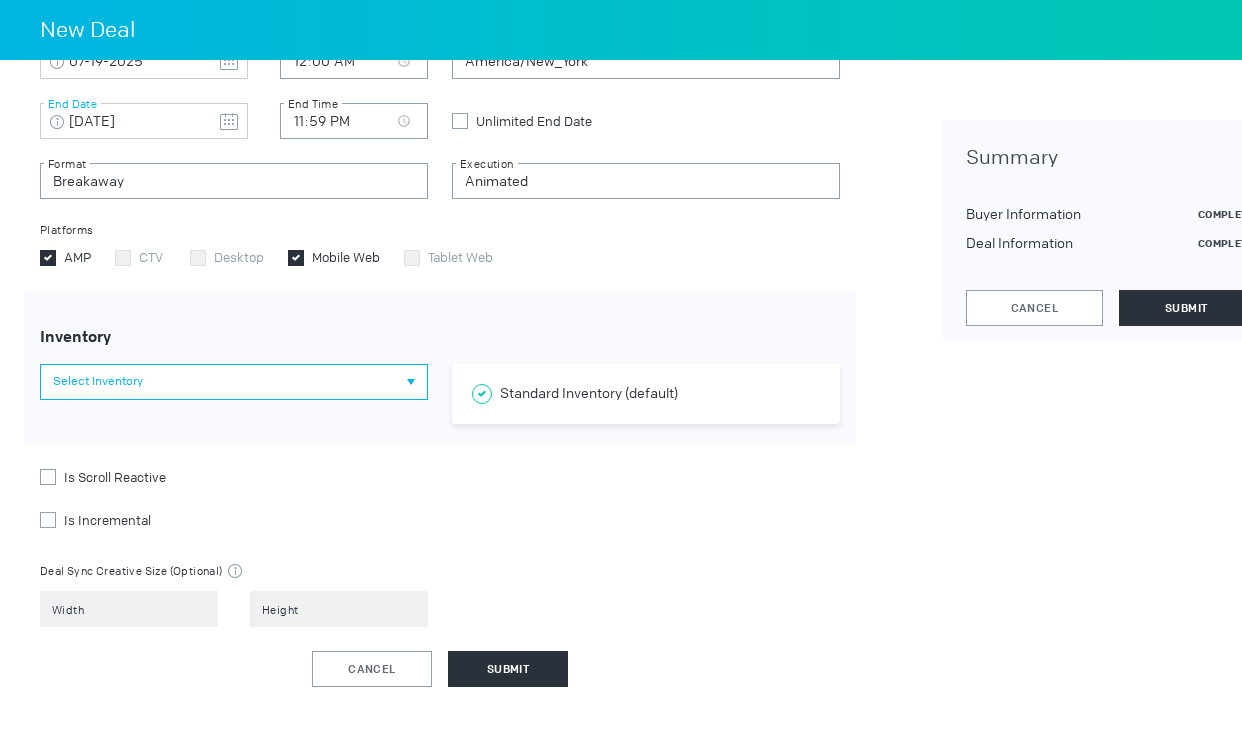 click on "Select Inventory" at bounding box center (234, 382) 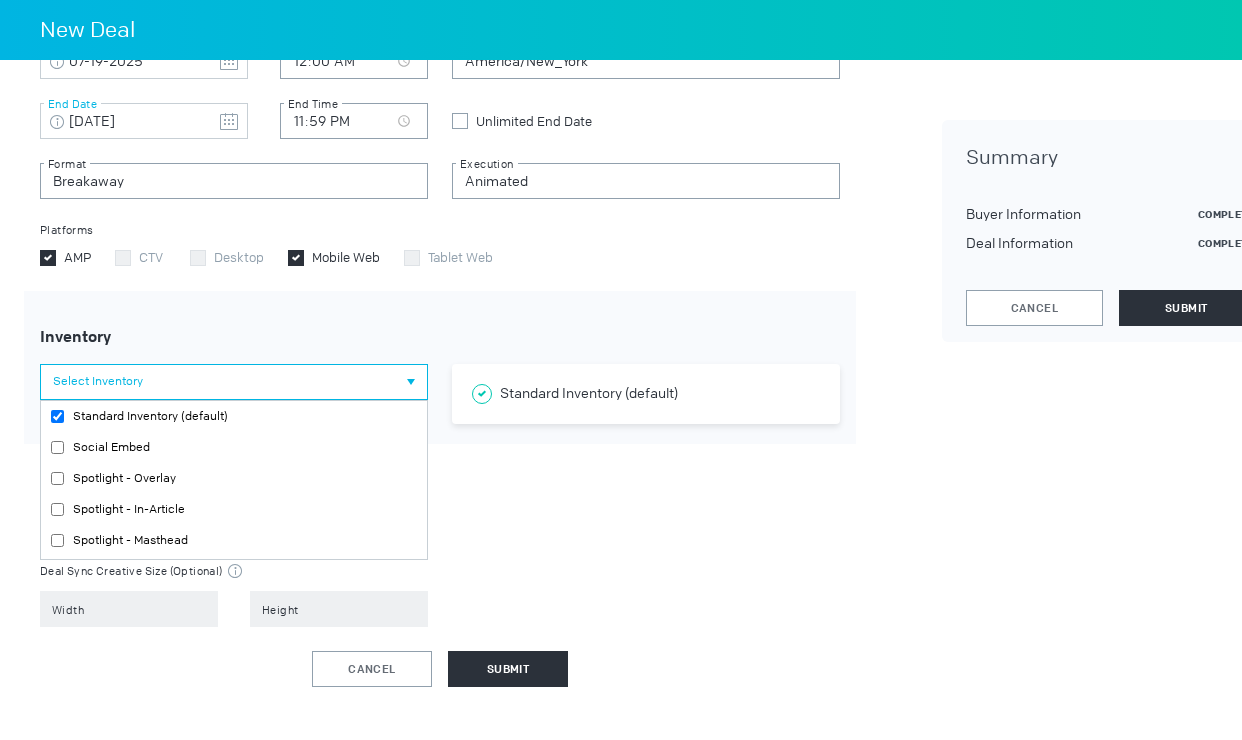 click on "Select Inventory" at bounding box center (234, 382) 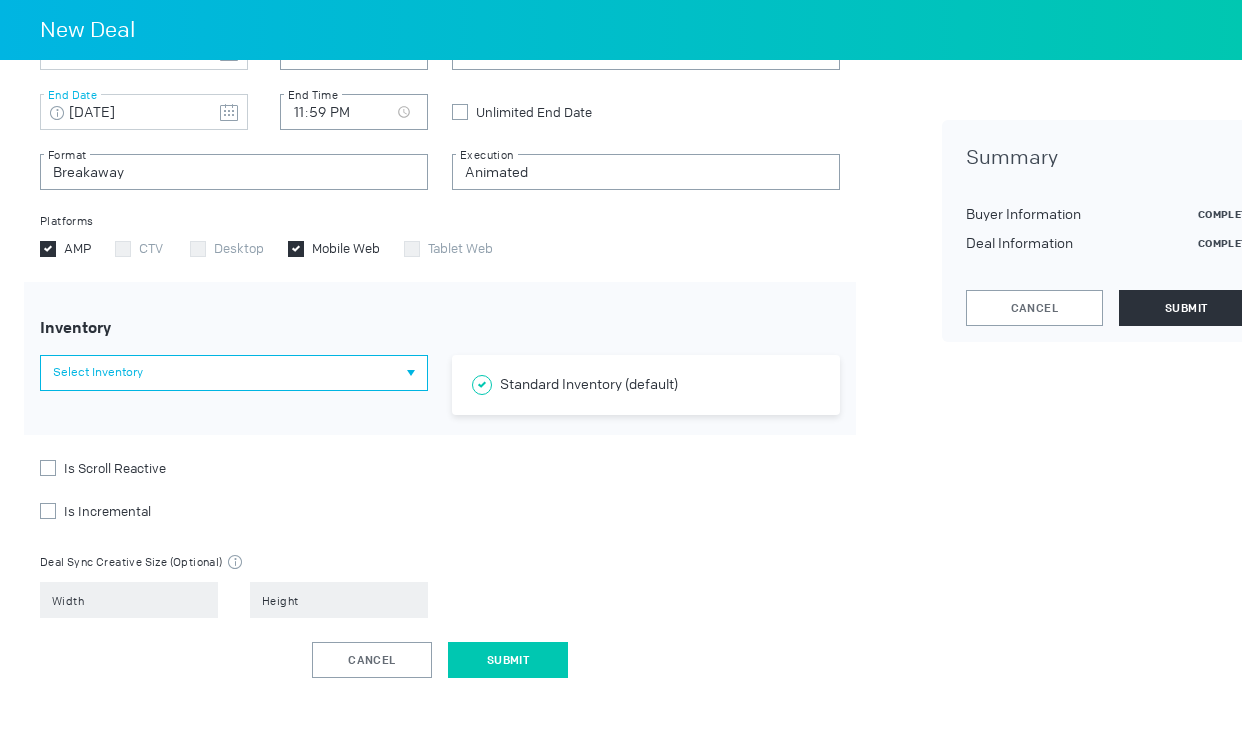 scroll, scrollTop: 710, scrollLeft: 0, axis: vertical 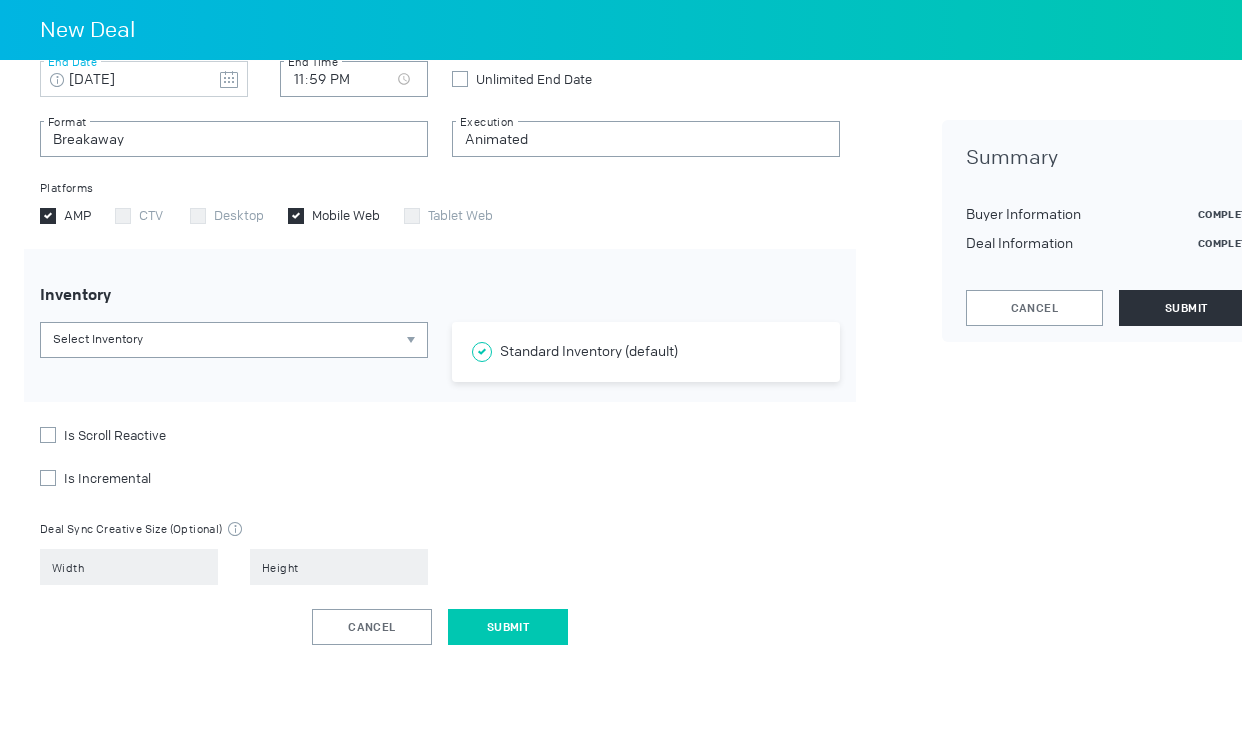 click on "Submit" at bounding box center [508, 627] 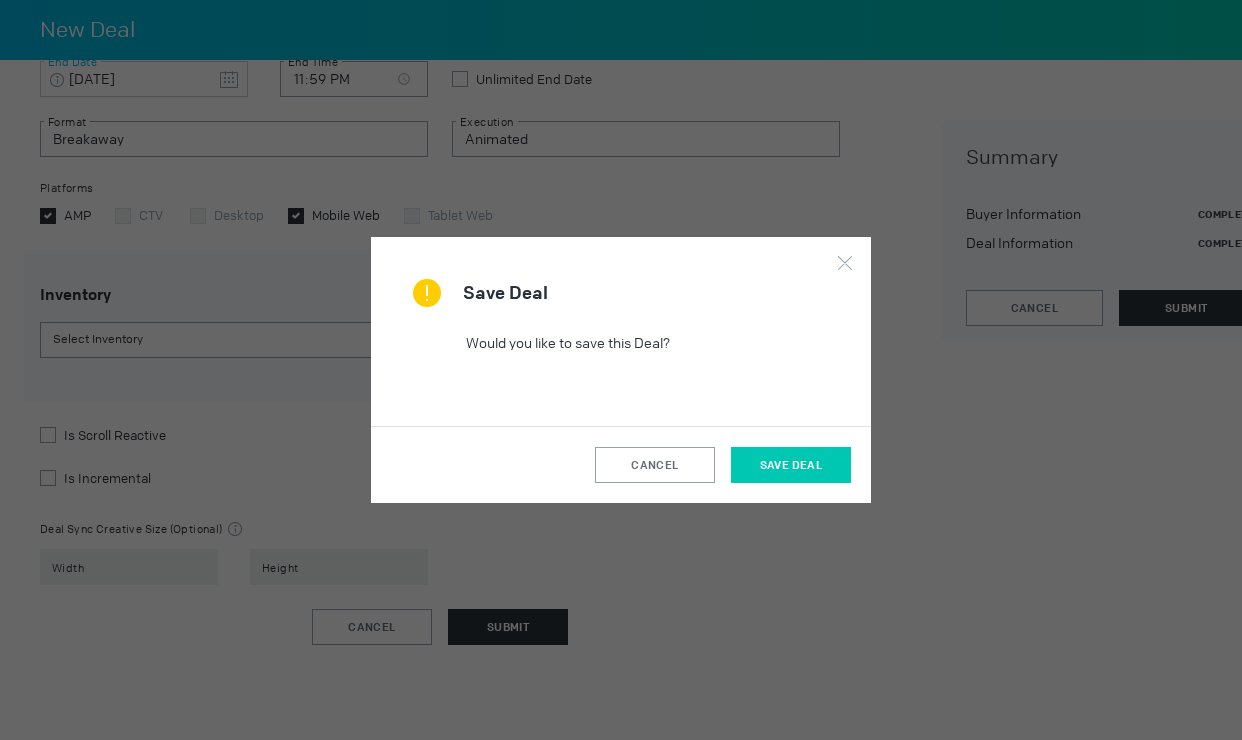 click on "Save Deal" at bounding box center [791, 465] 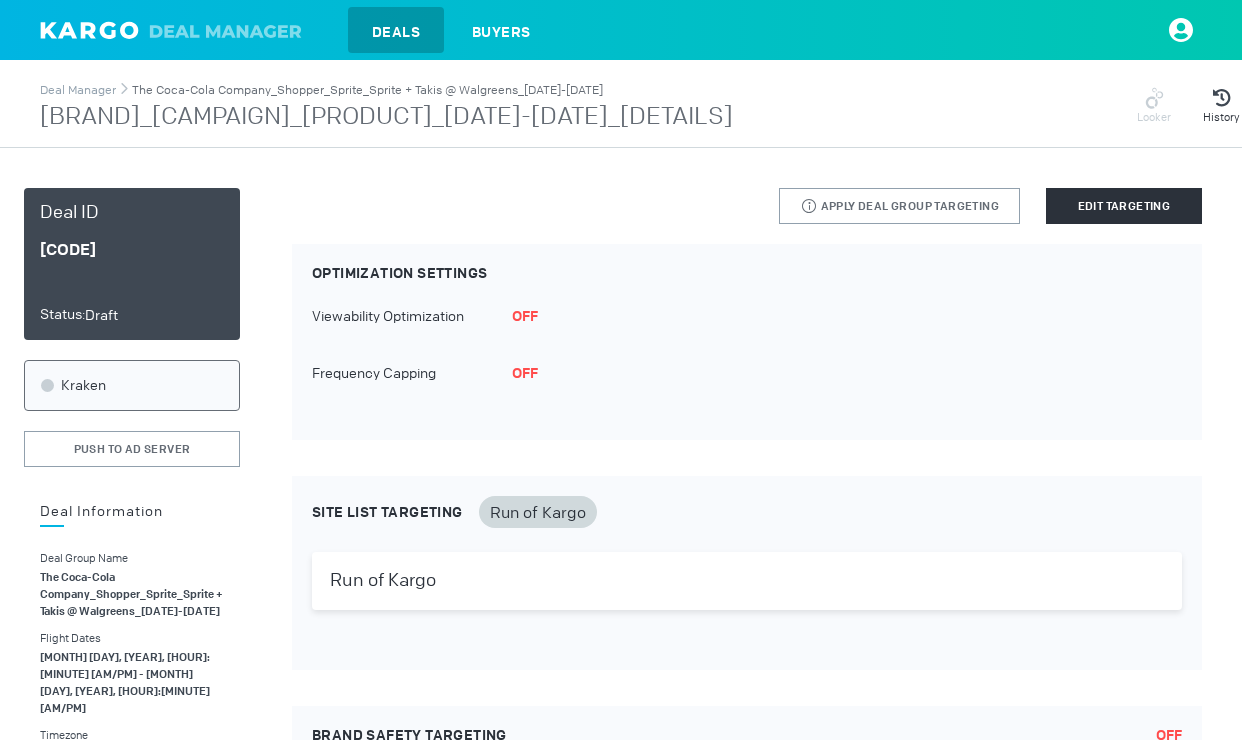 click on "The Coca-Cola Company_Shopper_Sprite_Sprite + Takis @ Walgreens_[DATE]-[DATE]" at bounding box center (367, 90) 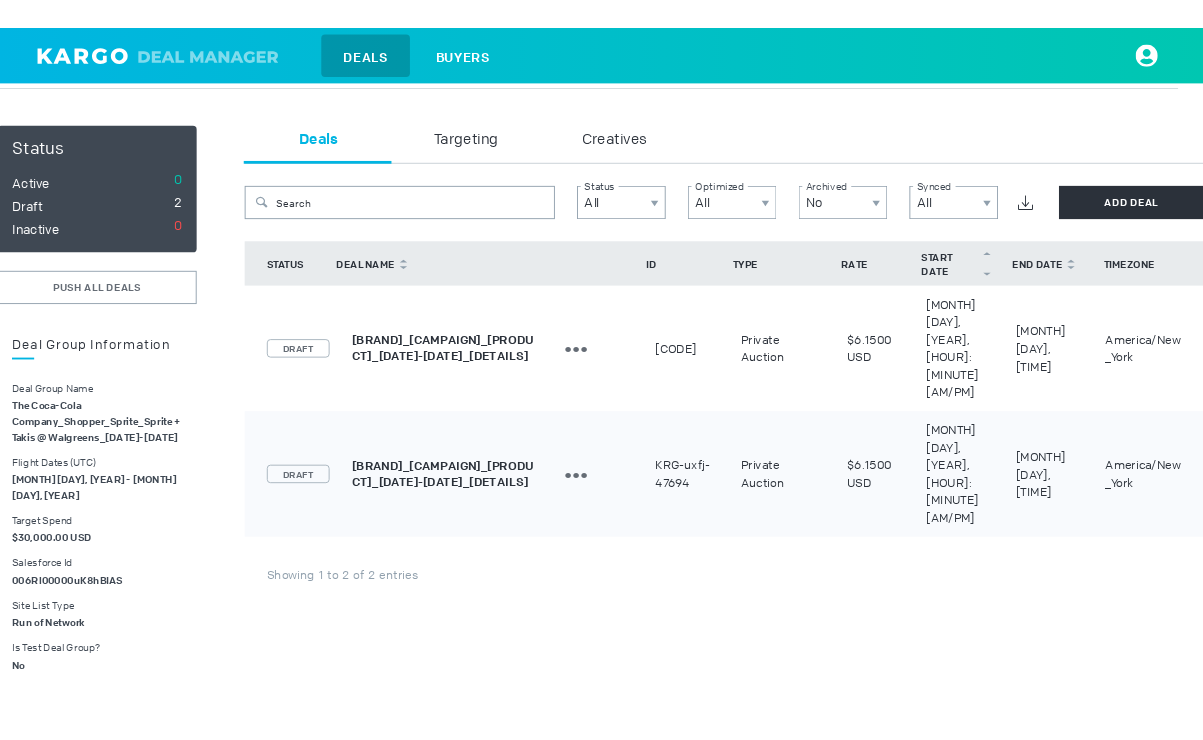 scroll, scrollTop: 84, scrollLeft: 27, axis: both 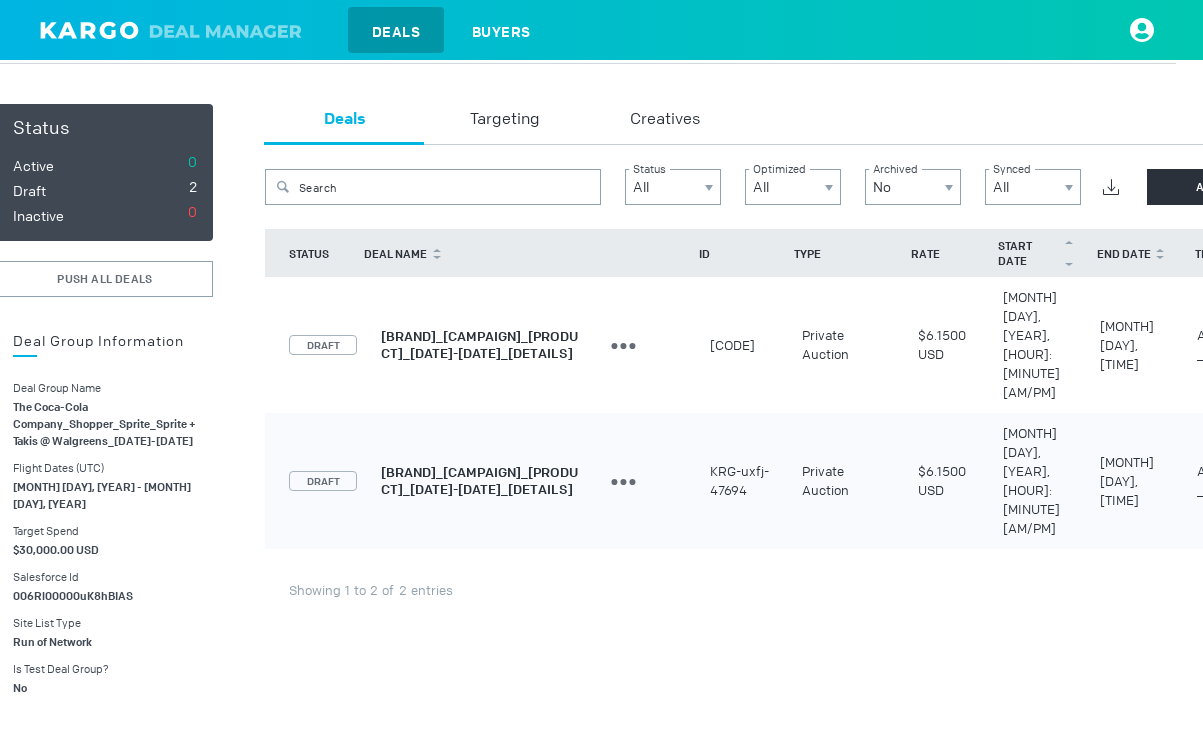 click on "[BRAND]_[CAMPAIGN]_[PRODUCT]_[DATE]-[DATE]_[DETAILS]" at bounding box center [479, 345] 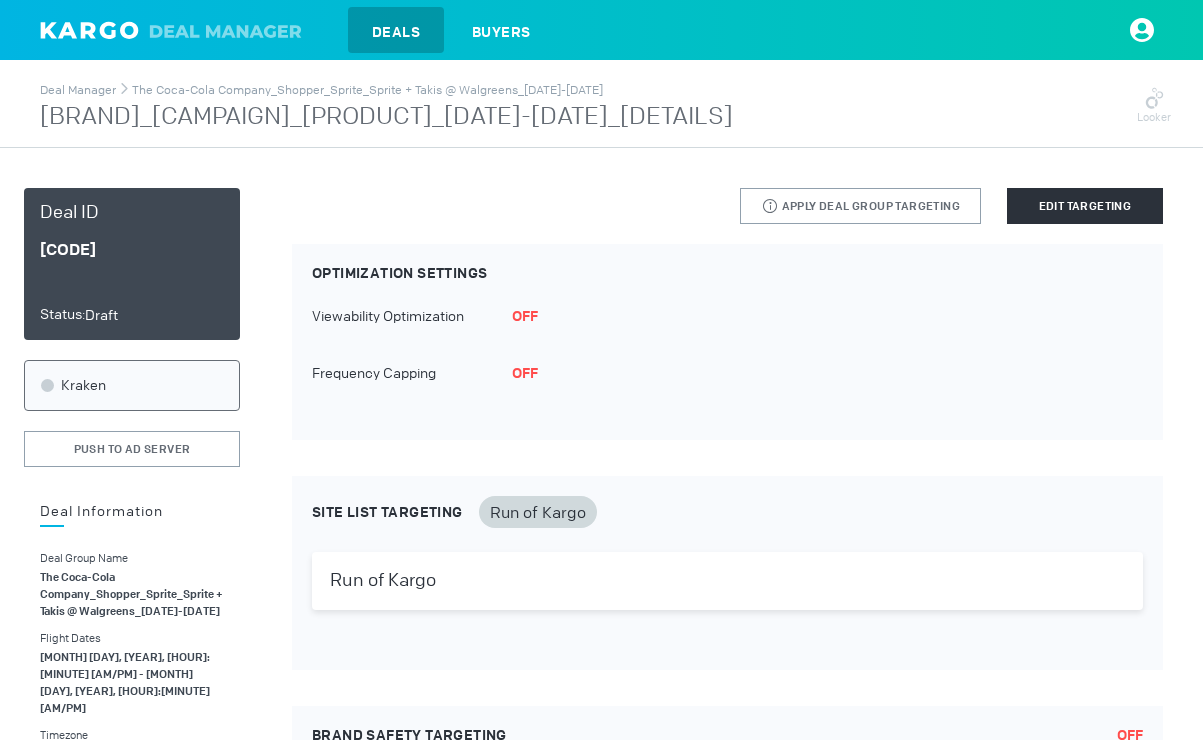 click on "[BRAND]_[CAMPAIGN]_[PRODUCT]_[DATE]-[DATE]_[DETAILS]" at bounding box center [386, 117] 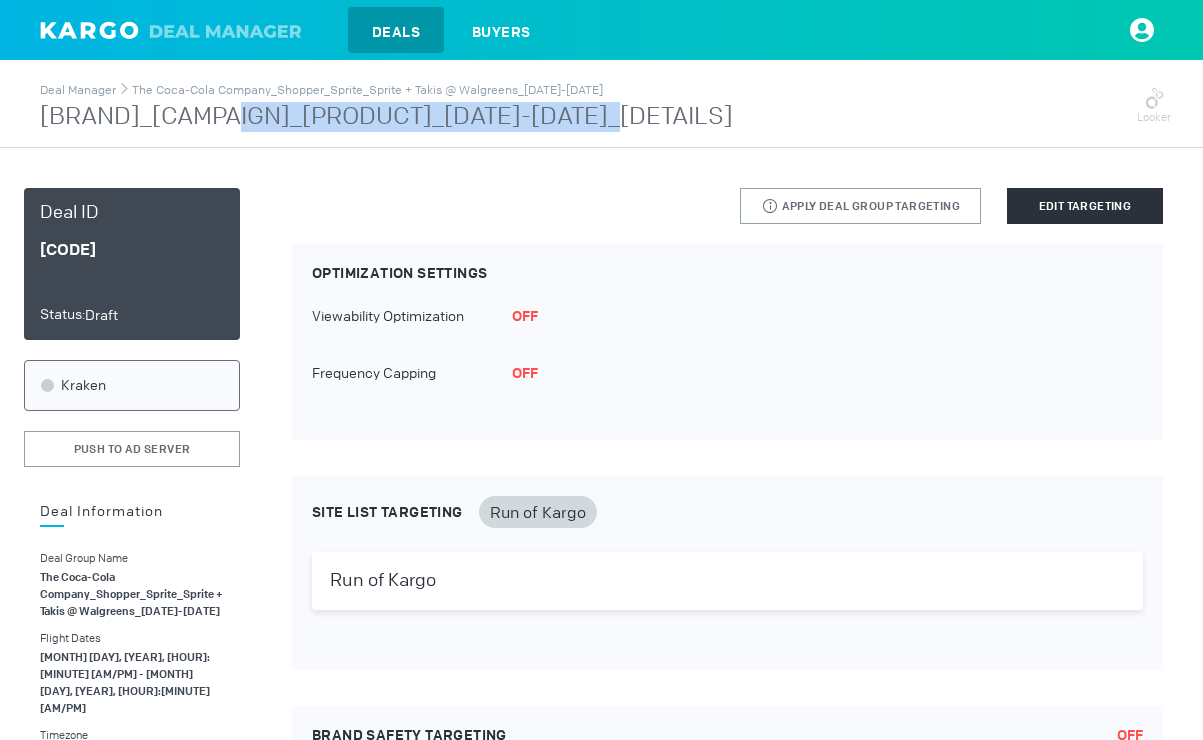 click on "[BRAND]_[CAMPAIGN]_[PRODUCT]_[DATE]-[DATE]_[DETAILS]" at bounding box center (386, 117) 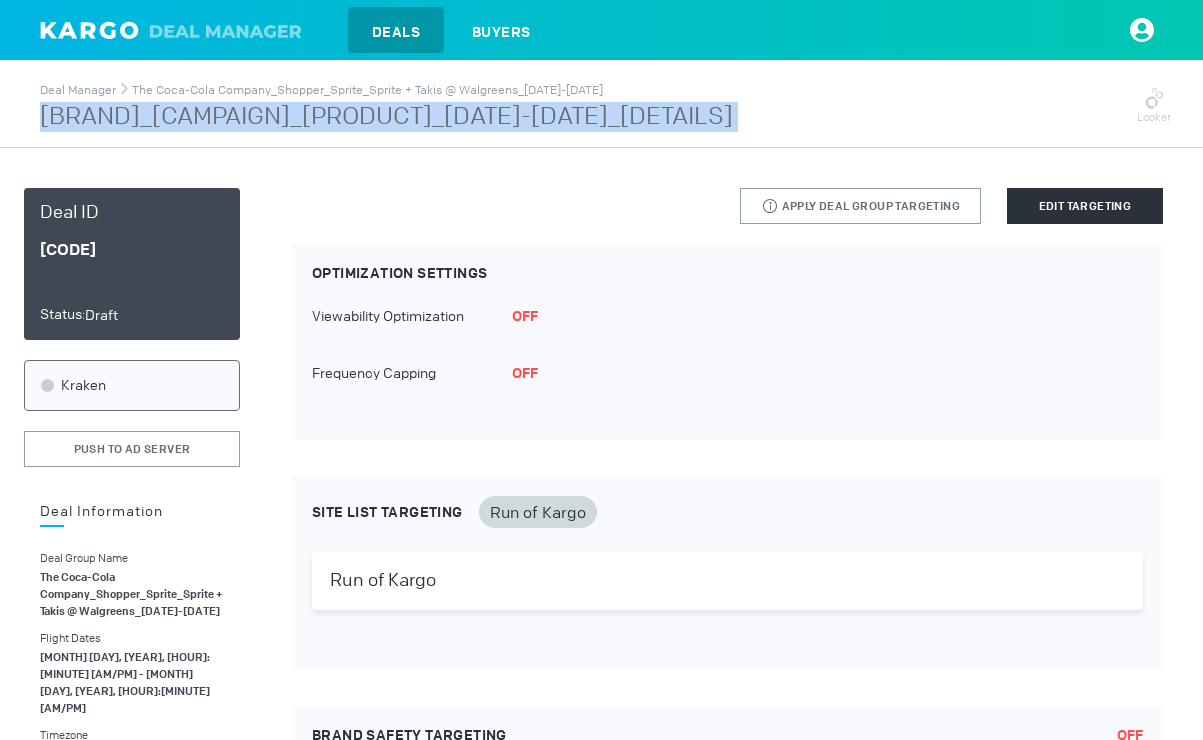 click on "[BRAND]_[CAMPAIGN]_[PRODUCT]_[DATE]-[DATE]_[DETAILS]" at bounding box center (386, 117) 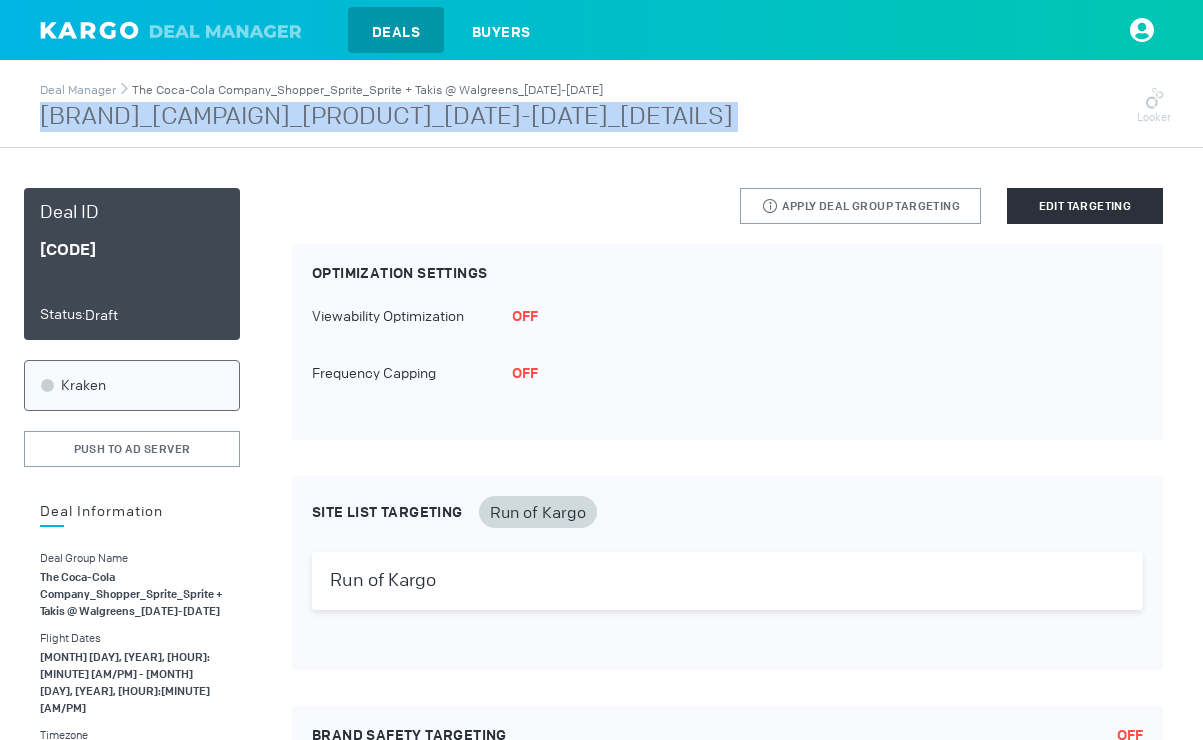 click on "The Coca-Cola Company_Shopper_Sprite_Sprite + Takis @ Walgreens_[DATE]-[DATE]" at bounding box center [367, 90] 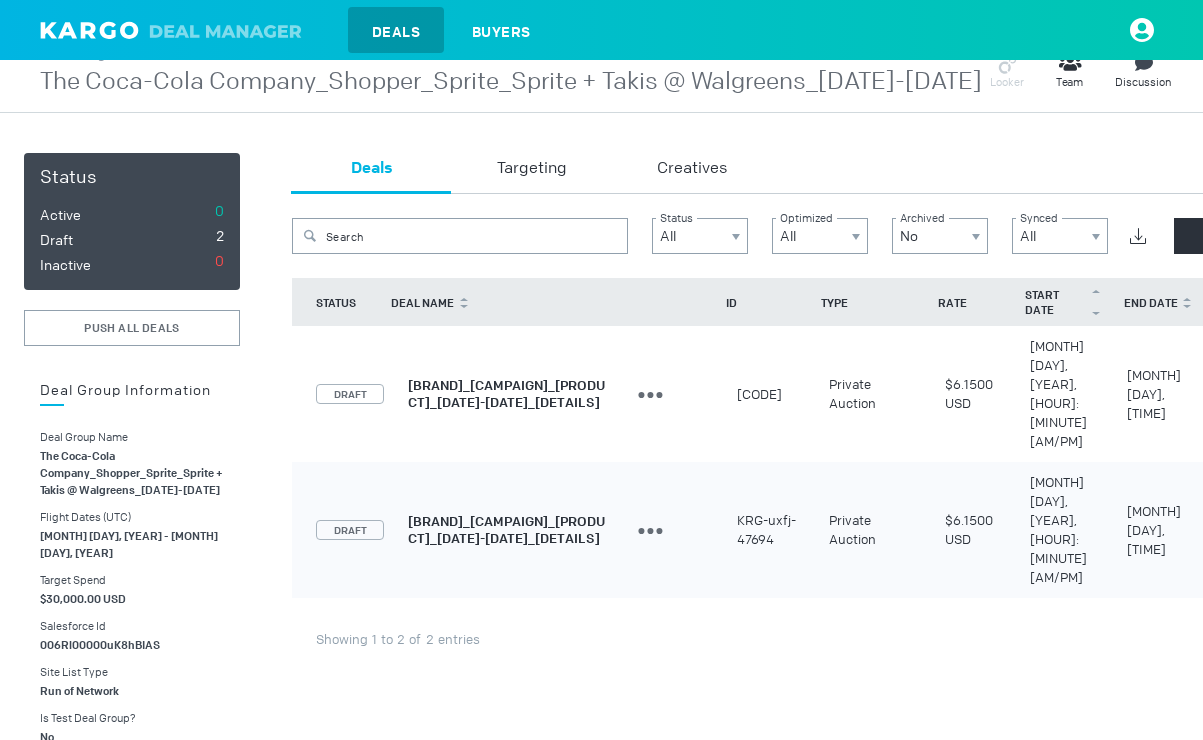 scroll, scrollTop: 60, scrollLeft: 0, axis: vertical 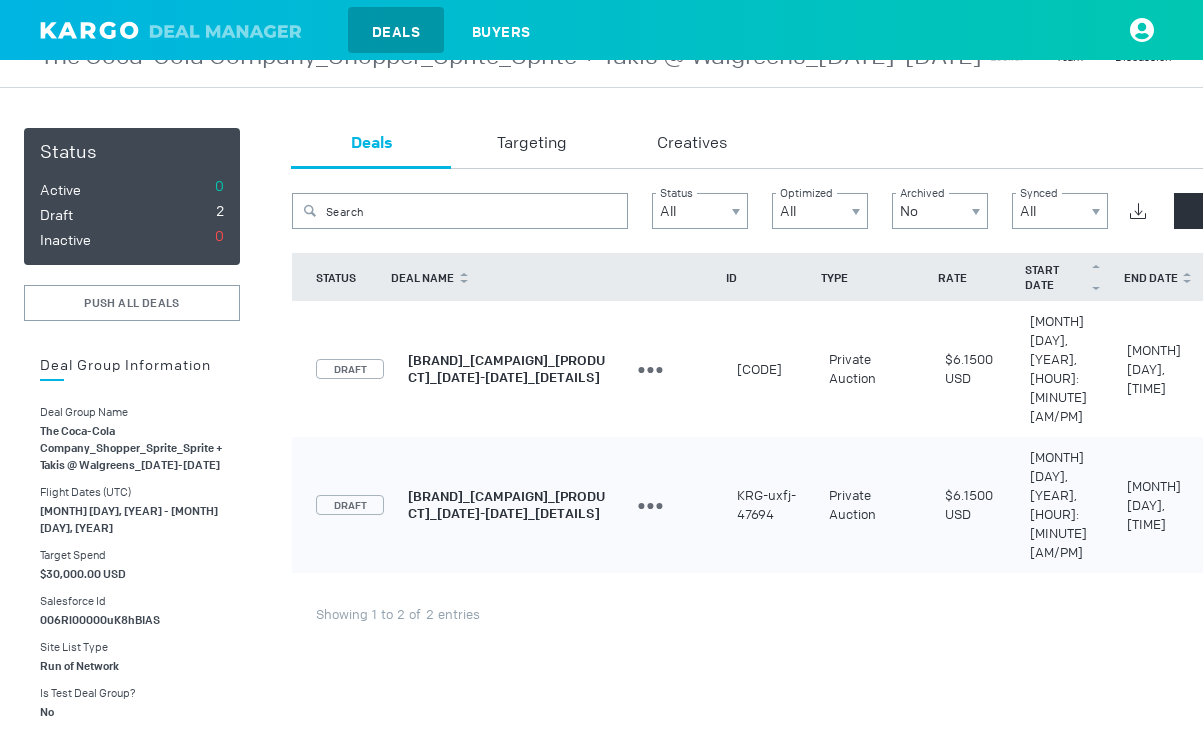 click on "[BRAND]_[CAMPAIGN]_[PRODUCT]_[DATE]-[DATE]_[DETAILS]" at bounding box center [506, 505] 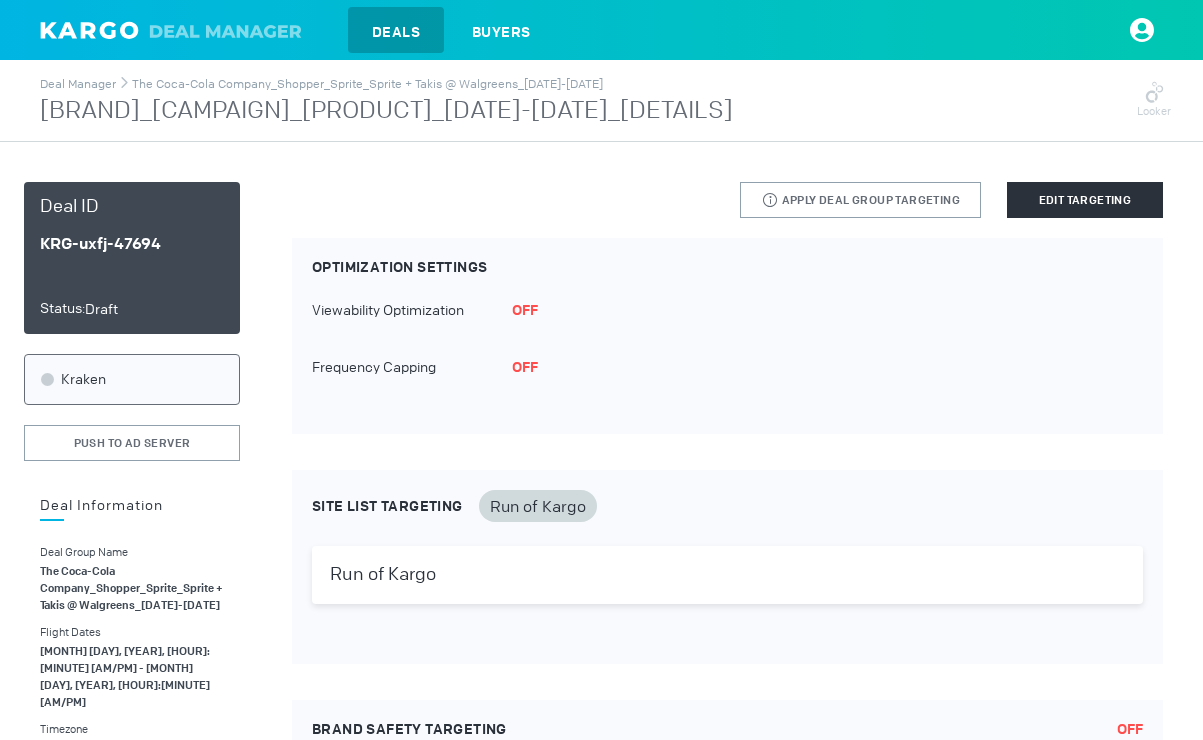 scroll, scrollTop: 0, scrollLeft: 0, axis: both 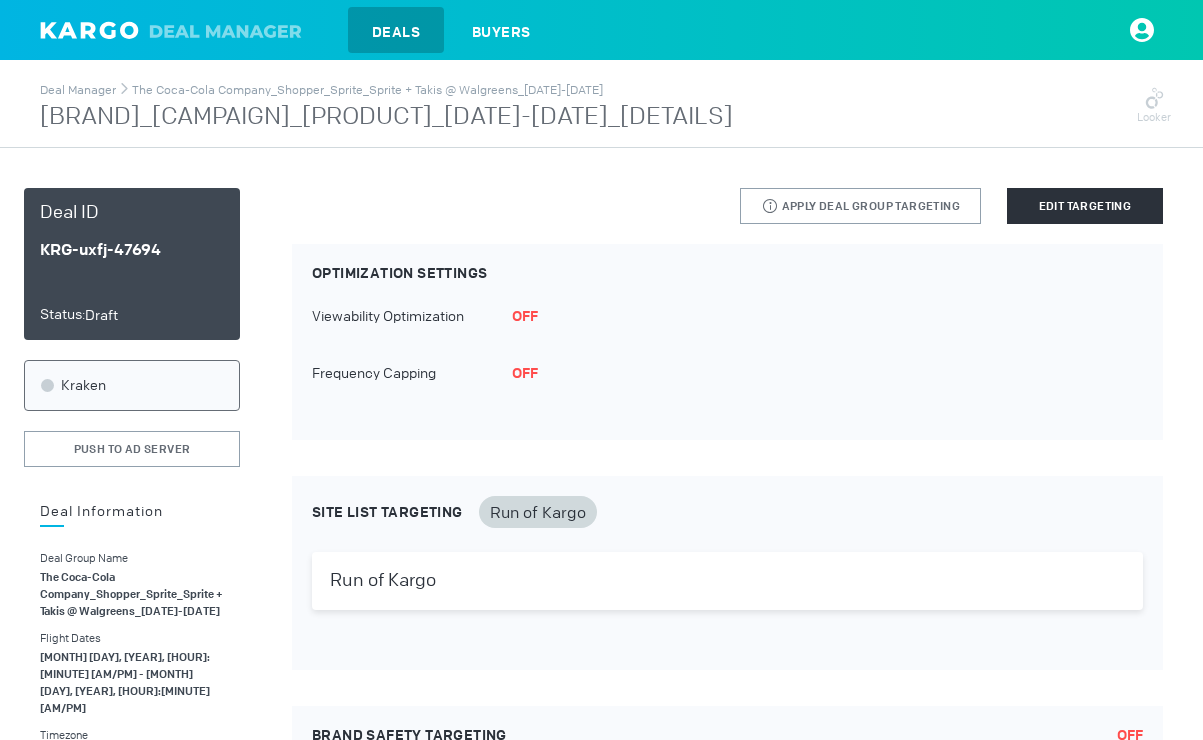 click on "[BRAND]_[CAMPAIGN]_[PRODUCT]_[DATE]-[DATE]_[DETAILS]" at bounding box center (386, 117) 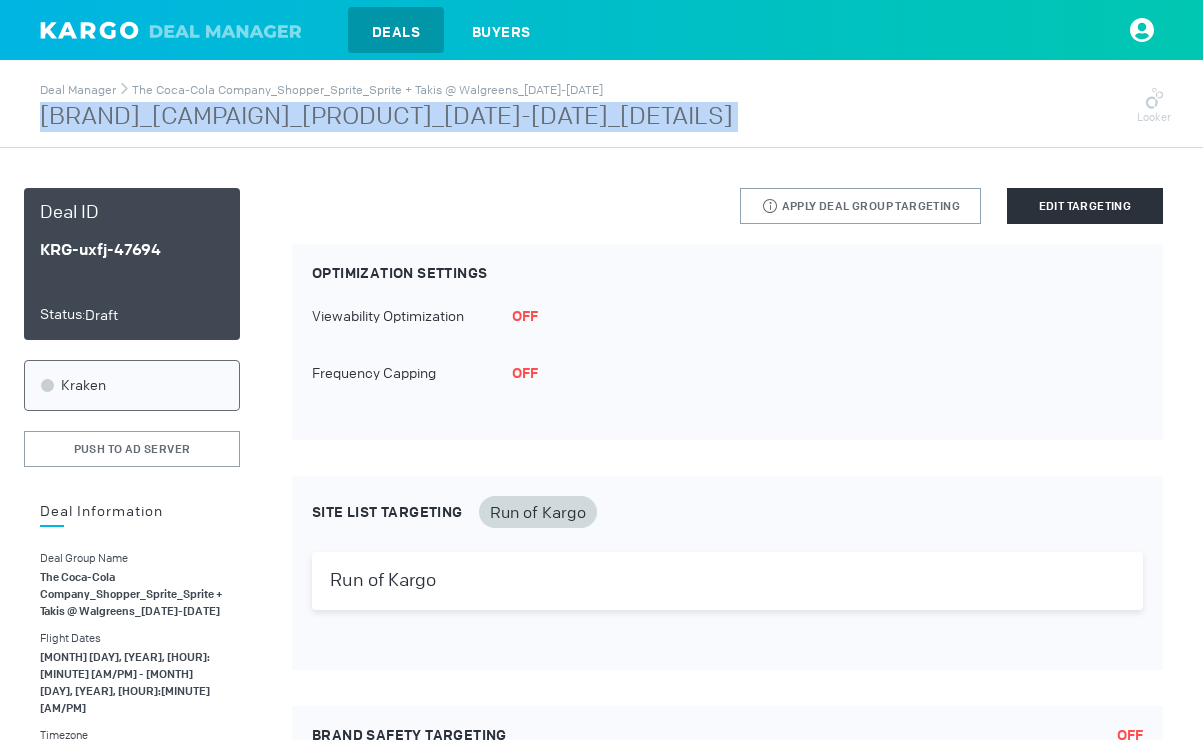 click on "[BRAND]_[CAMPAIGN]_[PRODUCT]_[DATE]-[DATE]_[DETAILS]" at bounding box center (386, 117) 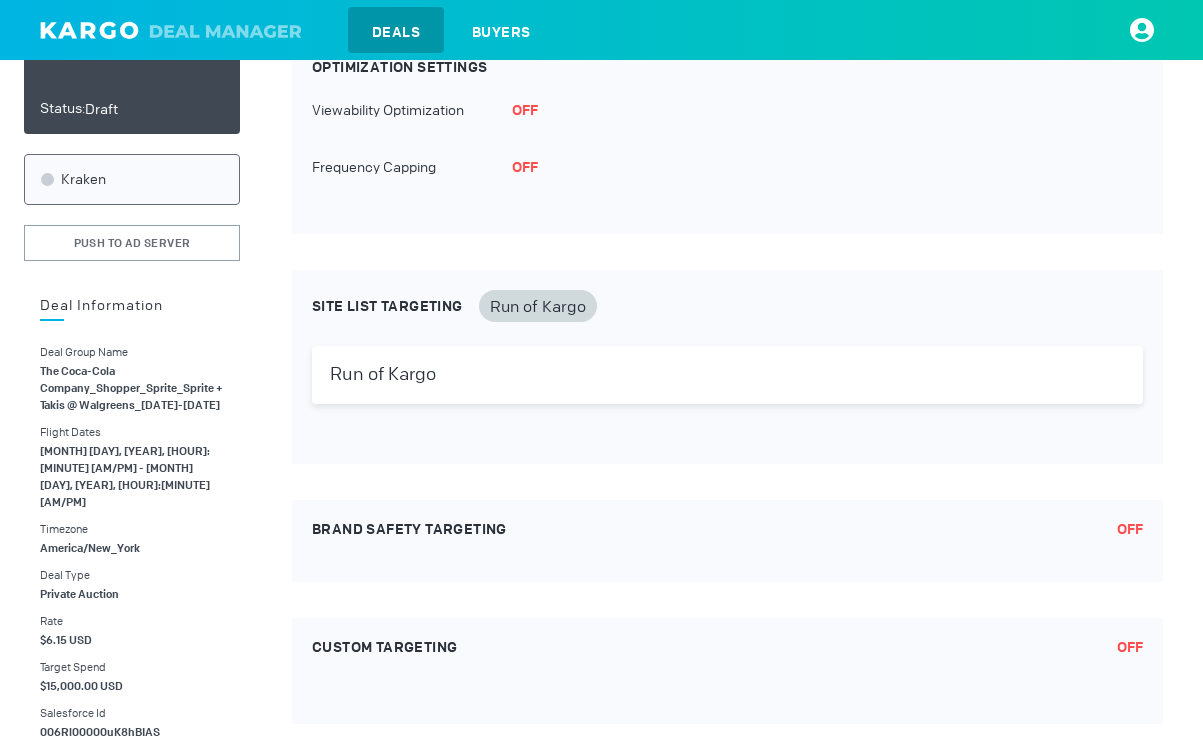 scroll, scrollTop: 0, scrollLeft: 0, axis: both 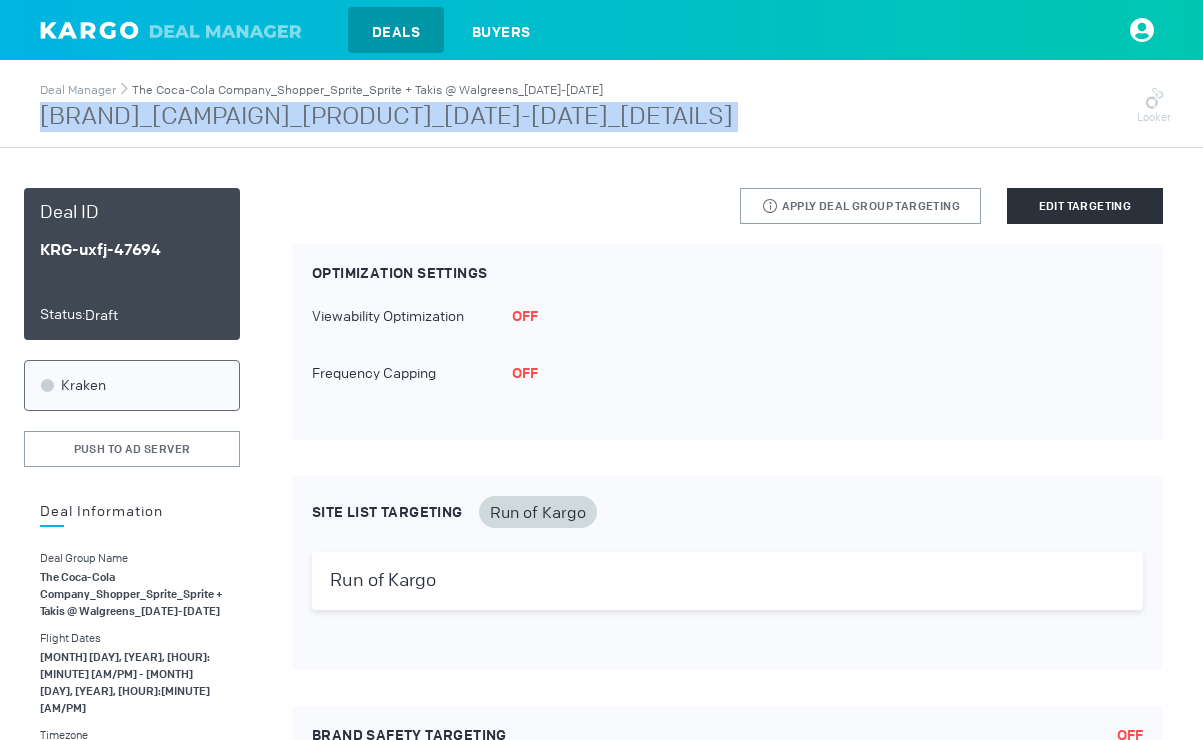 click on "The Coca-Cola Company_Shopper_Sprite_Sprite + Takis @ Walgreens_[DATE]-[DATE]" at bounding box center [367, 90] 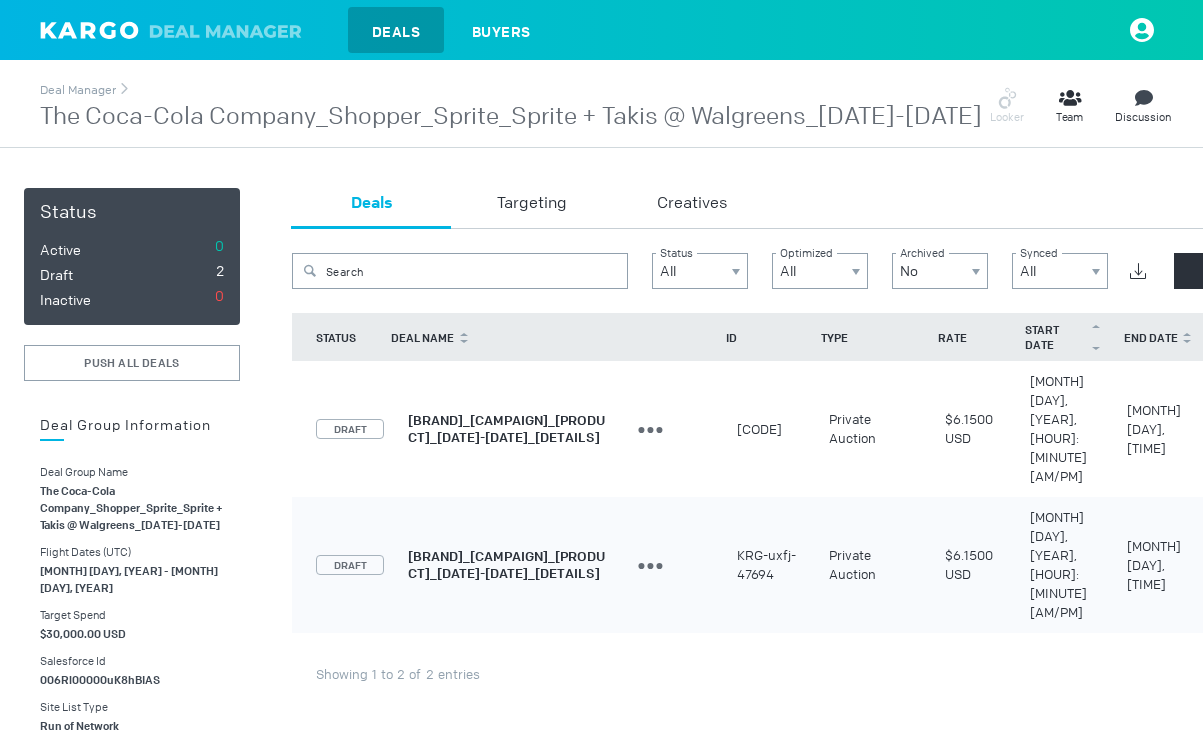 click on "[BRAND]_[CAMPAIGN]_[PRODUCT]_[DATE]-[DATE]_[DETAILS]" at bounding box center (510, 428) 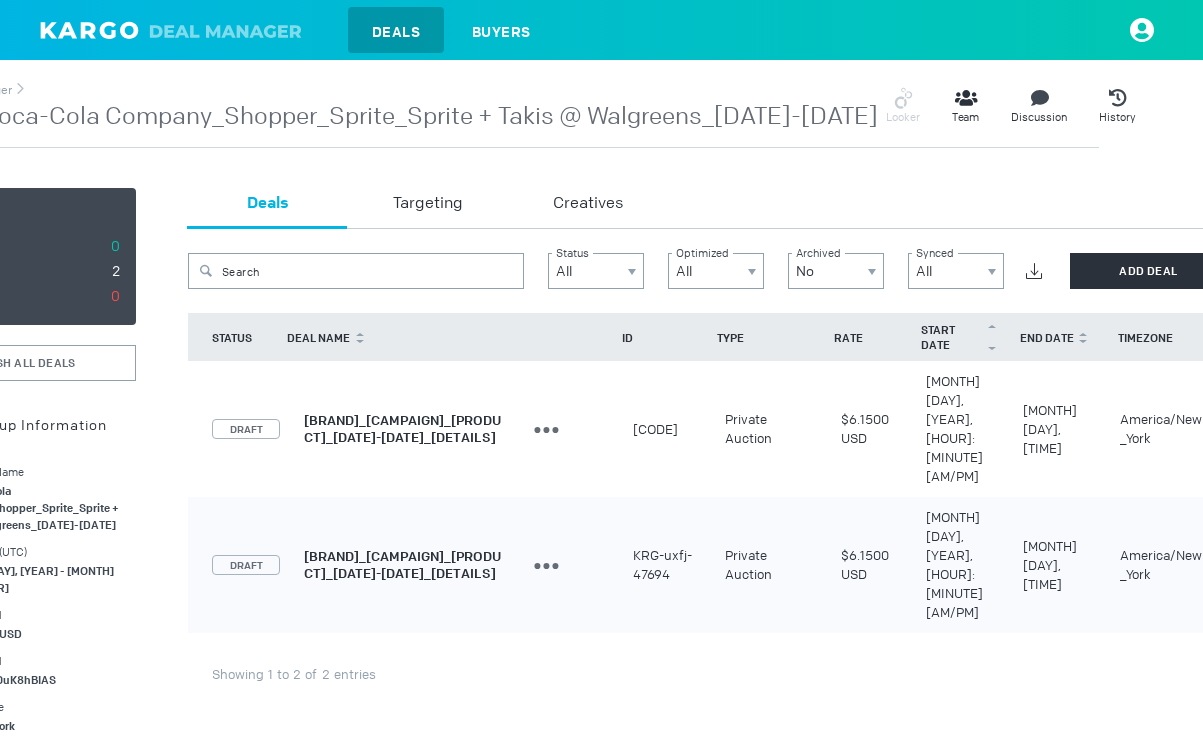 scroll, scrollTop: 0, scrollLeft: 127, axis: horizontal 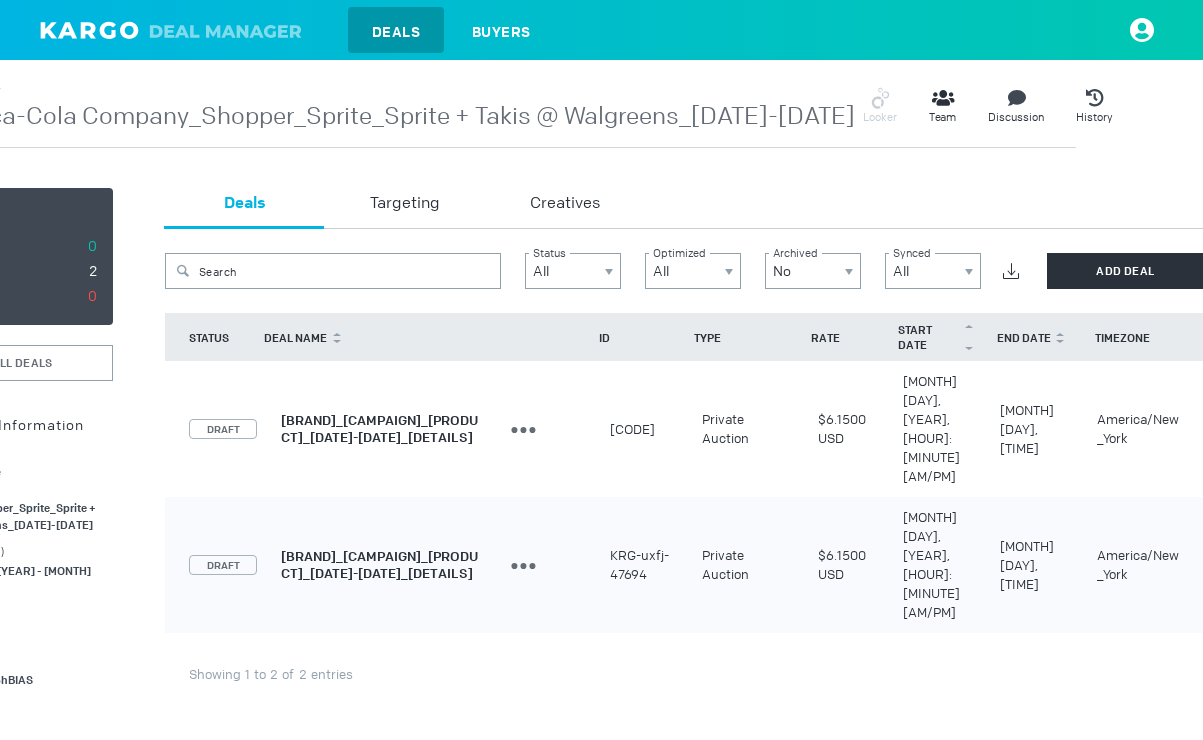 drag, startPoint x: 606, startPoint y: 427, endPoint x: 651, endPoint y: 453, distance: 51.971146 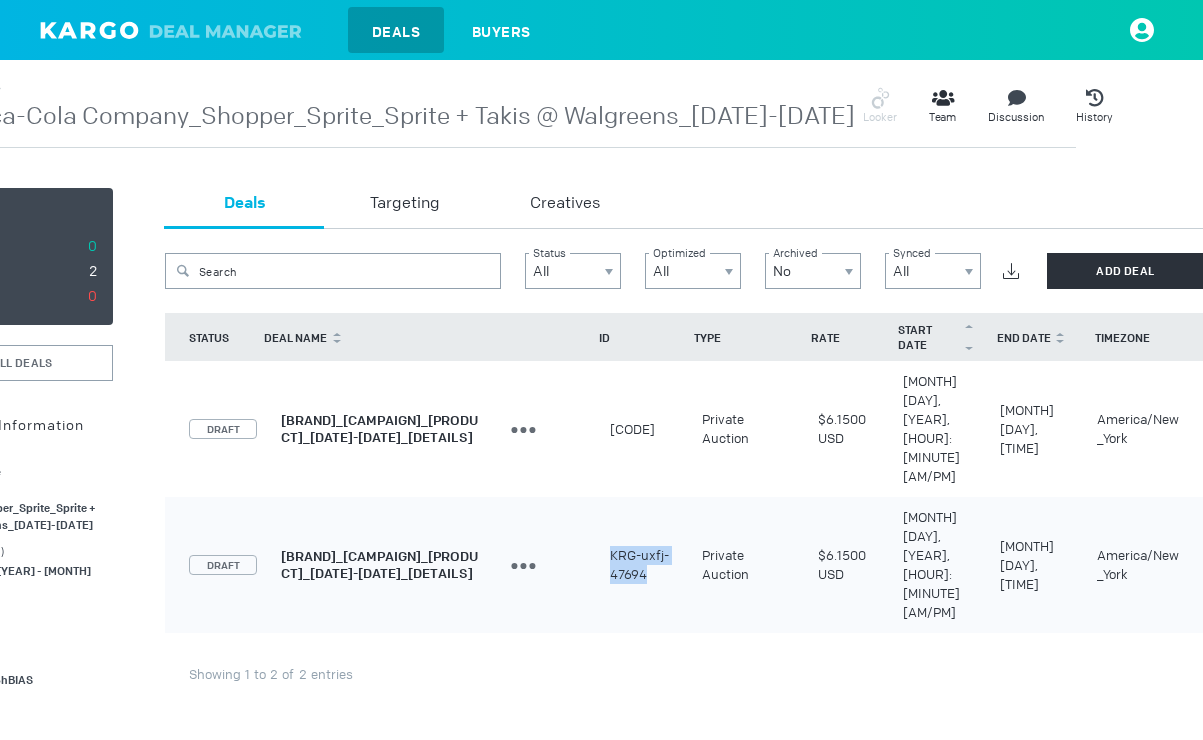 drag, startPoint x: 605, startPoint y: 535, endPoint x: 653, endPoint y: 557, distance: 52.801514 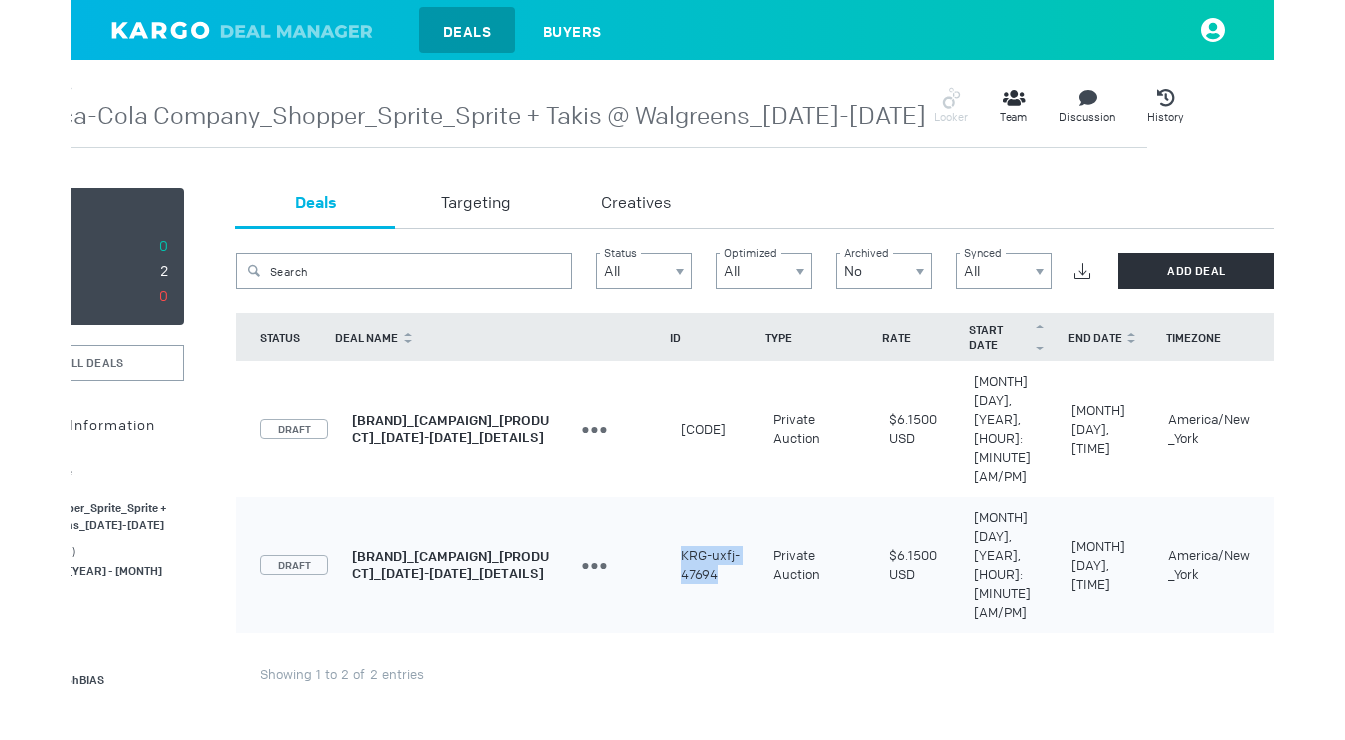 scroll, scrollTop: 0, scrollLeft: 0, axis: both 